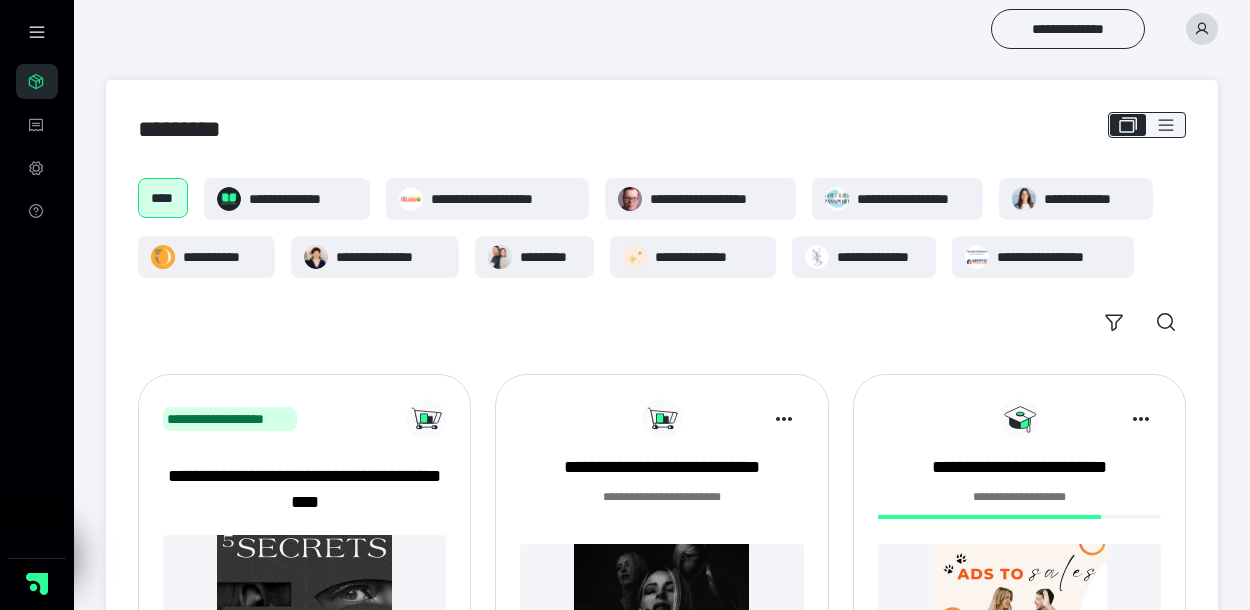 scroll, scrollTop: 0, scrollLeft: 0, axis: both 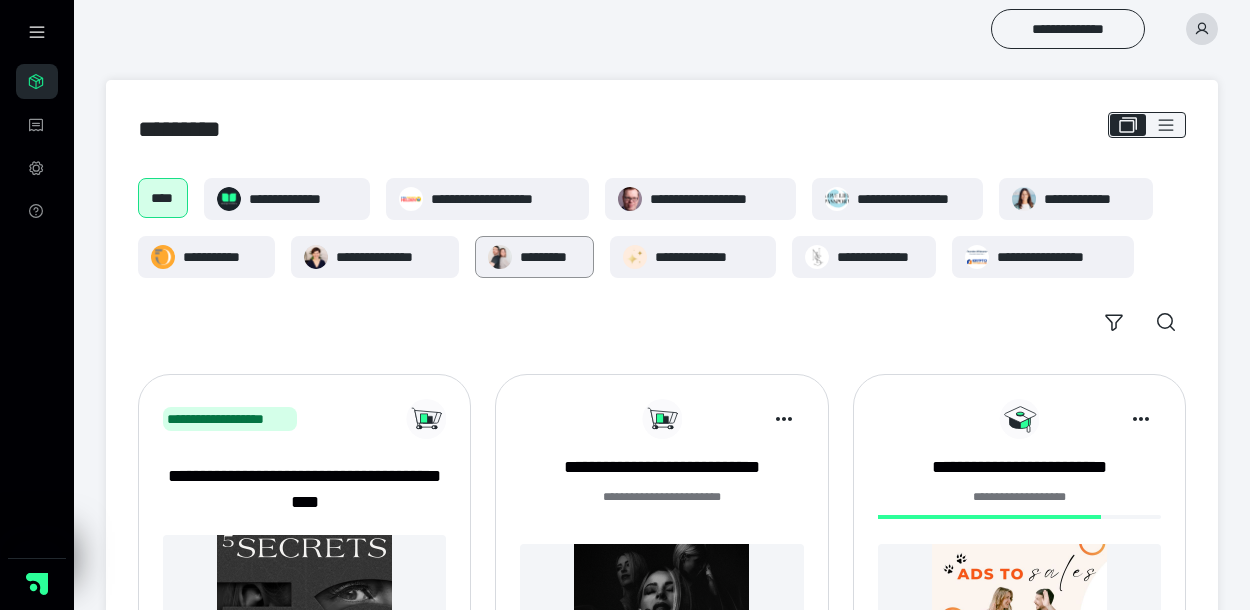 click on "*********" at bounding box center [534, 257] 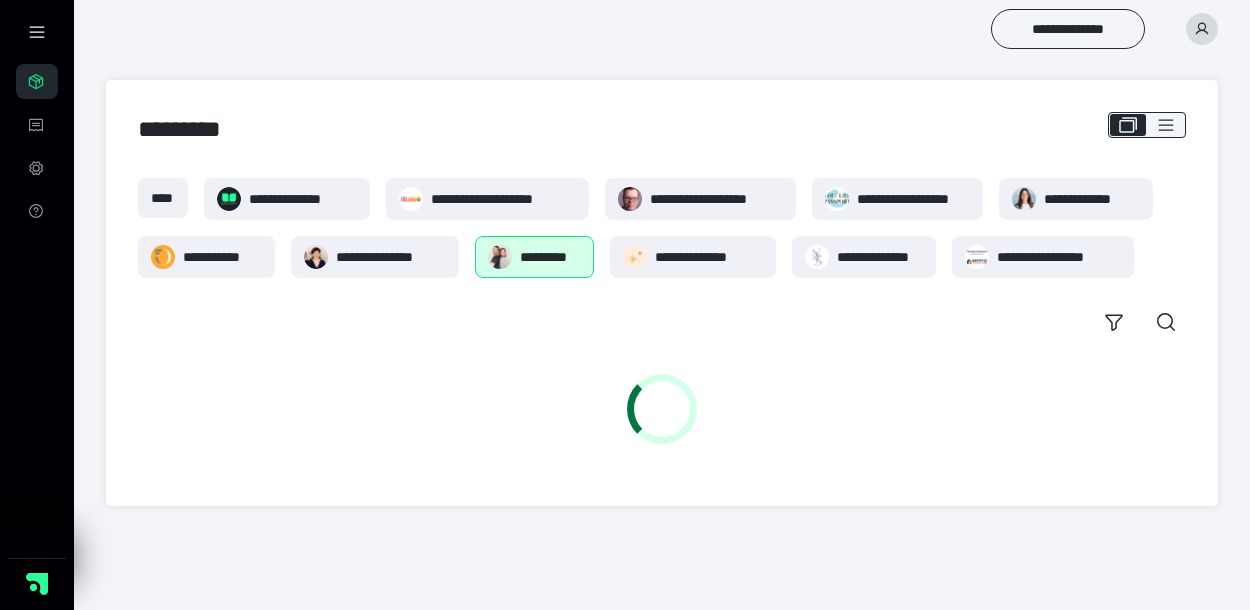 scroll, scrollTop: 0, scrollLeft: 0, axis: both 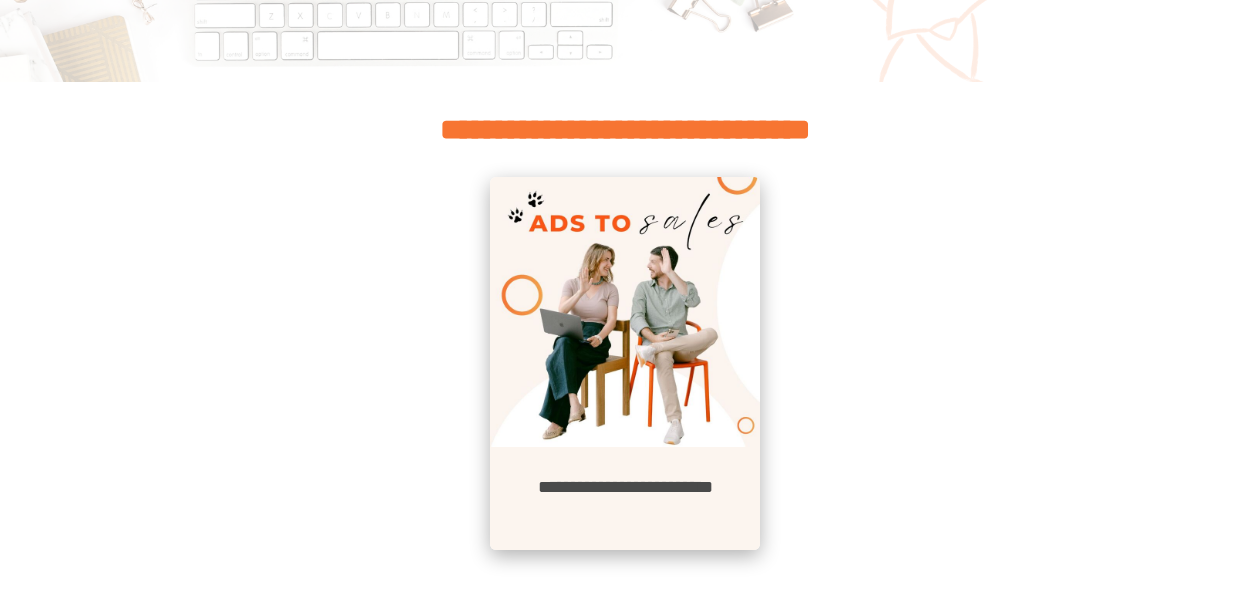 click at bounding box center (625, 312) 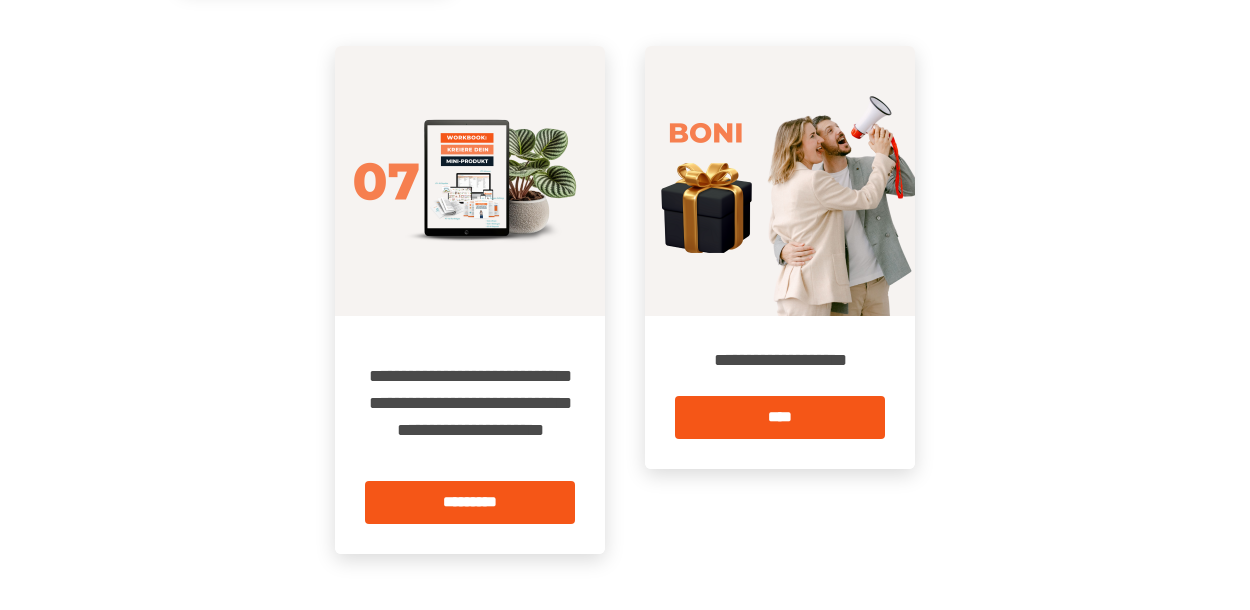 scroll, scrollTop: 1446, scrollLeft: 0, axis: vertical 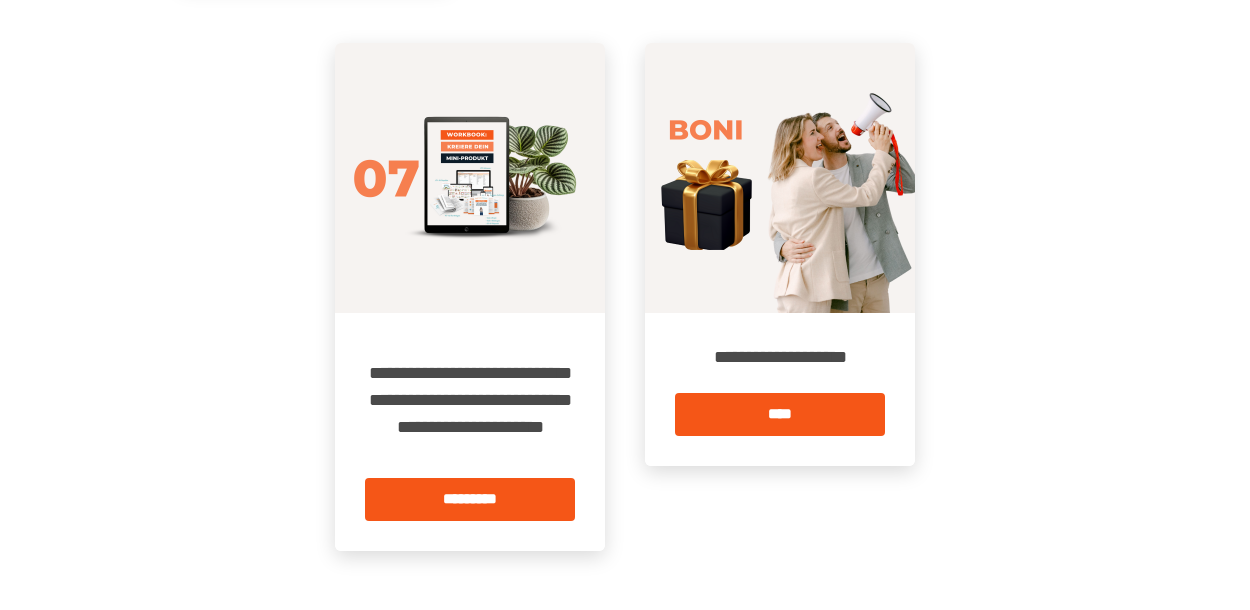 drag, startPoint x: 798, startPoint y: 417, endPoint x: 818, endPoint y: 494, distance: 79.555016 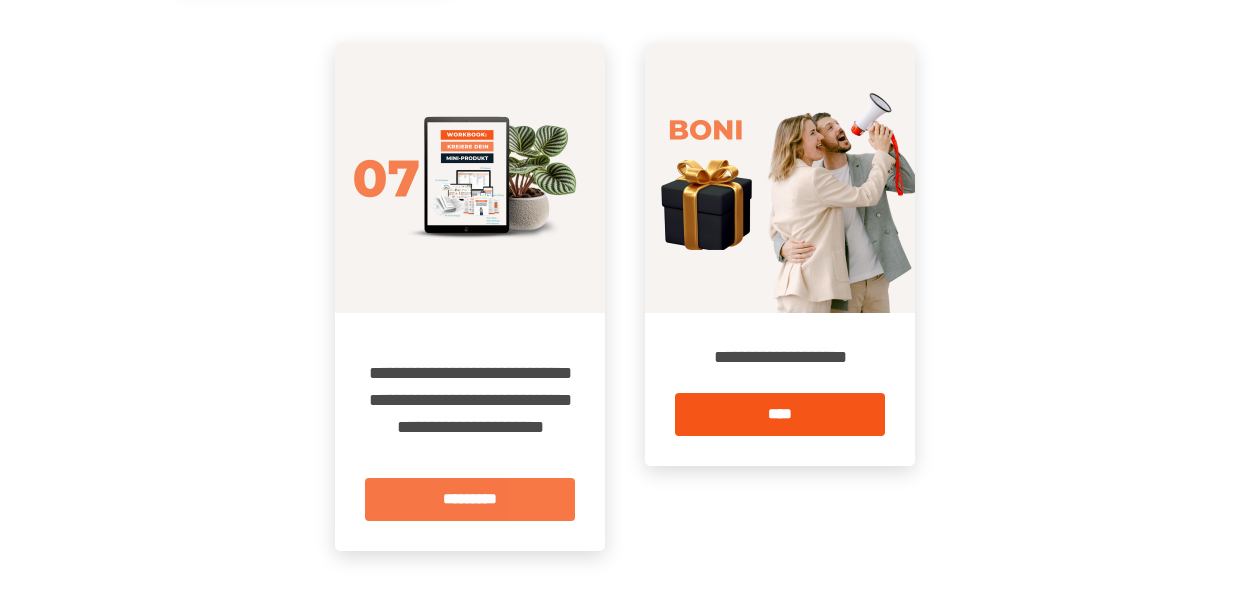 click on "*********" at bounding box center (470, 499) 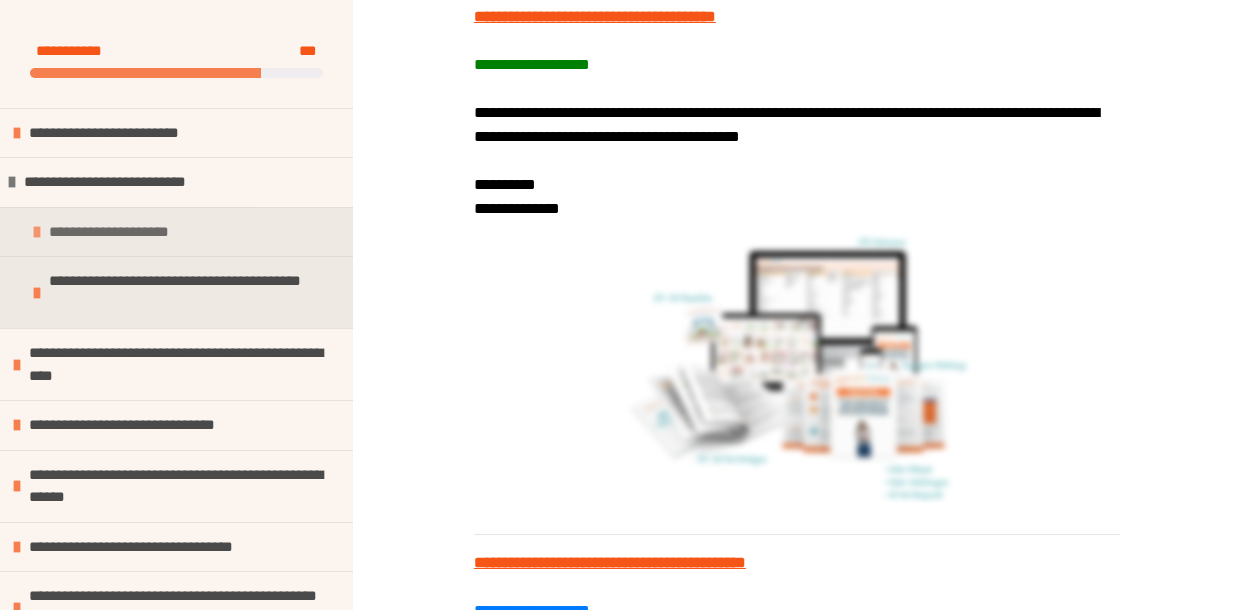 scroll, scrollTop: 1967, scrollLeft: 0, axis: vertical 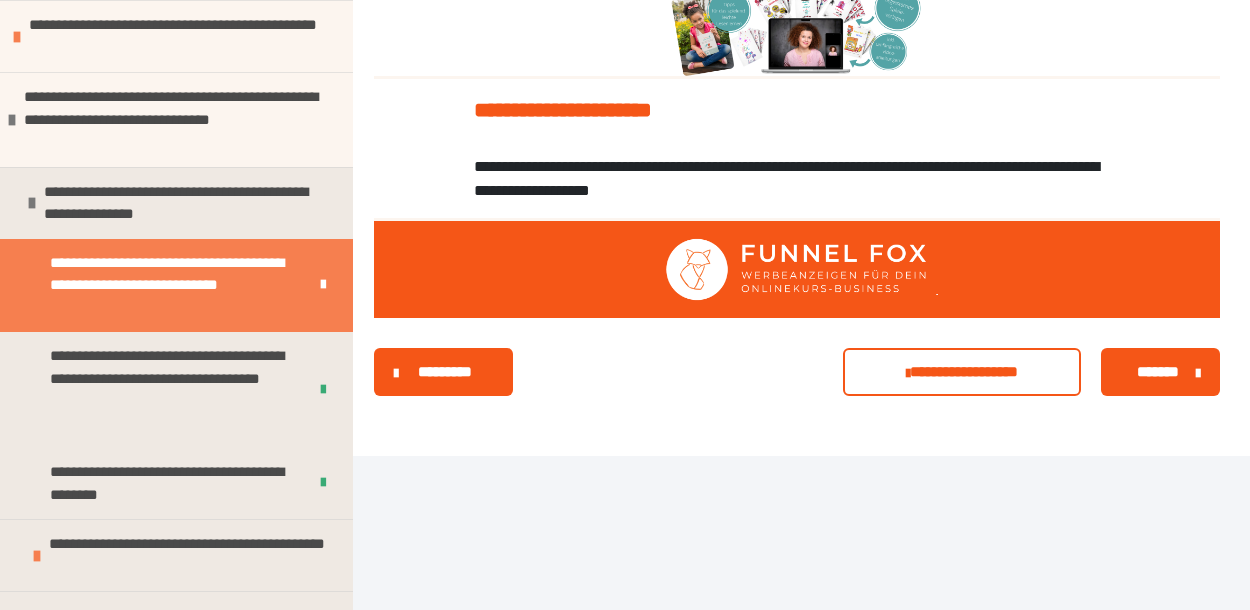 click on "*******" at bounding box center (1158, 372) 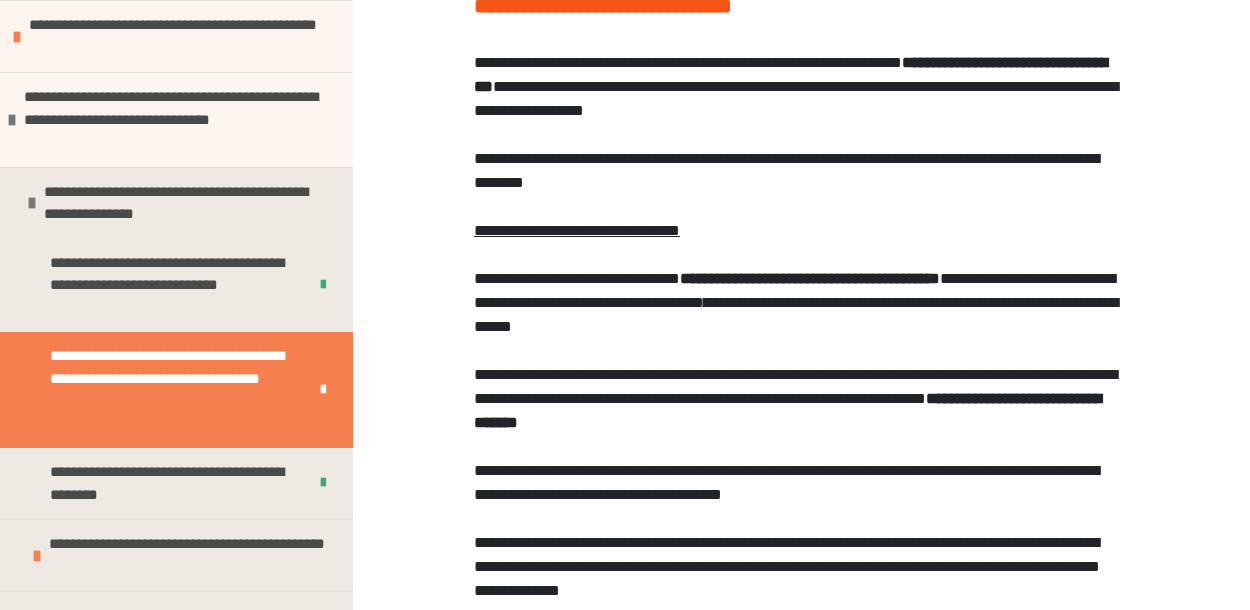 scroll, scrollTop: 219, scrollLeft: 0, axis: vertical 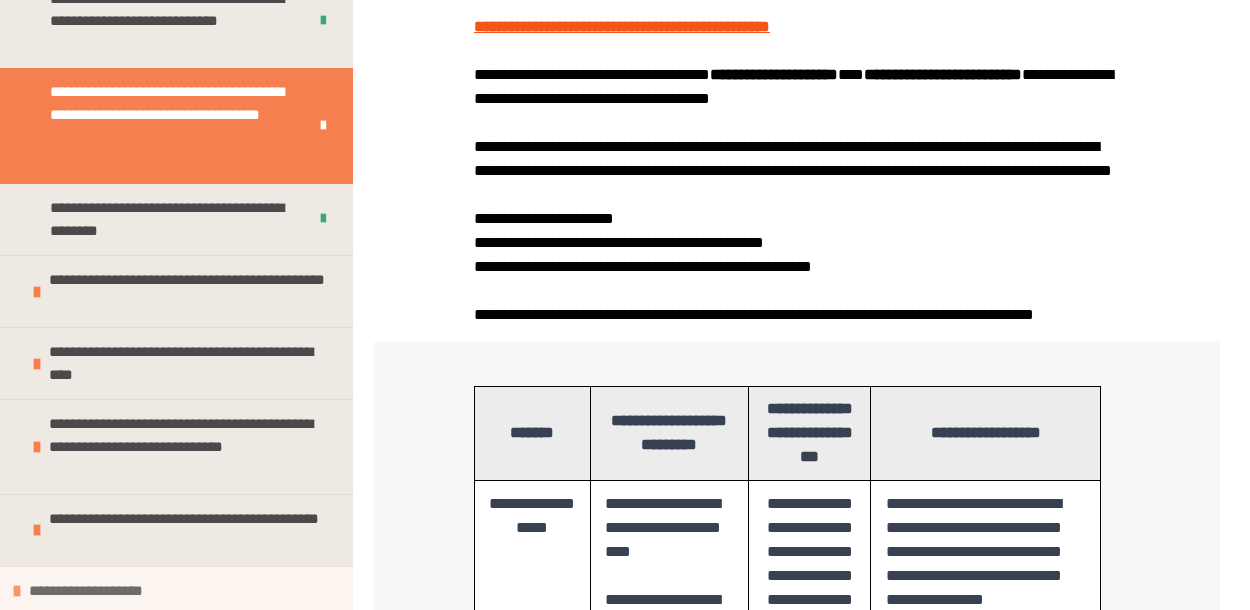 click on "**********" at bounding box center [104, 591] 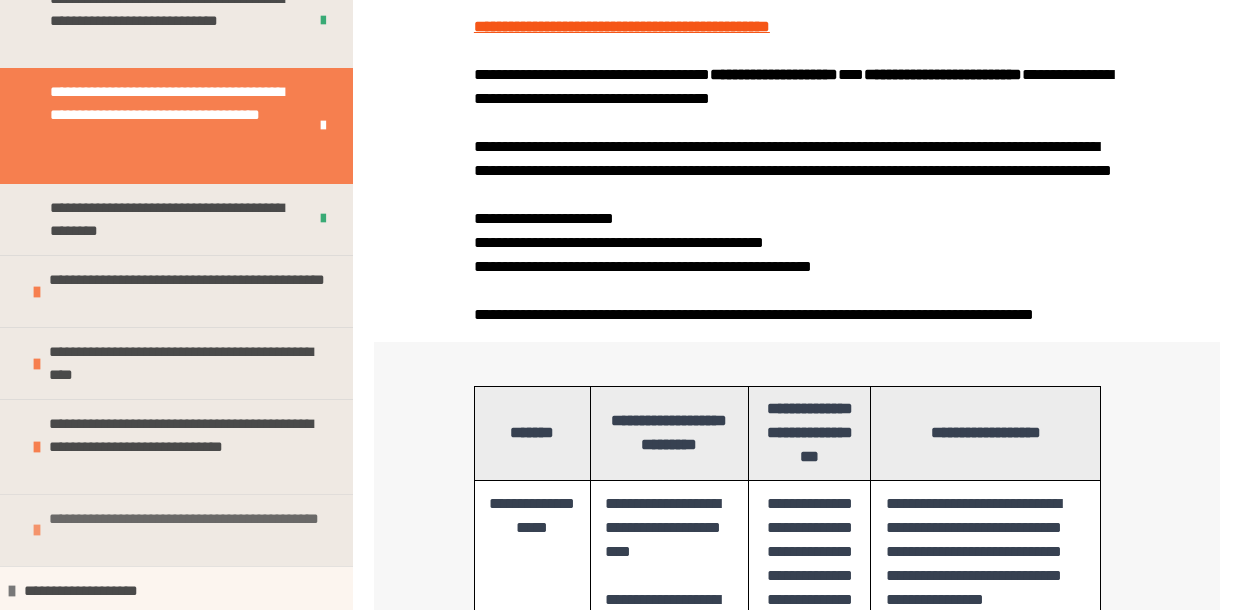 scroll, scrollTop: 1328, scrollLeft: 0, axis: vertical 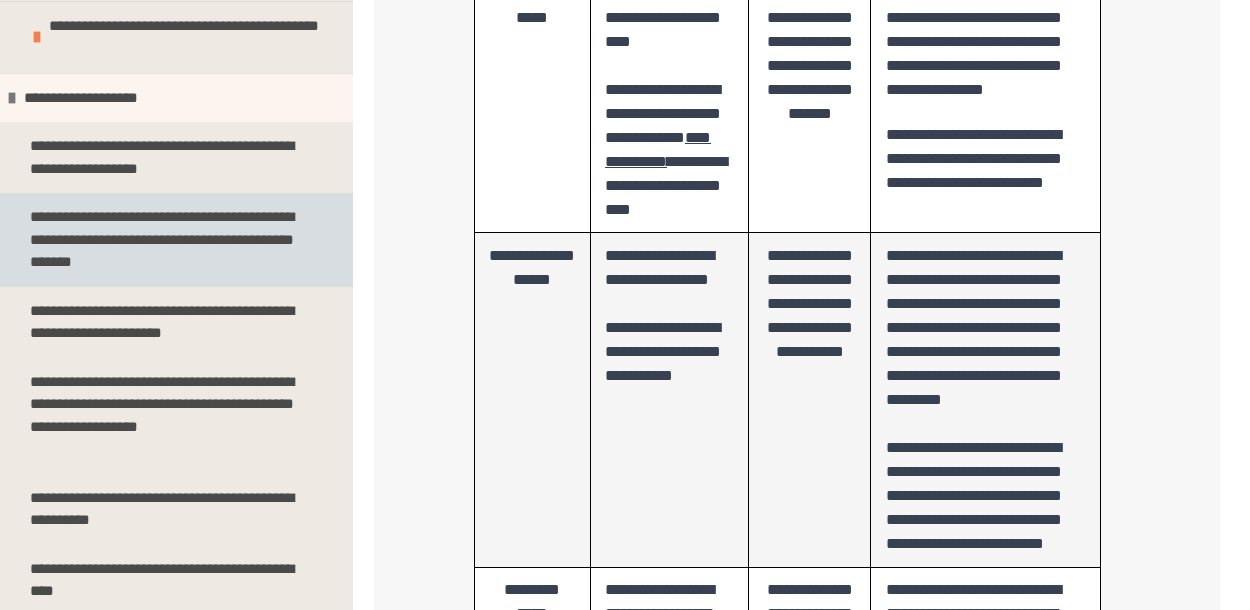 click on "**********" at bounding box center (168, 240) 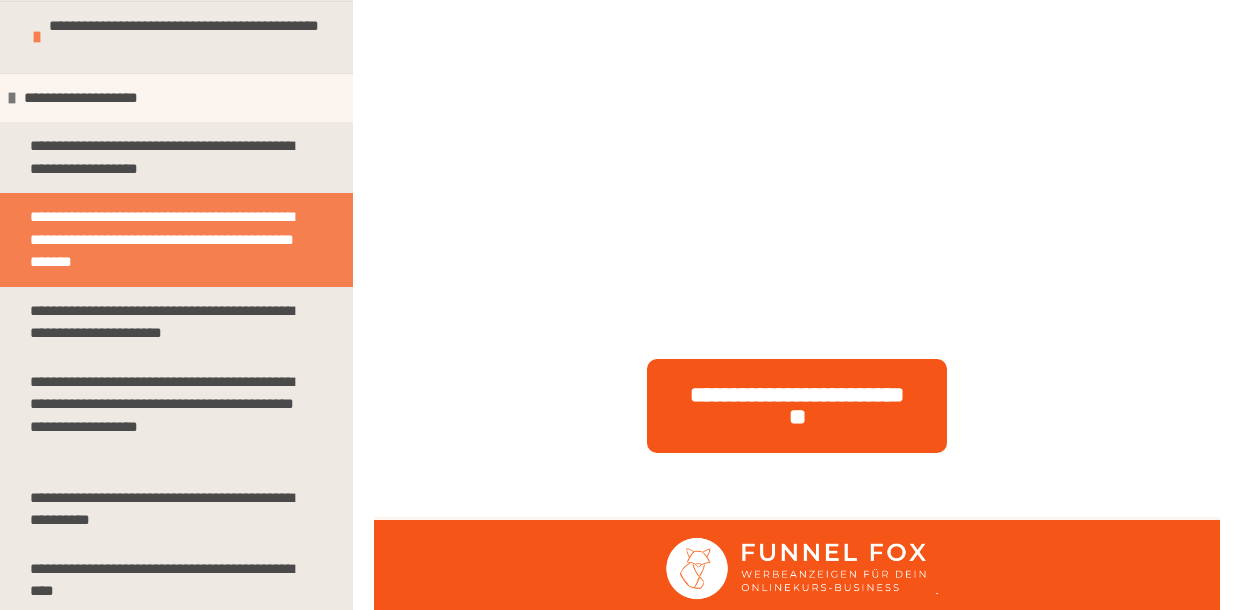 scroll, scrollTop: 1538, scrollLeft: 0, axis: vertical 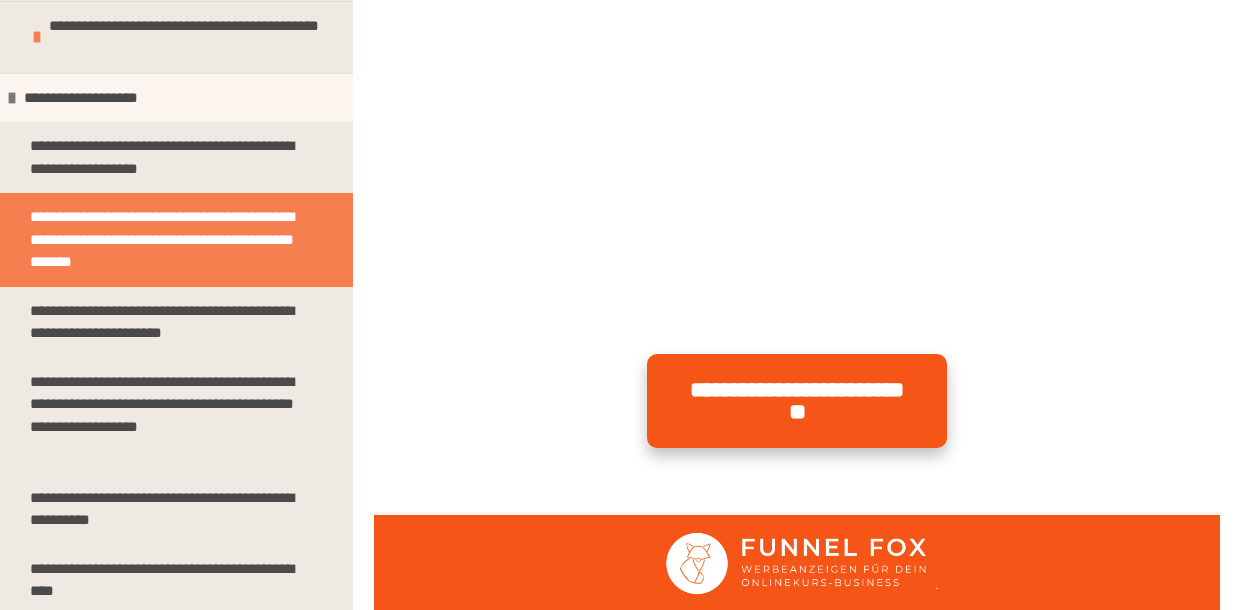 click on "**********" at bounding box center [797, 401] 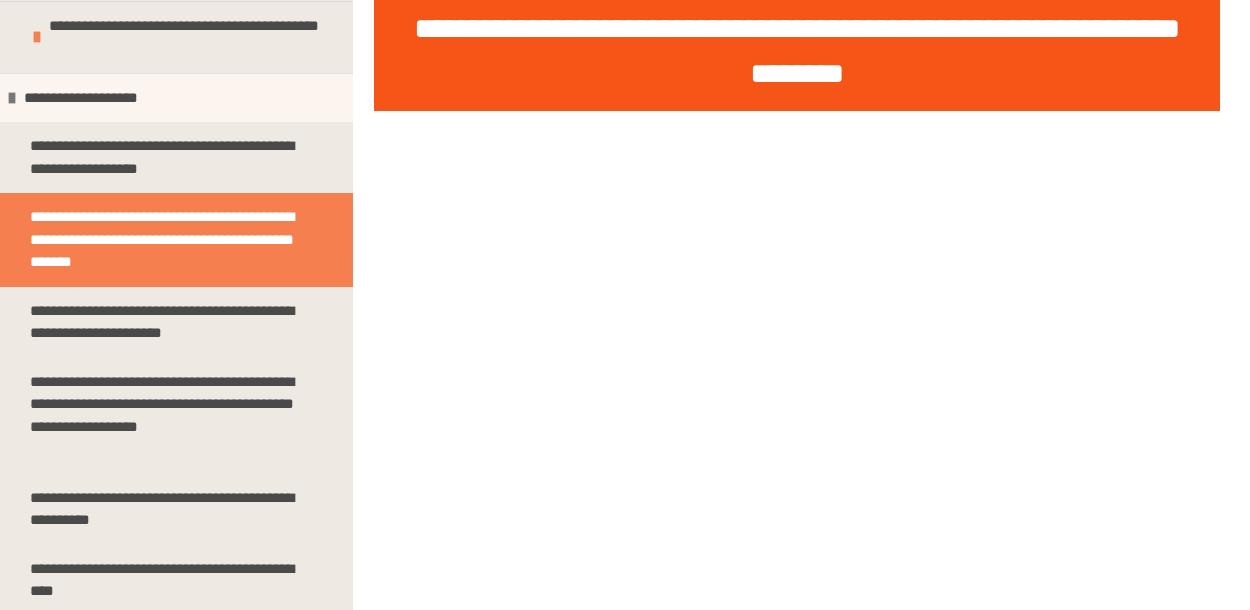 scroll, scrollTop: 293, scrollLeft: 0, axis: vertical 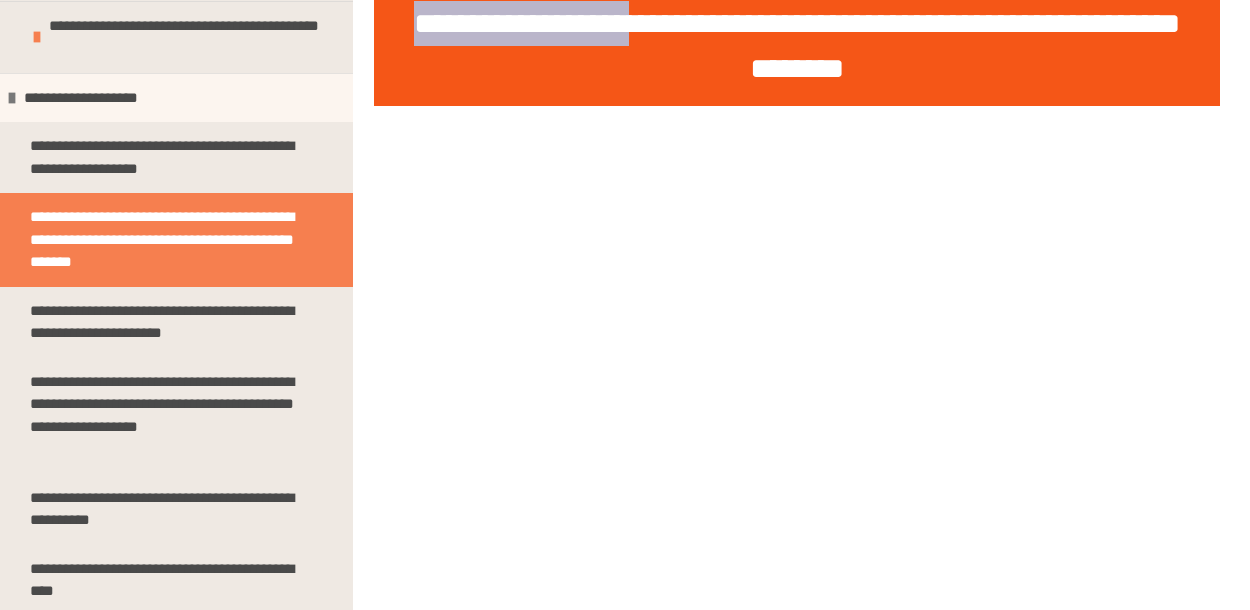 drag, startPoint x: 477, startPoint y: 15, endPoint x: 788, endPoint y: 29, distance: 311.31494 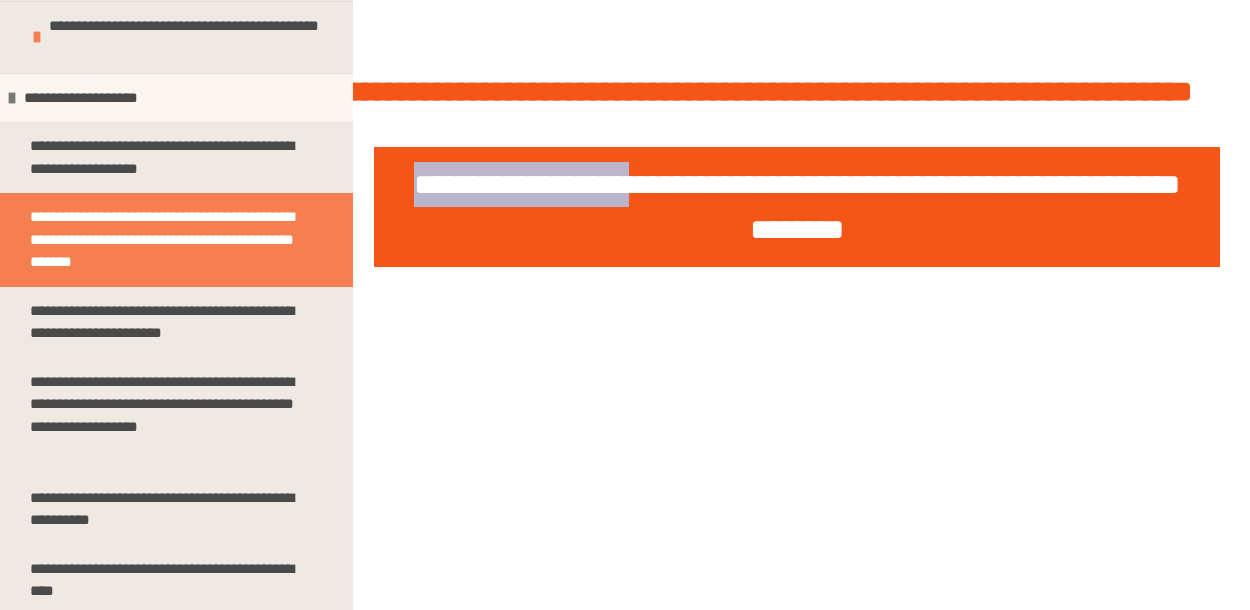 scroll, scrollTop: 0, scrollLeft: 0, axis: both 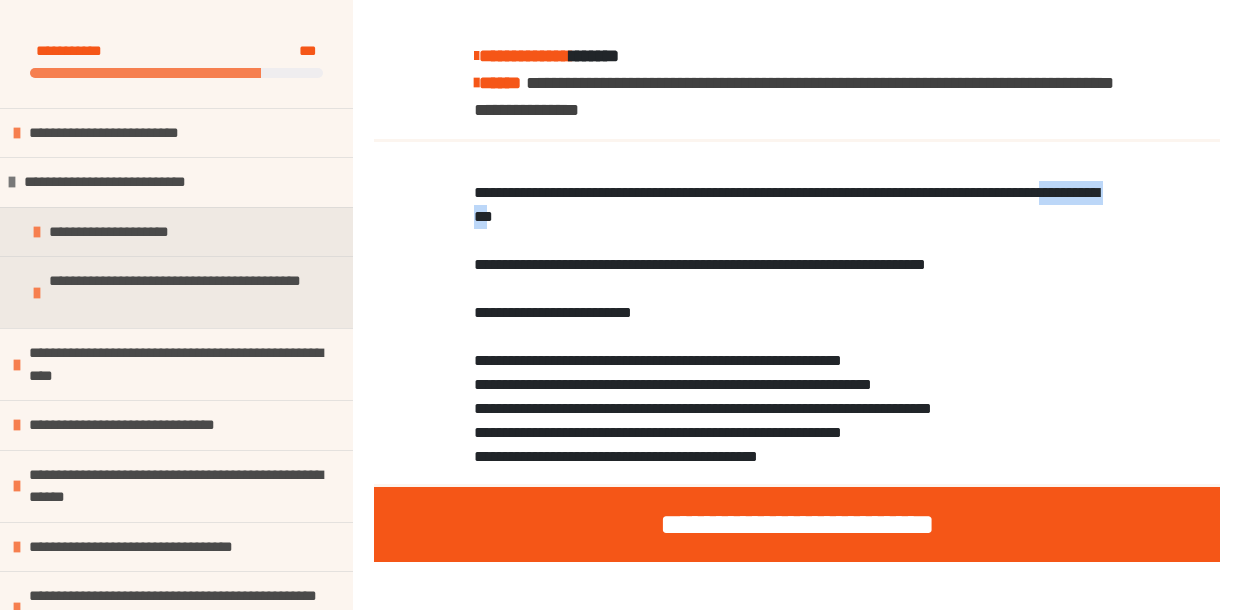 drag, startPoint x: 645, startPoint y: 215, endPoint x: 753, endPoint y: 214, distance: 108.00463 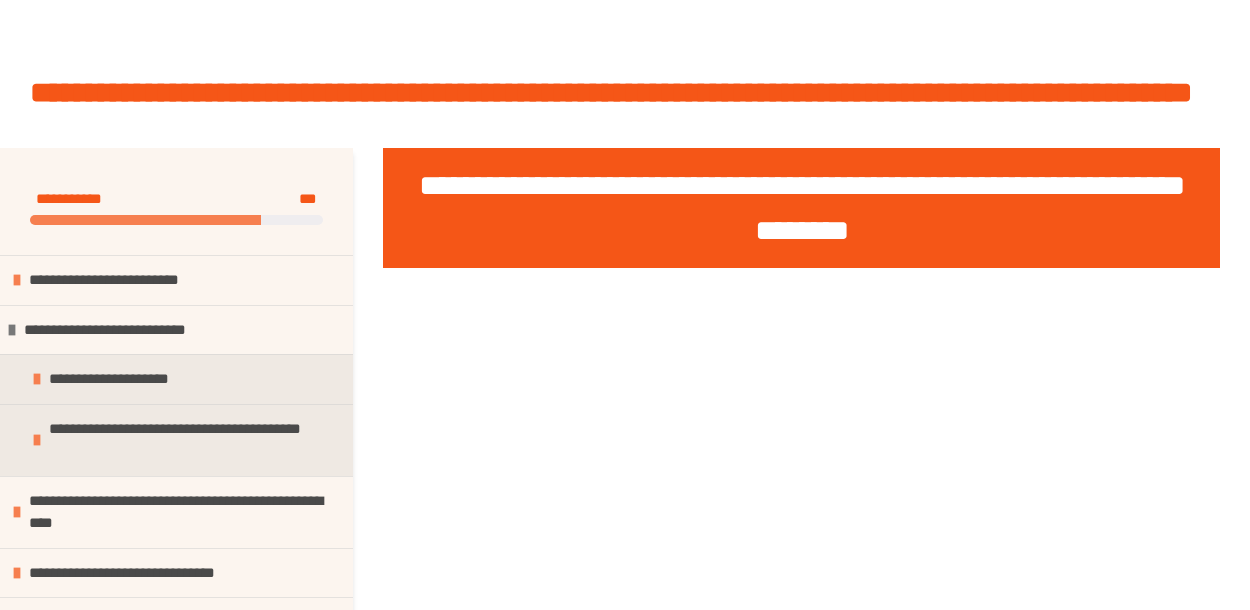 scroll, scrollTop: 0, scrollLeft: 0, axis: both 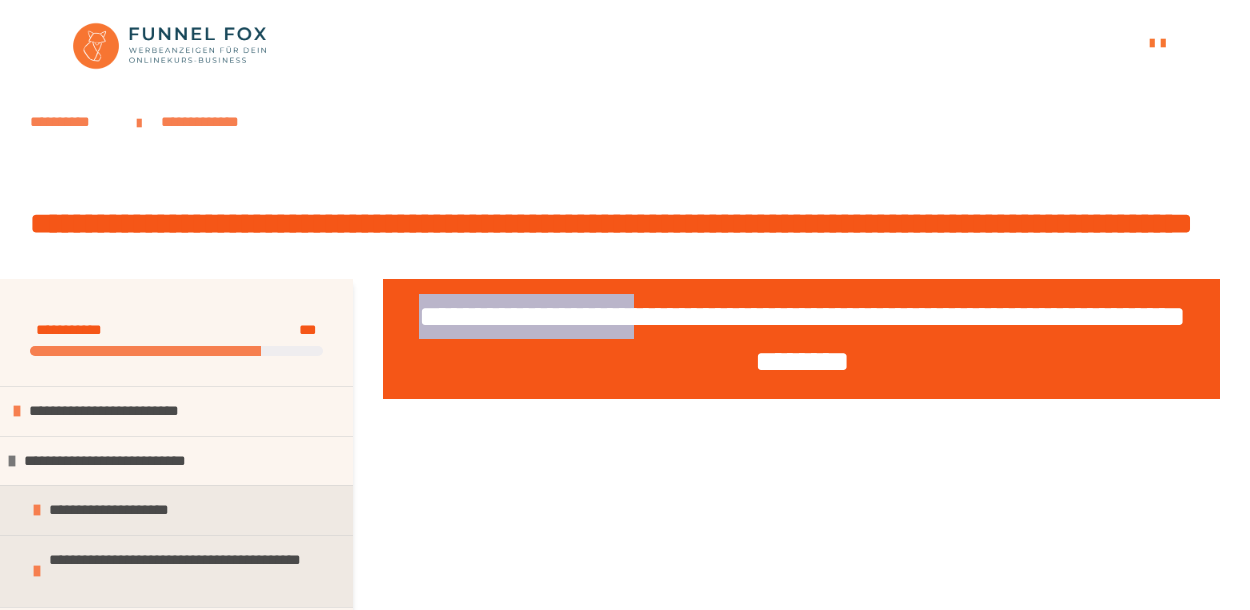 drag, startPoint x: 483, startPoint y: 314, endPoint x: 790, endPoint y: 314, distance: 307 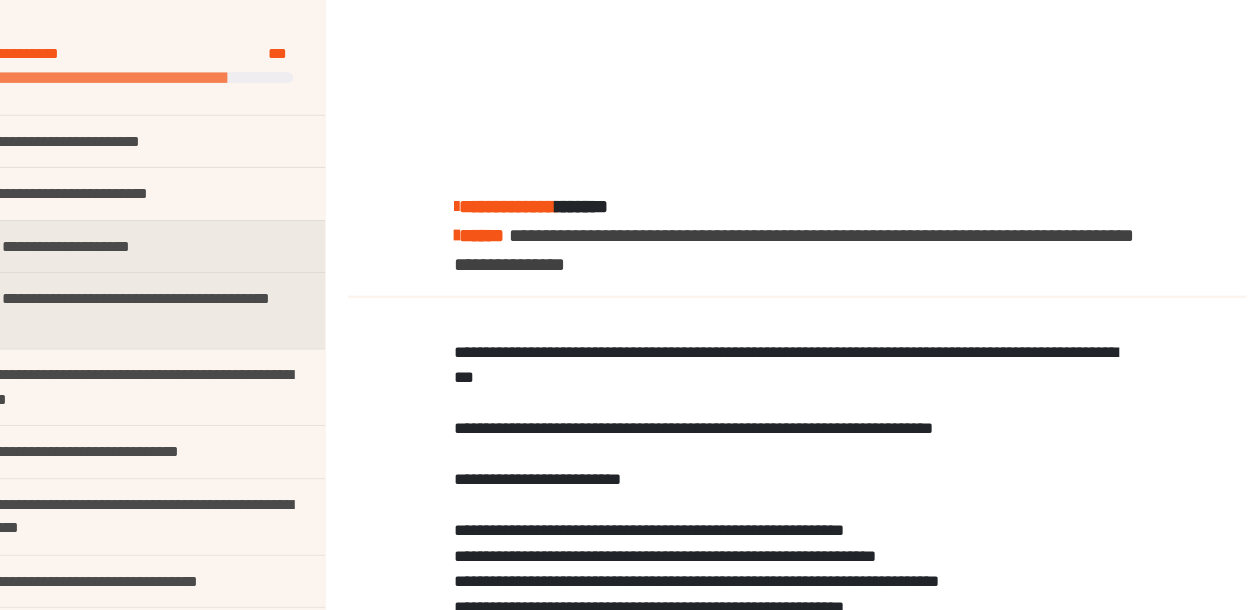 scroll, scrollTop: 593, scrollLeft: 0, axis: vertical 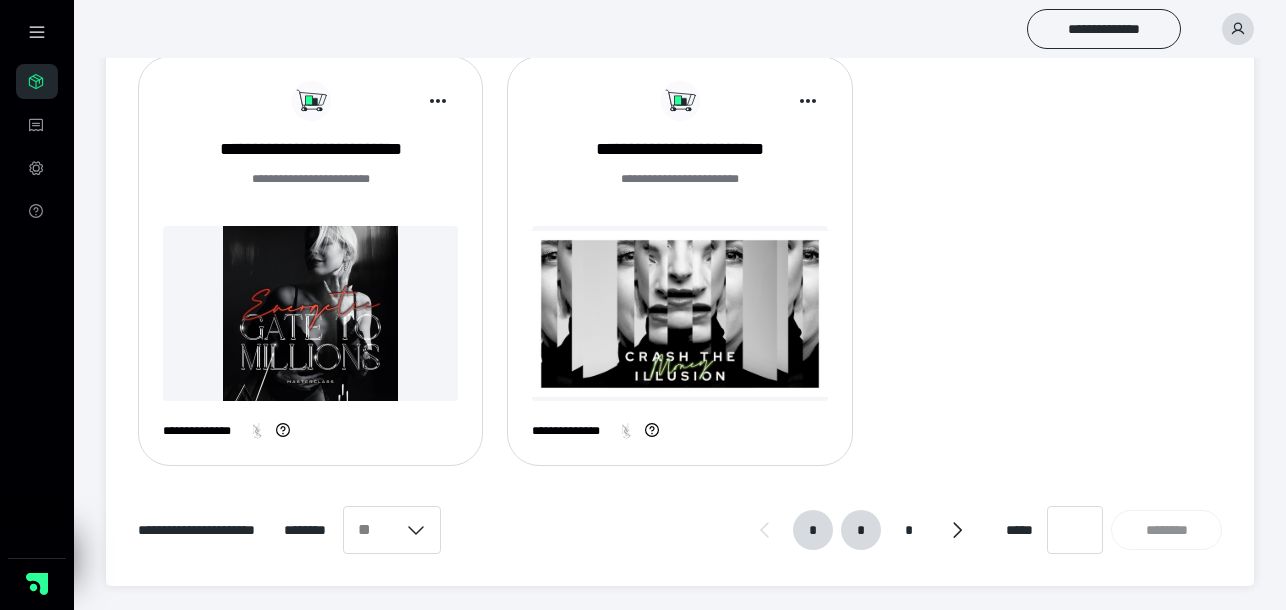 click on "*" at bounding box center [861, 530] 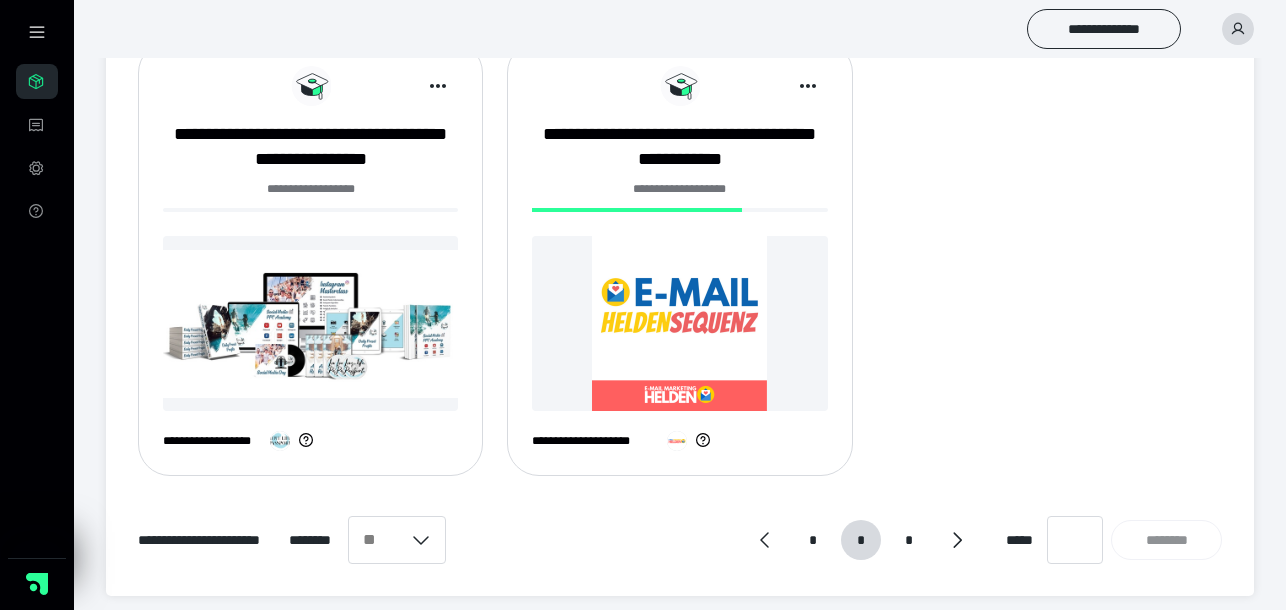scroll, scrollTop: 1696, scrollLeft: 0, axis: vertical 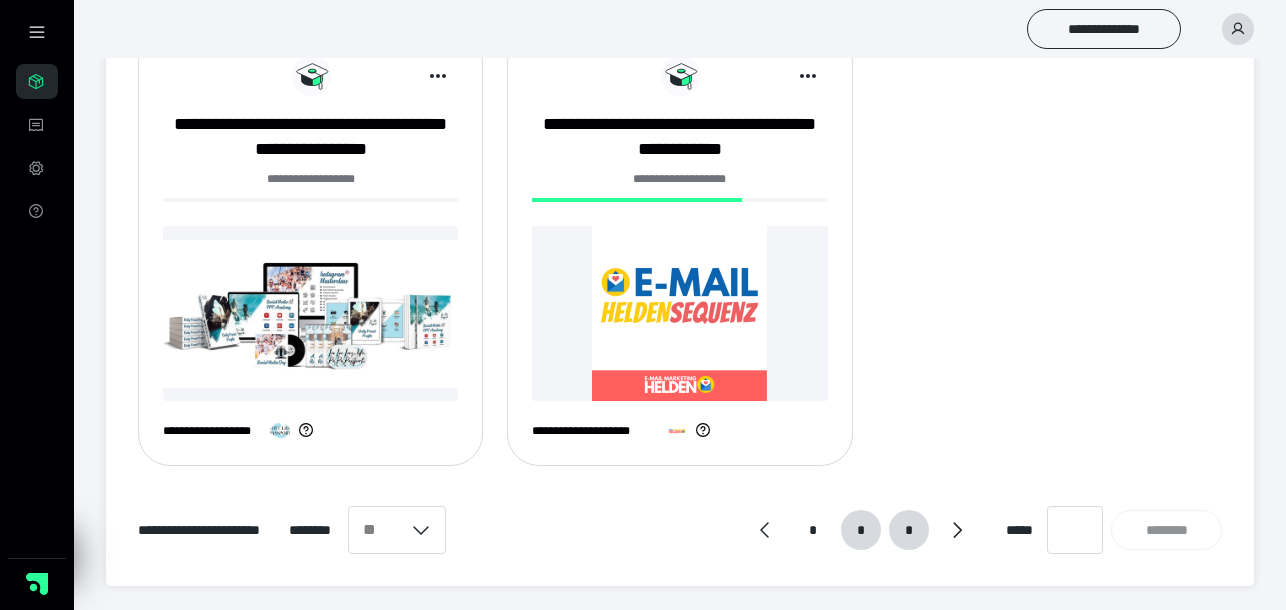 click on "*" at bounding box center (908, 530) 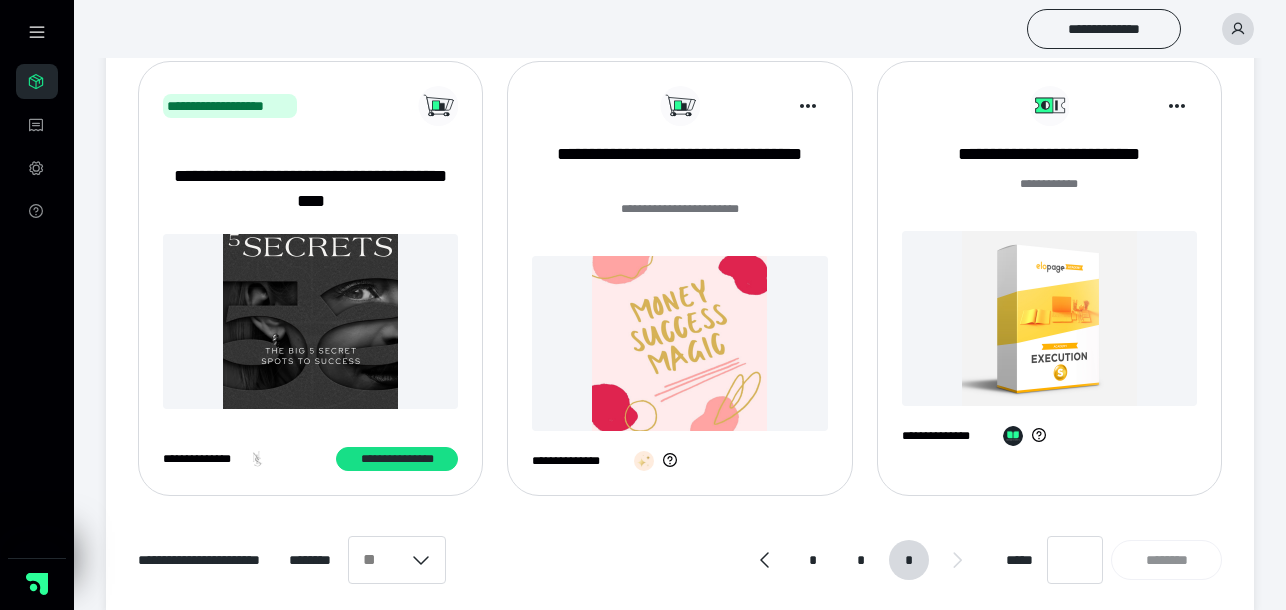 scroll, scrollTop: 343, scrollLeft: 0, axis: vertical 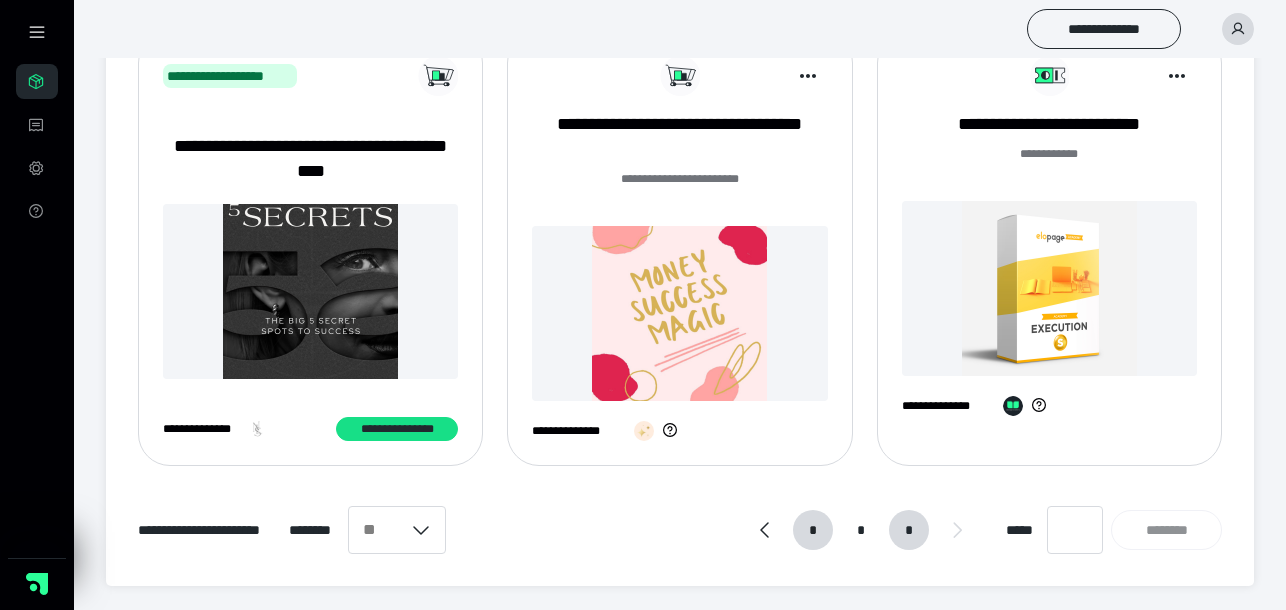 click on "*" at bounding box center (813, 530) 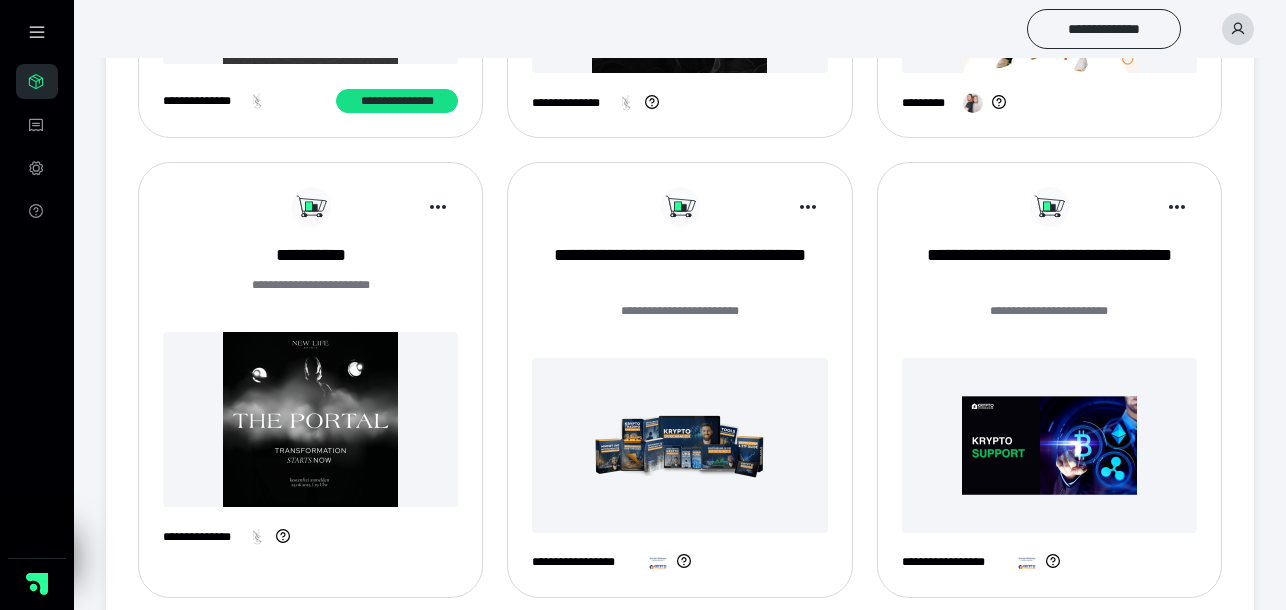 scroll, scrollTop: 0, scrollLeft: 0, axis: both 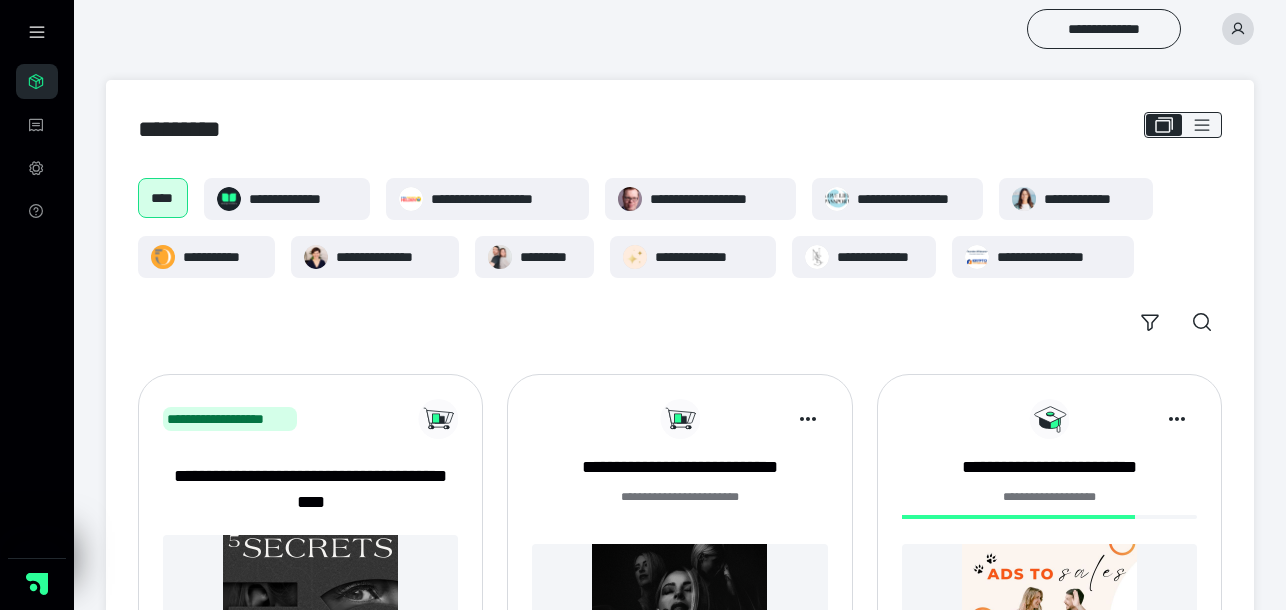 click 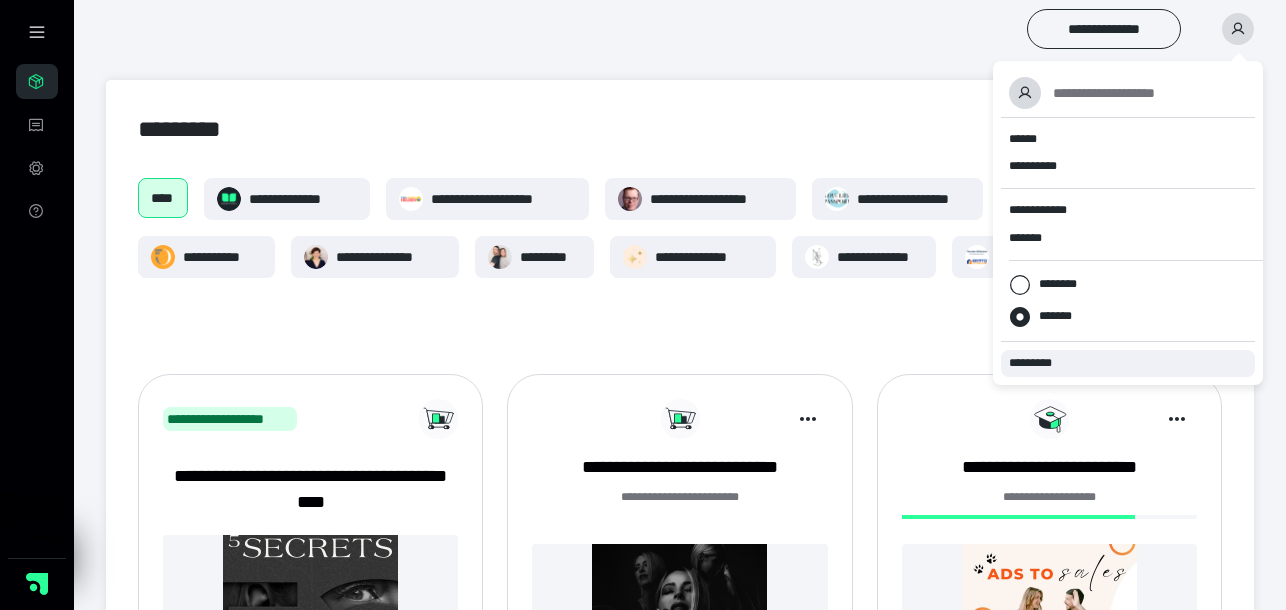 click on "*********" at bounding box center (1039, 363) 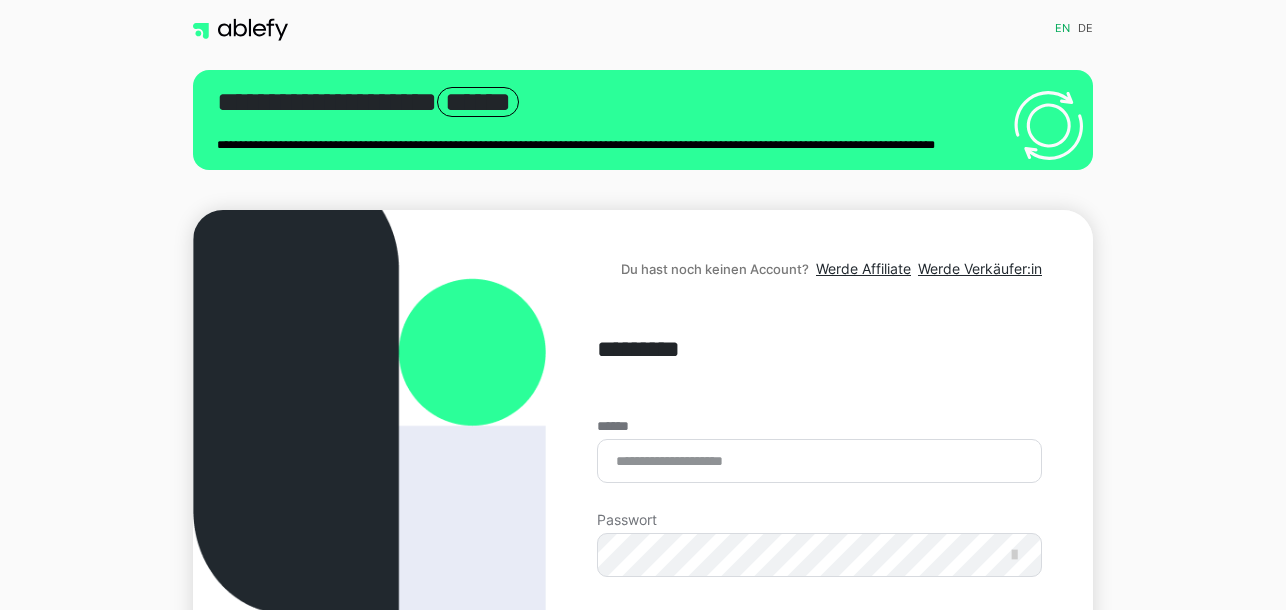 scroll, scrollTop: 0, scrollLeft: 0, axis: both 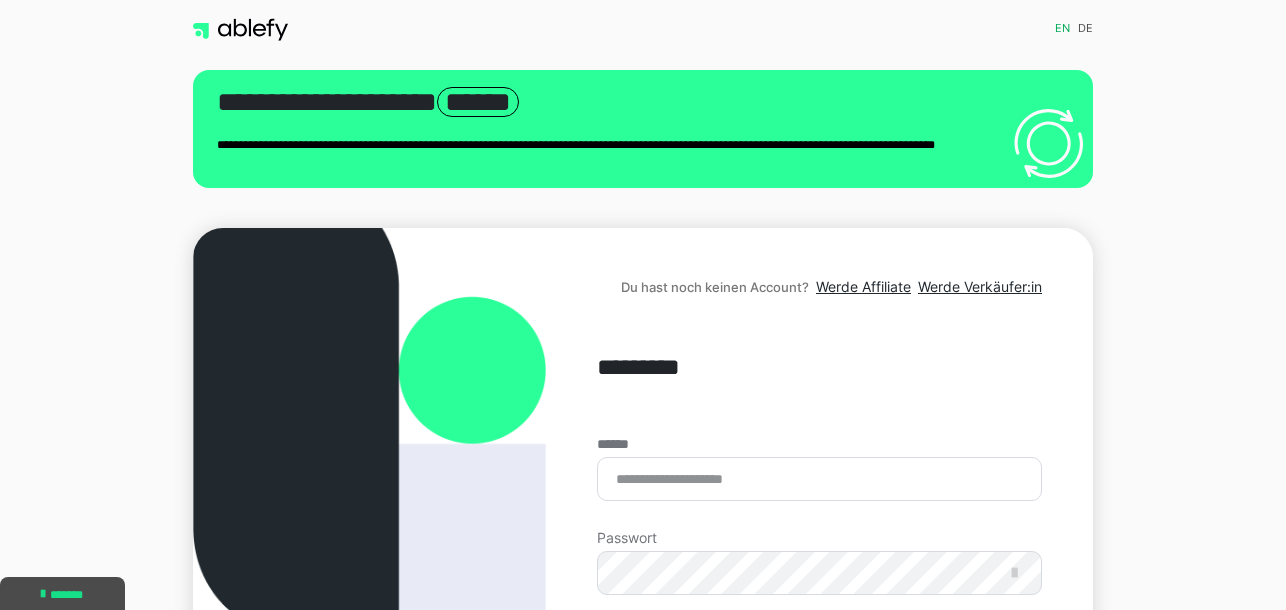 click on "en de" at bounding box center [868, 30] 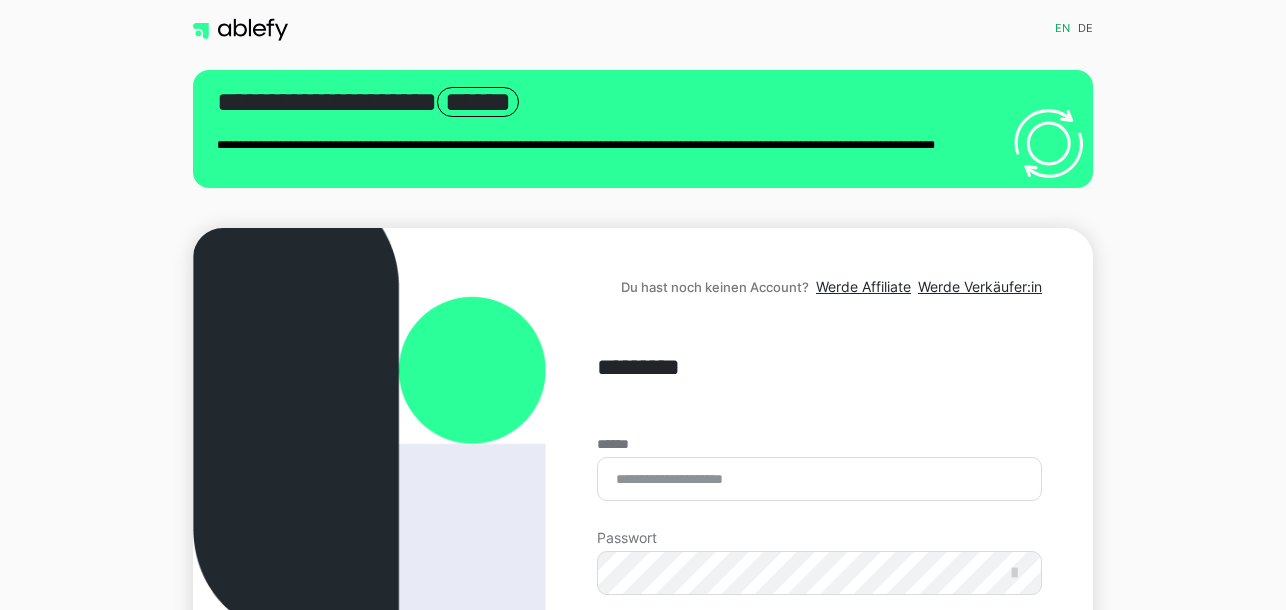 scroll, scrollTop: 0, scrollLeft: 0, axis: both 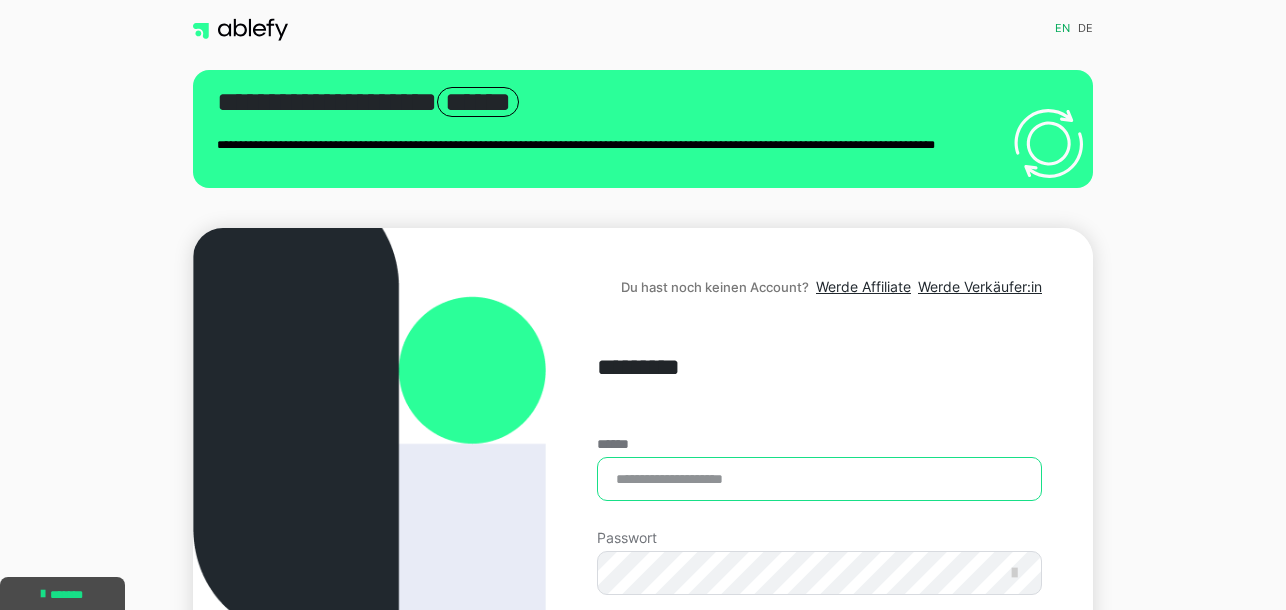 type on "**********" 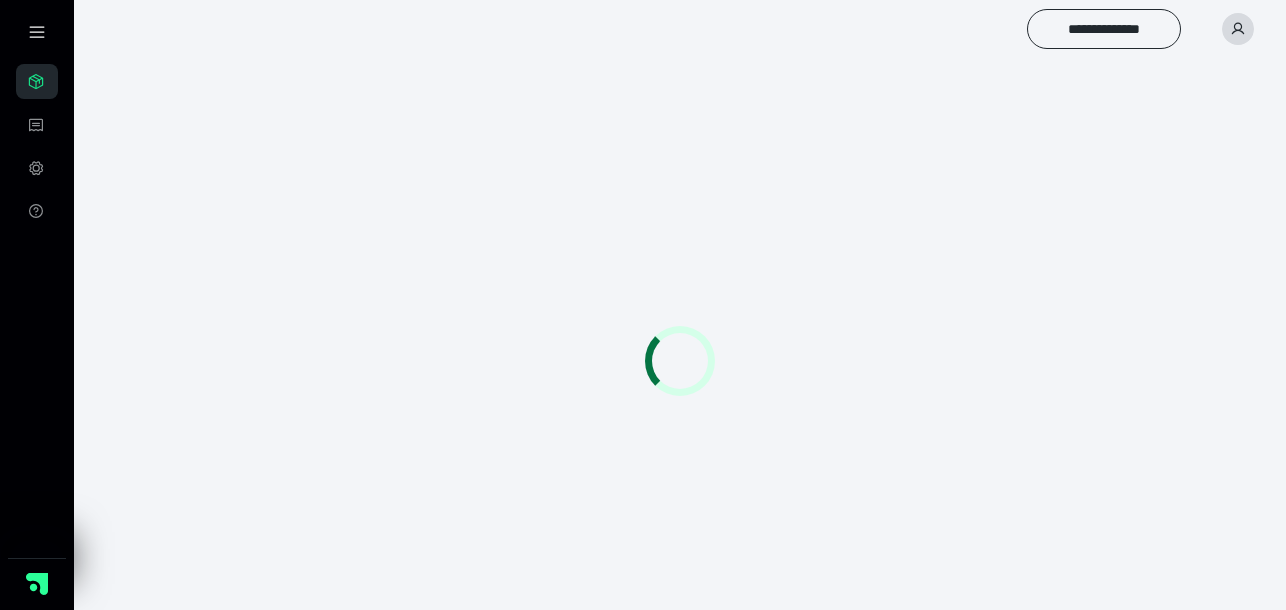 scroll, scrollTop: 0, scrollLeft: 0, axis: both 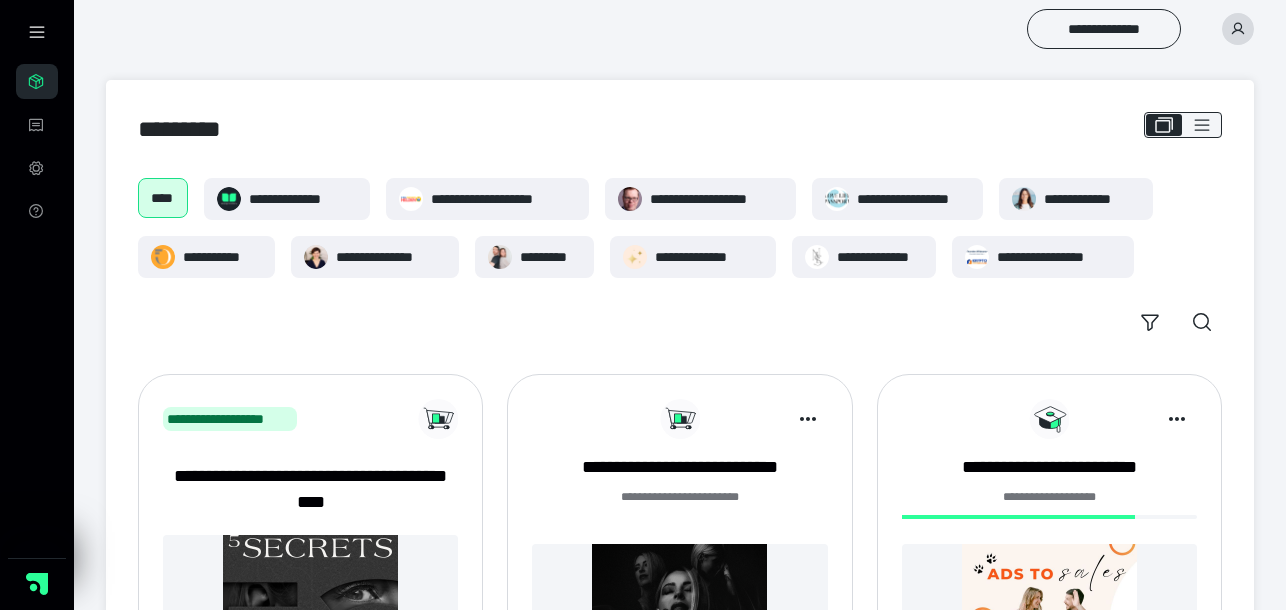 click 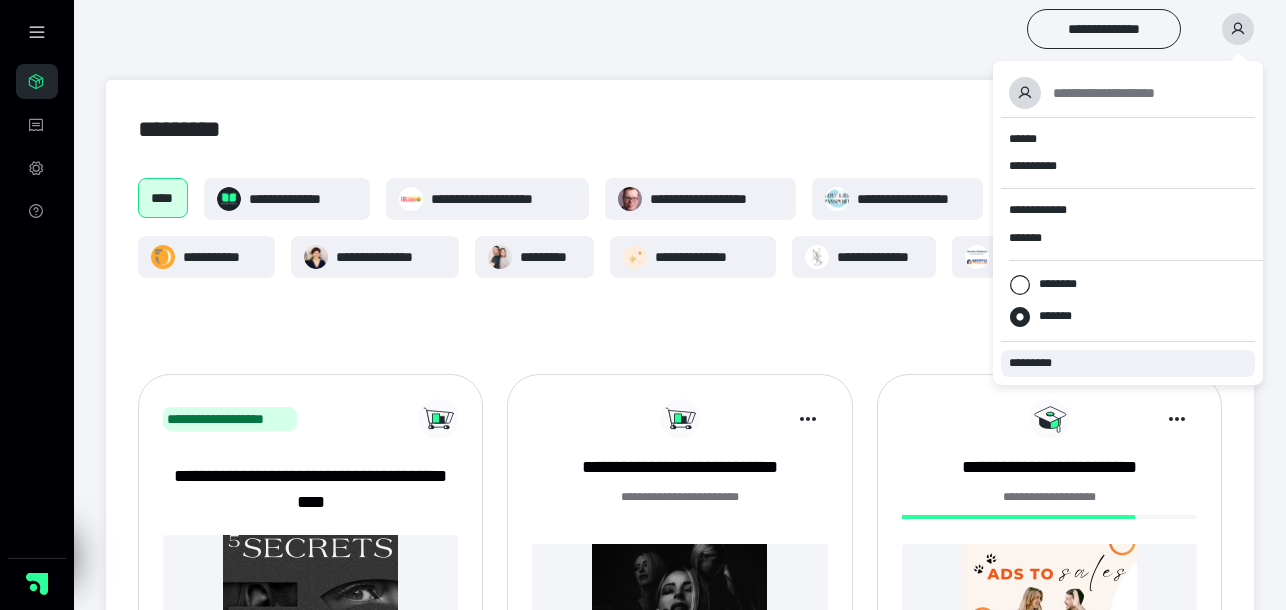 click on "*********" at bounding box center [1039, 363] 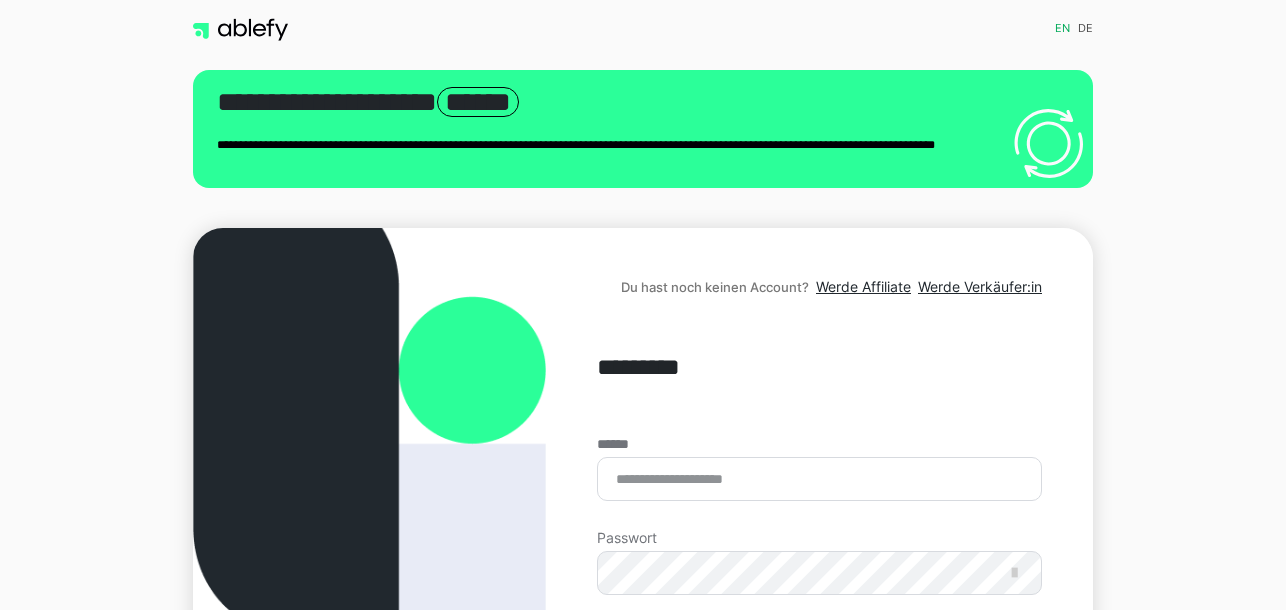 scroll, scrollTop: 0, scrollLeft: 0, axis: both 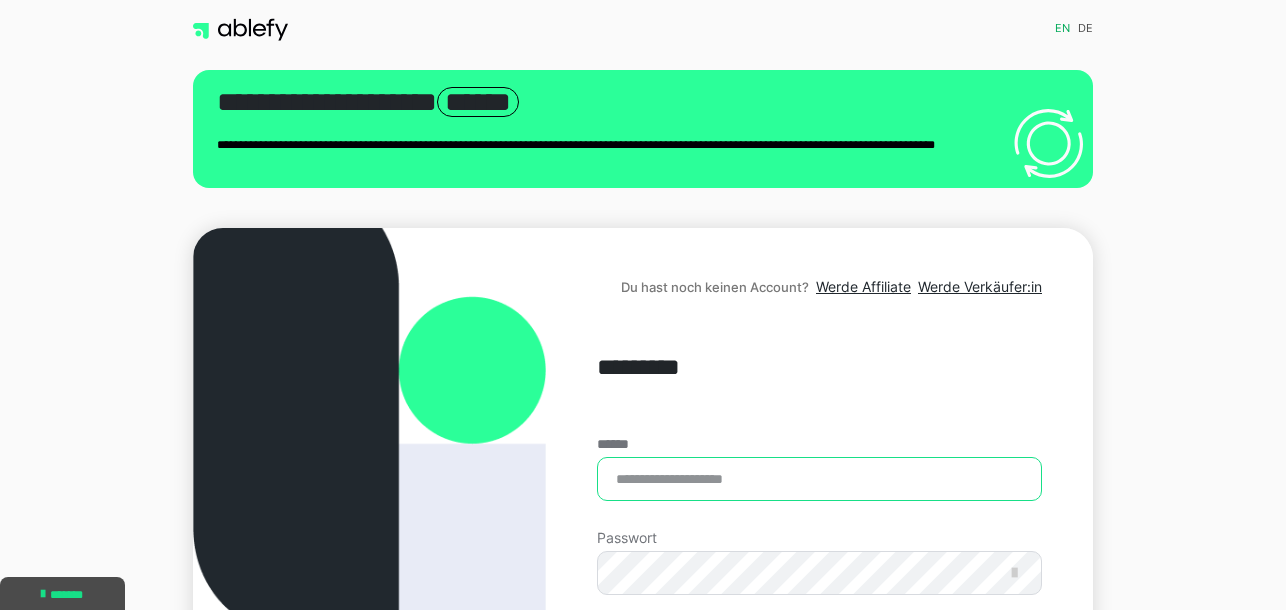 click on "******" at bounding box center [819, 479] 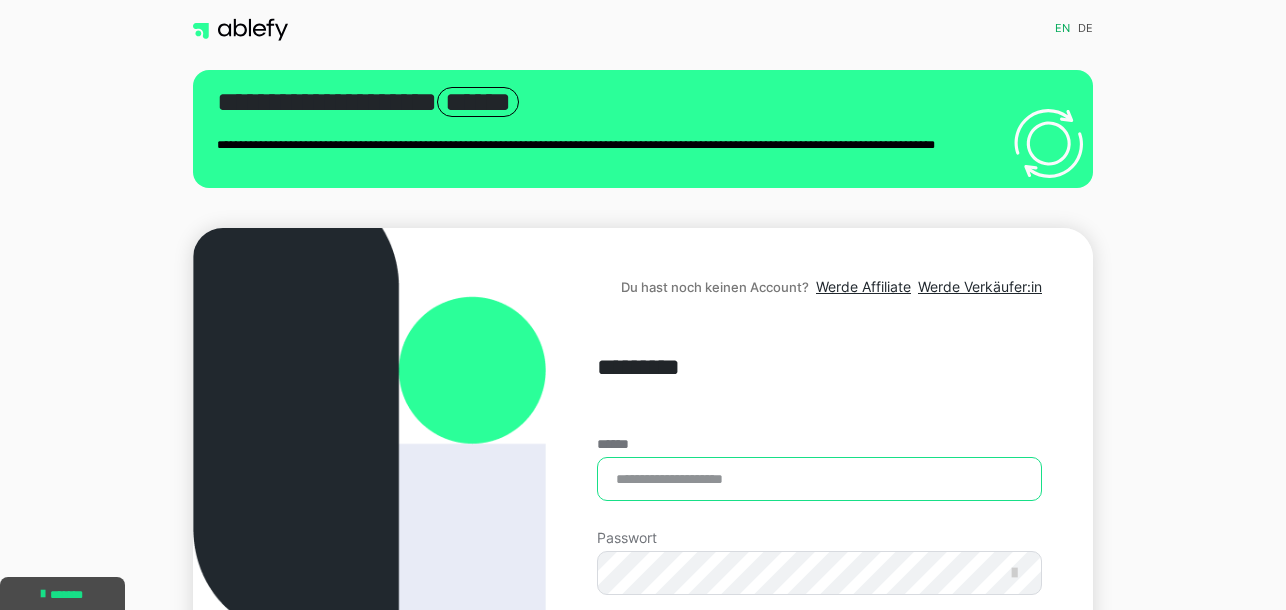 type on "**********" 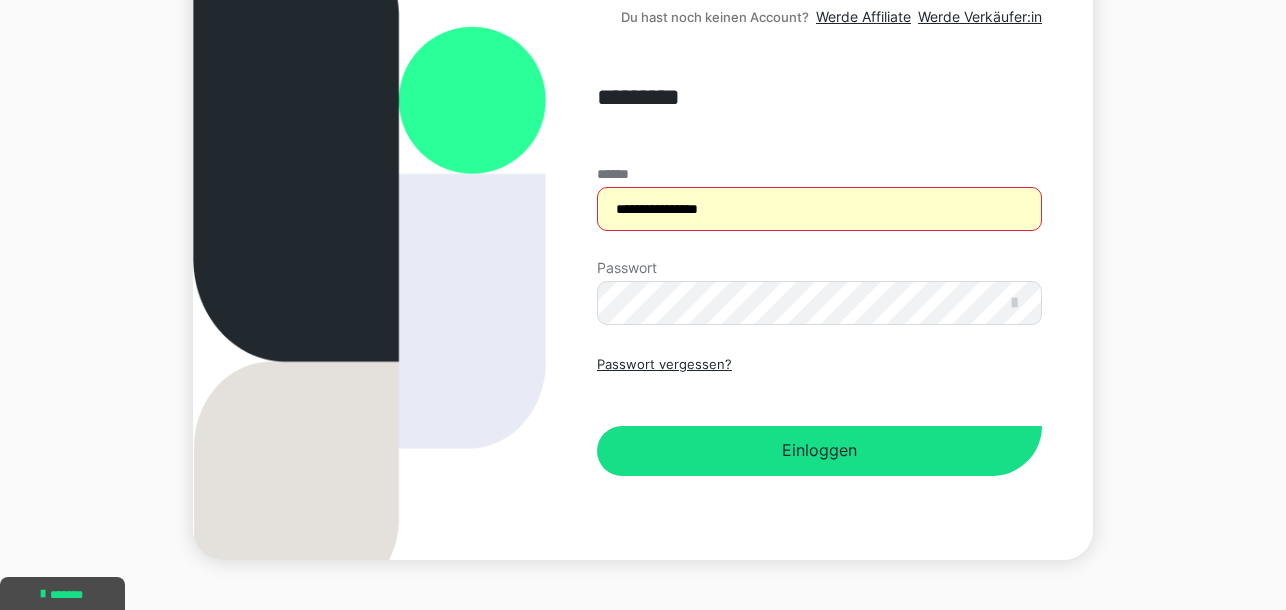 scroll, scrollTop: 307, scrollLeft: 0, axis: vertical 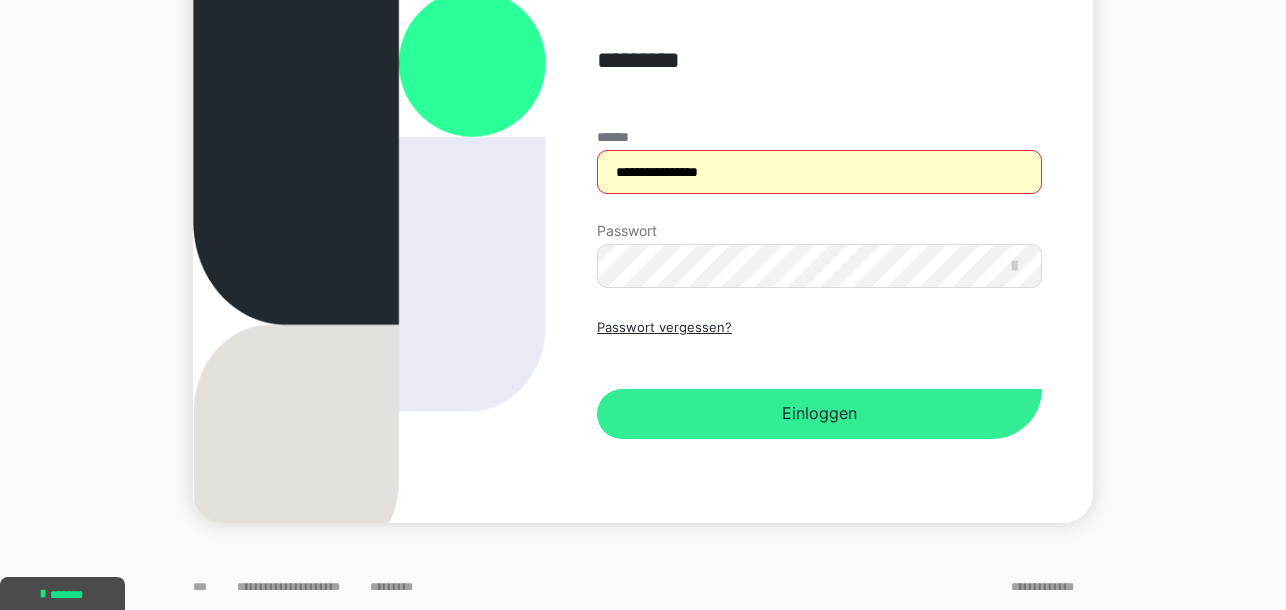 click on "Einloggen" at bounding box center [819, 414] 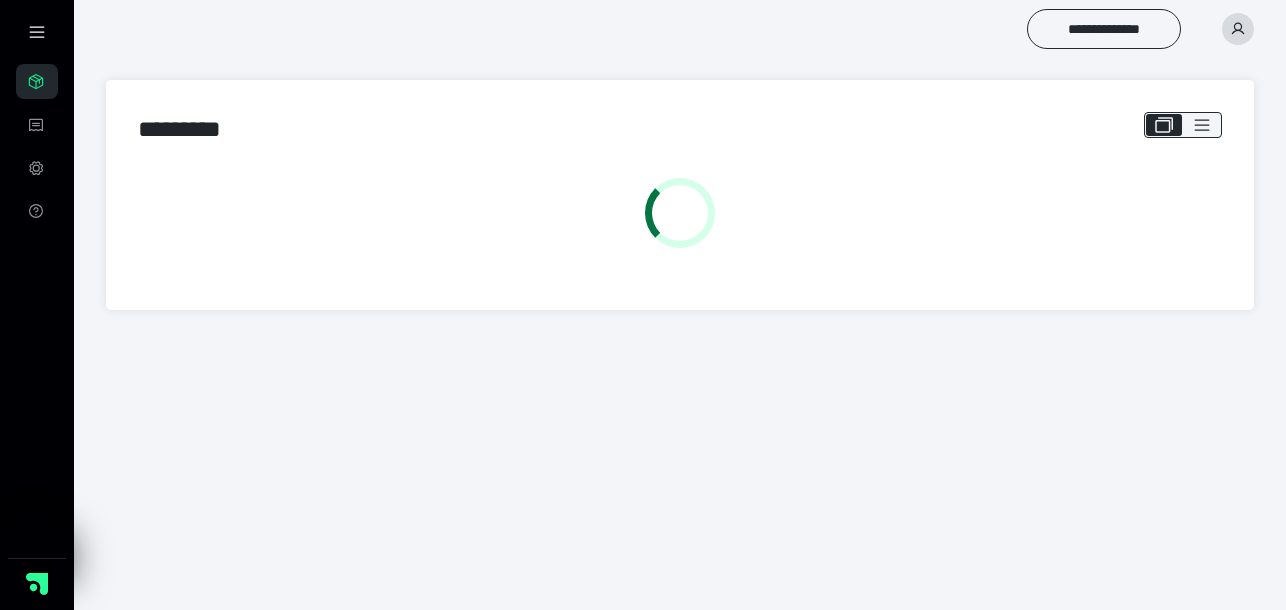 scroll, scrollTop: 0, scrollLeft: 0, axis: both 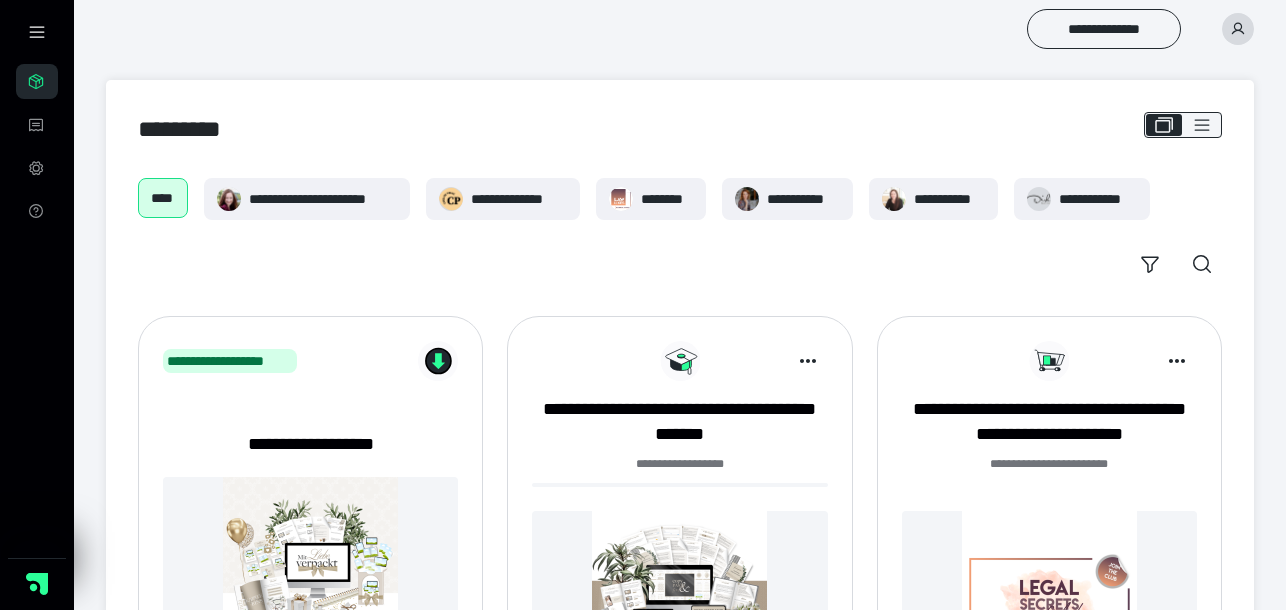 click 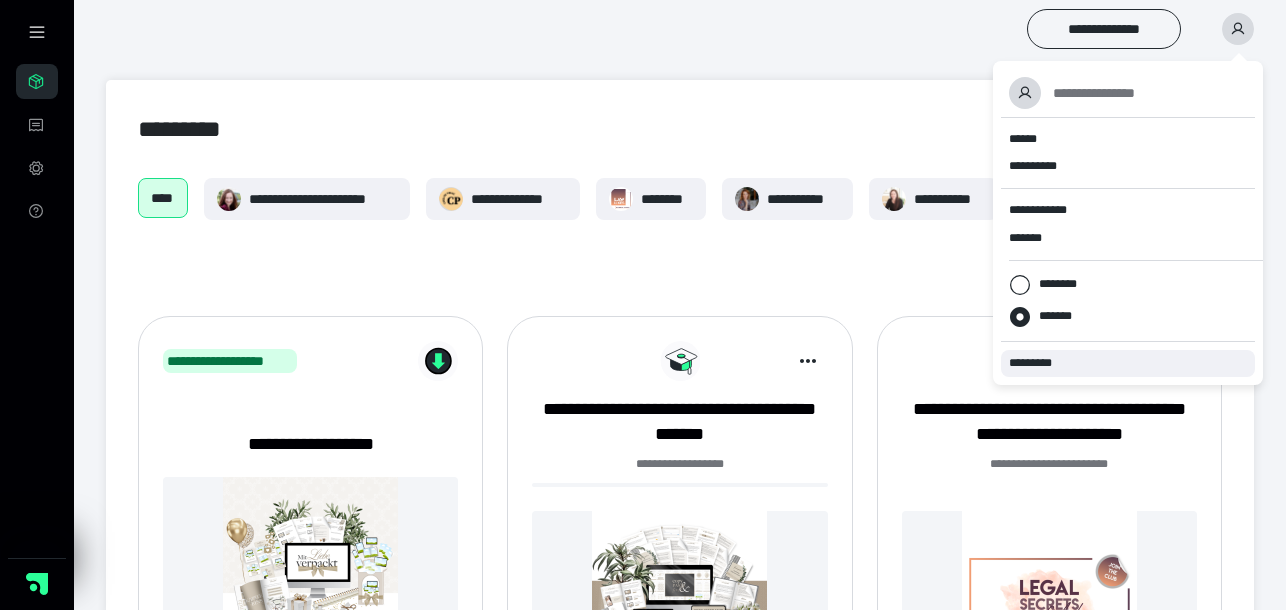 click on "*********" at bounding box center (1039, 363) 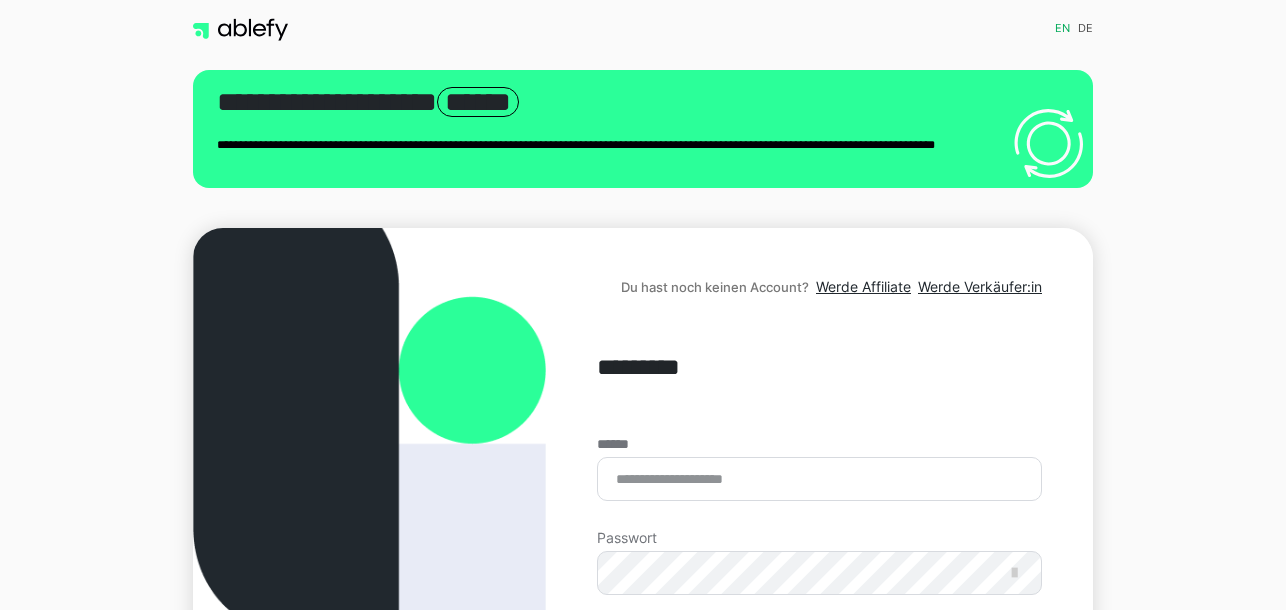 scroll, scrollTop: 0, scrollLeft: 0, axis: both 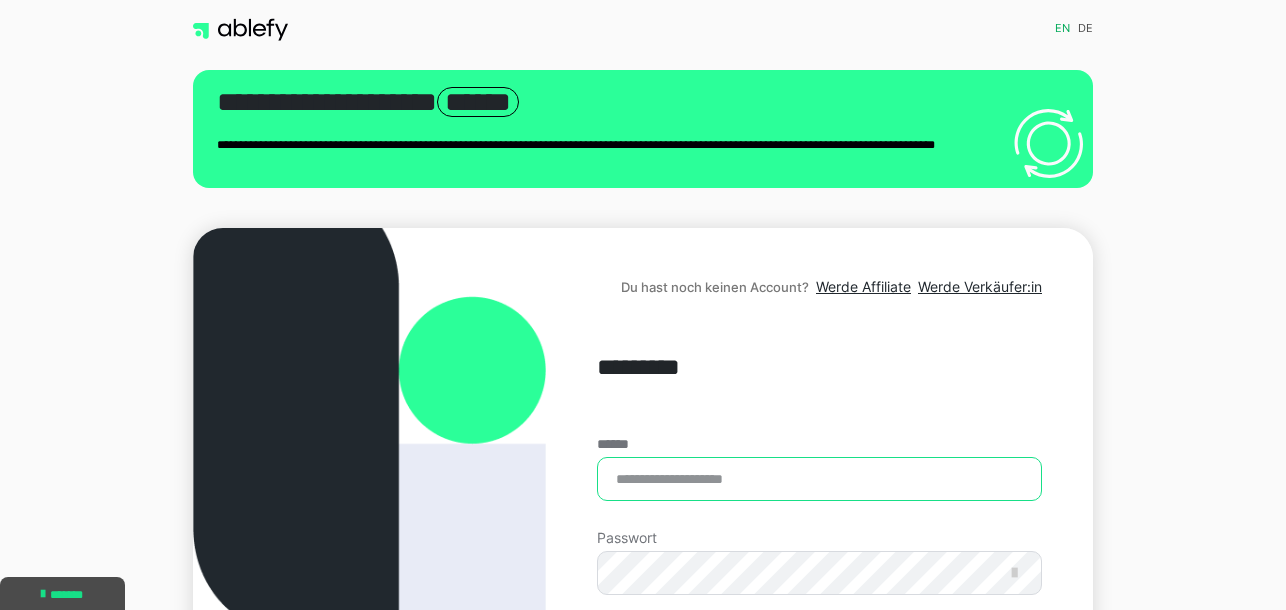 click on "******" at bounding box center (819, 479) 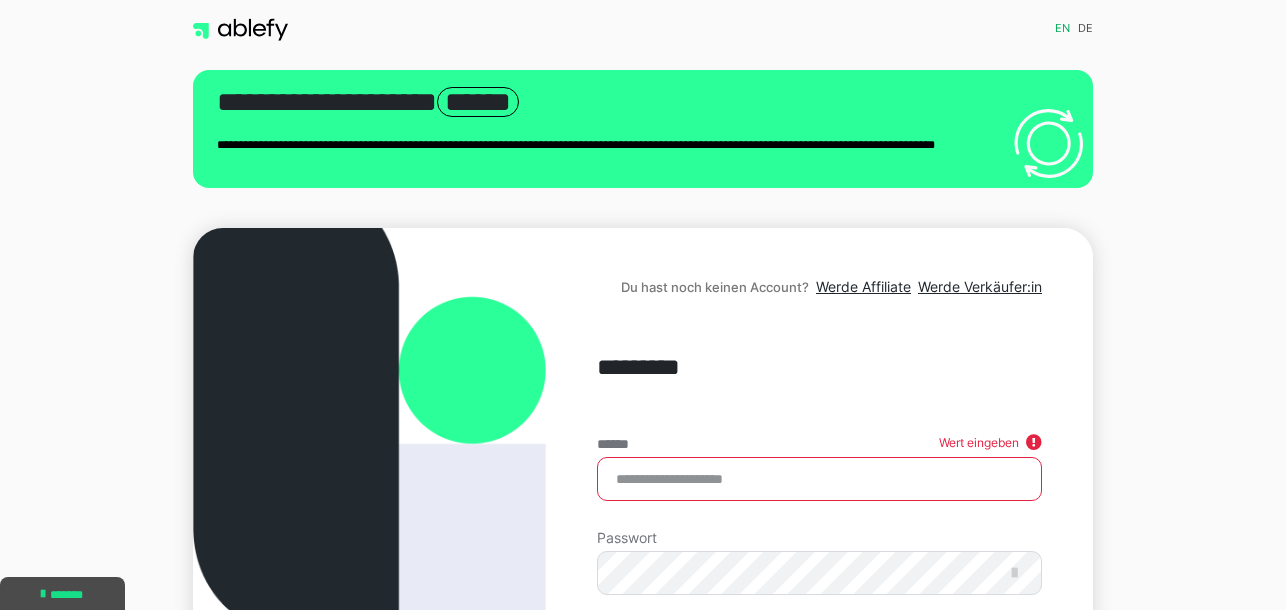 type on "**********" 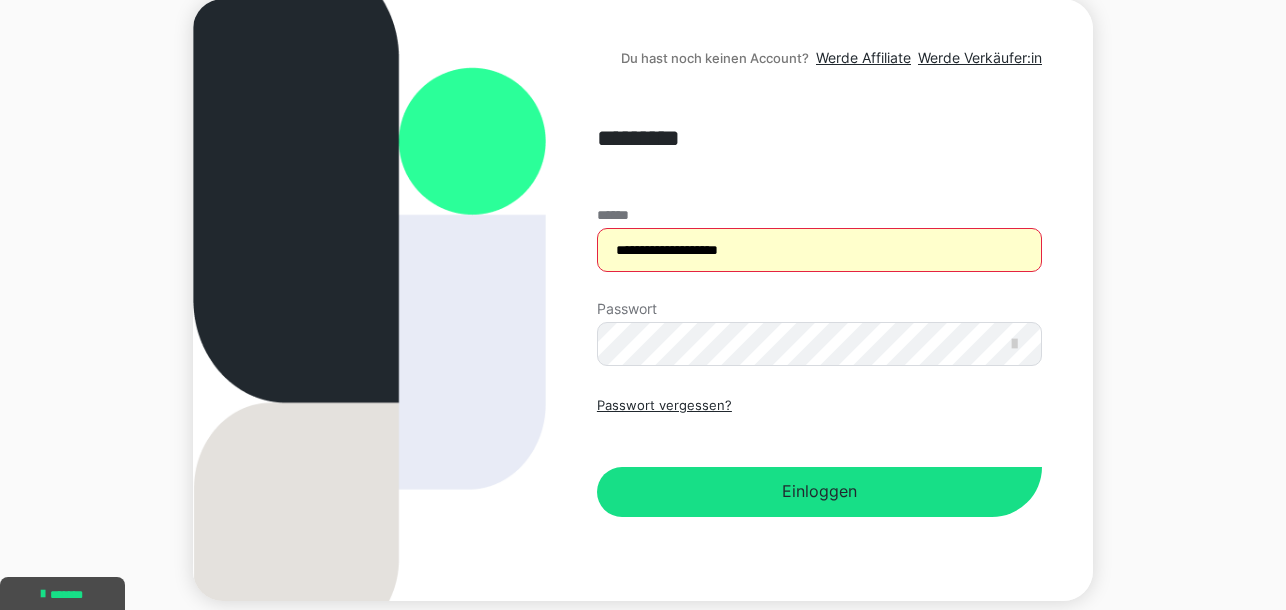 scroll, scrollTop: 298, scrollLeft: 0, axis: vertical 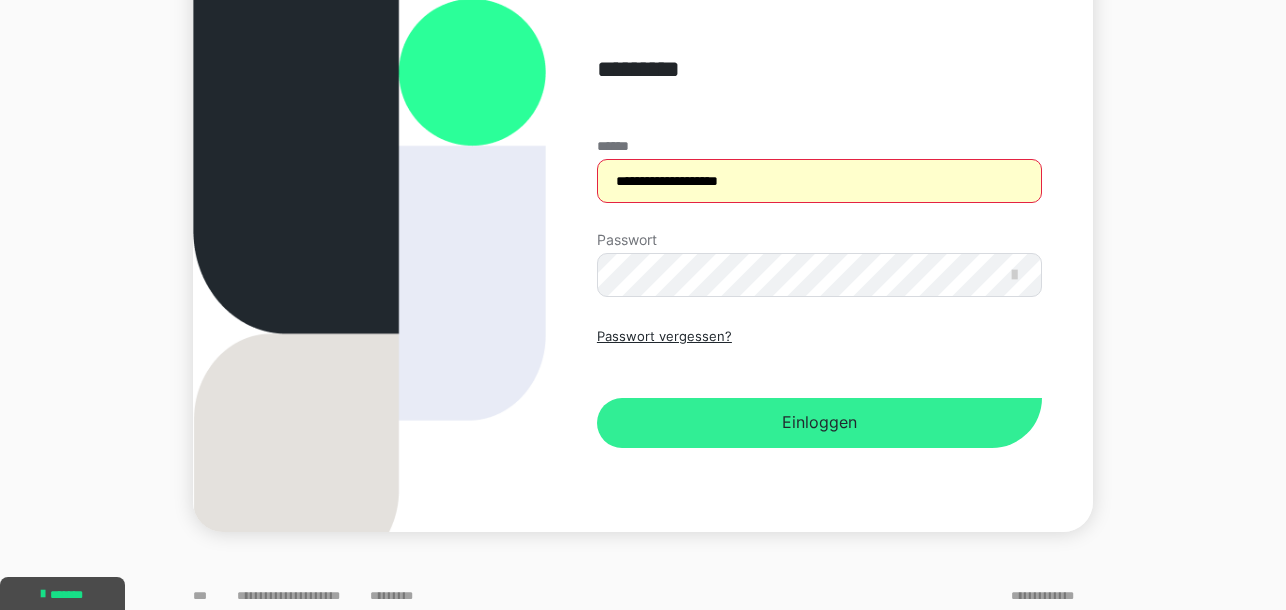 click on "Einloggen" at bounding box center [819, 423] 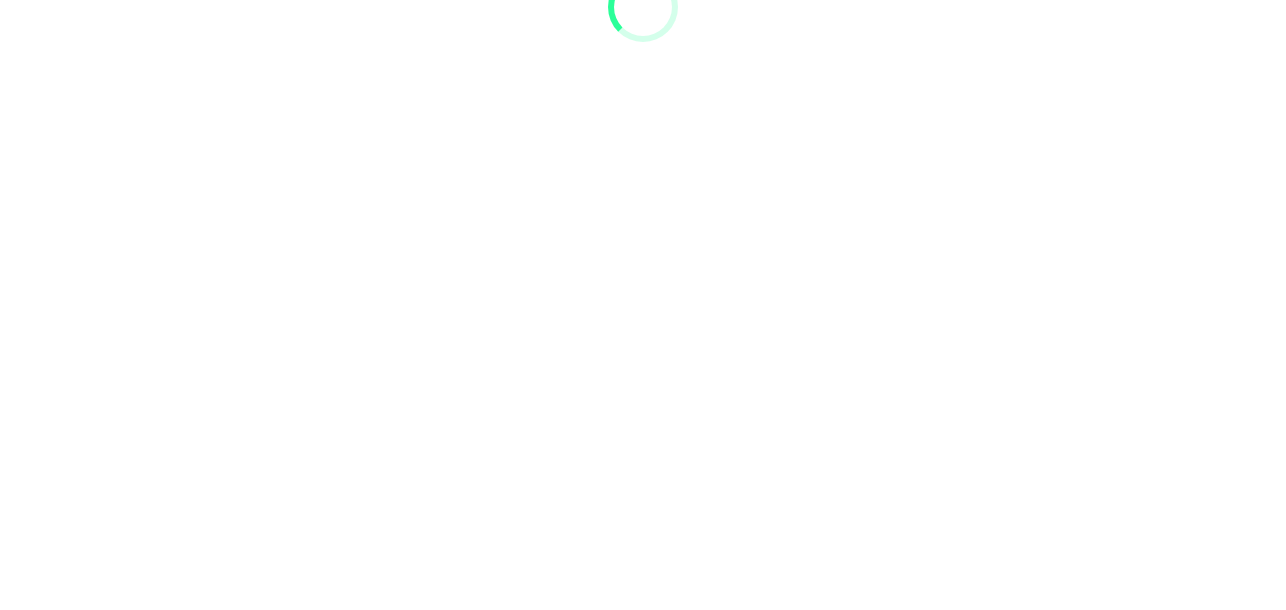 scroll, scrollTop: 0, scrollLeft: 0, axis: both 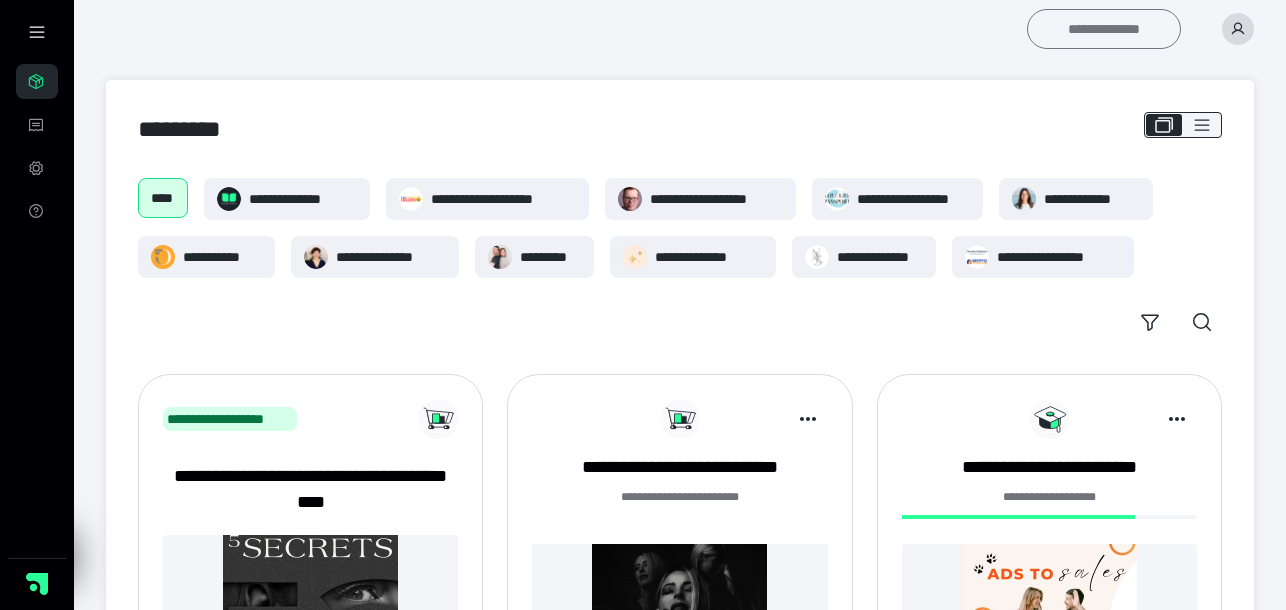 click on "**********" at bounding box center [1104, 29] 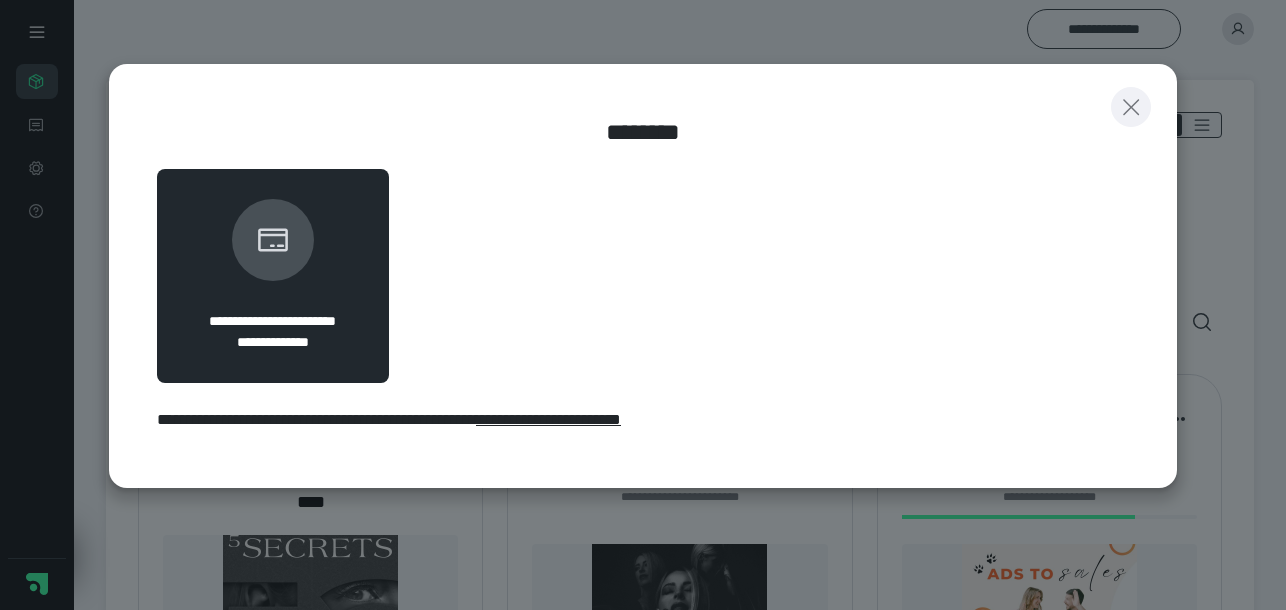 click 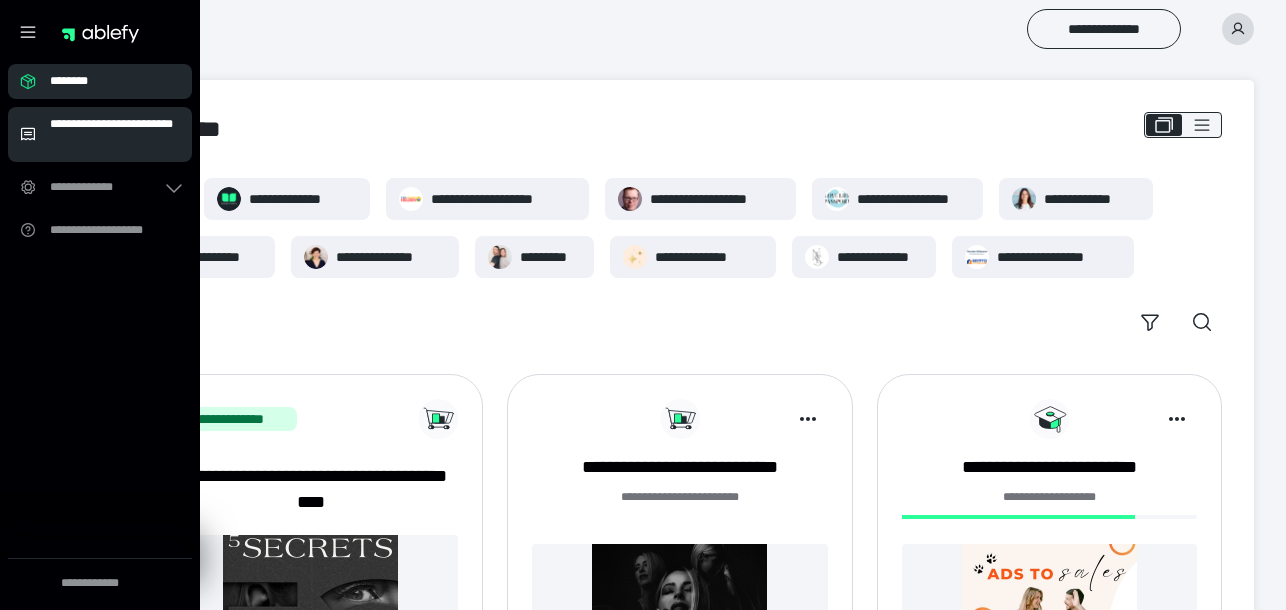 click on "**********" at bounding box center [115, 134] 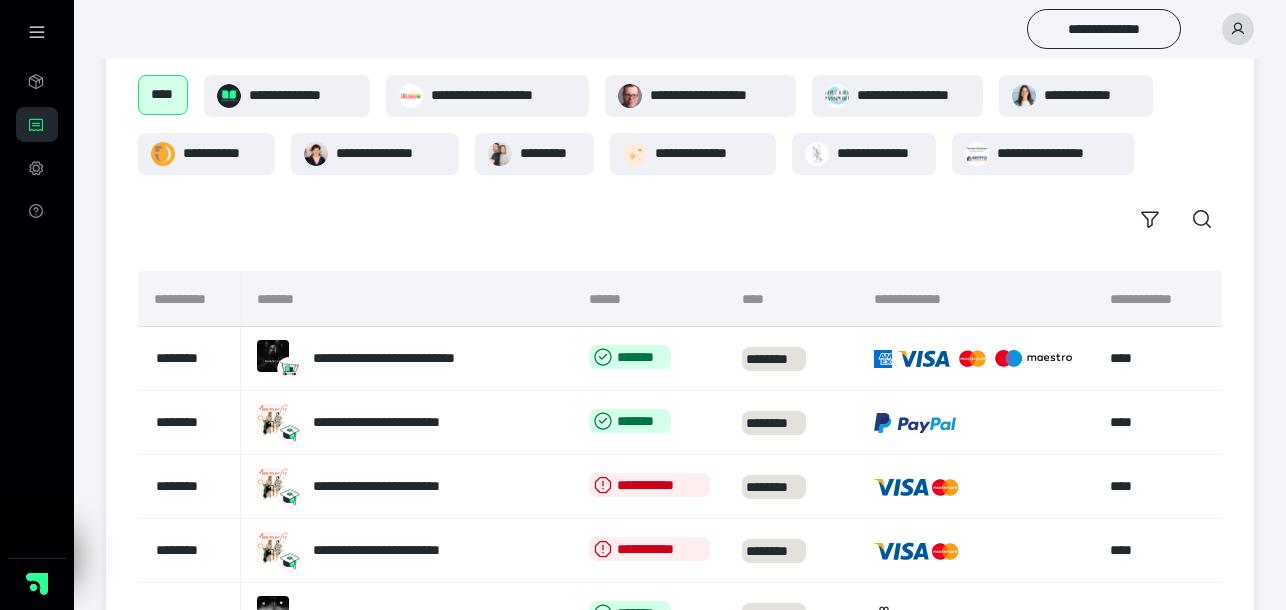 scroll, scrollTop: 0, scrollLeft: 0, axis: both 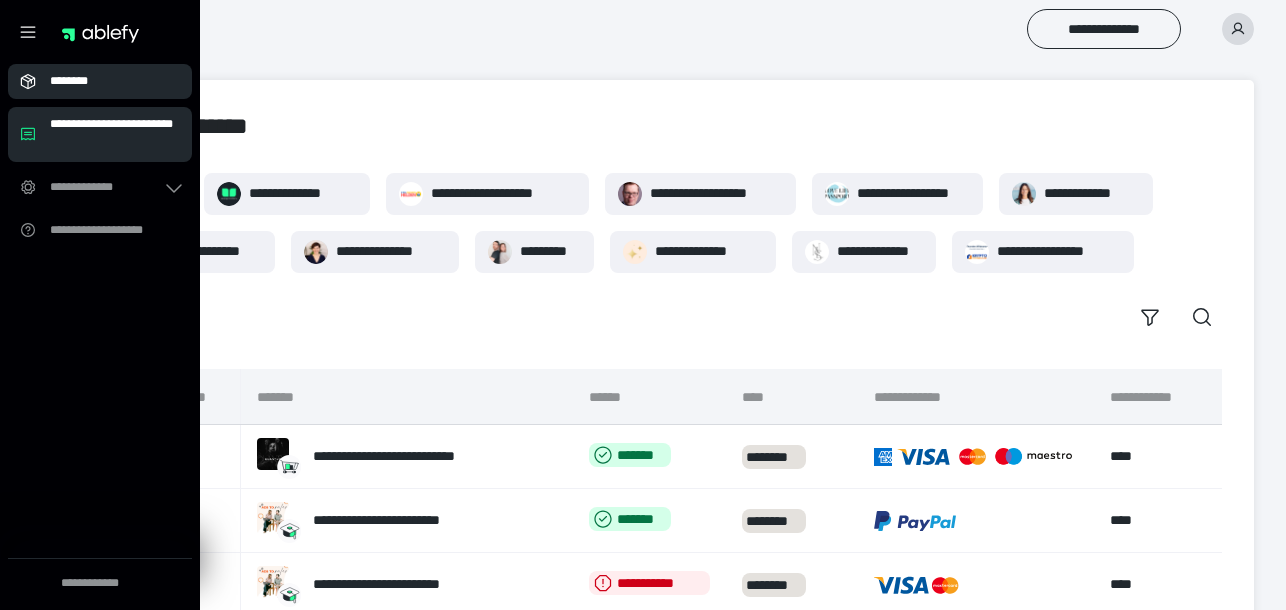 click on "********" at bounding box center [106, 81] 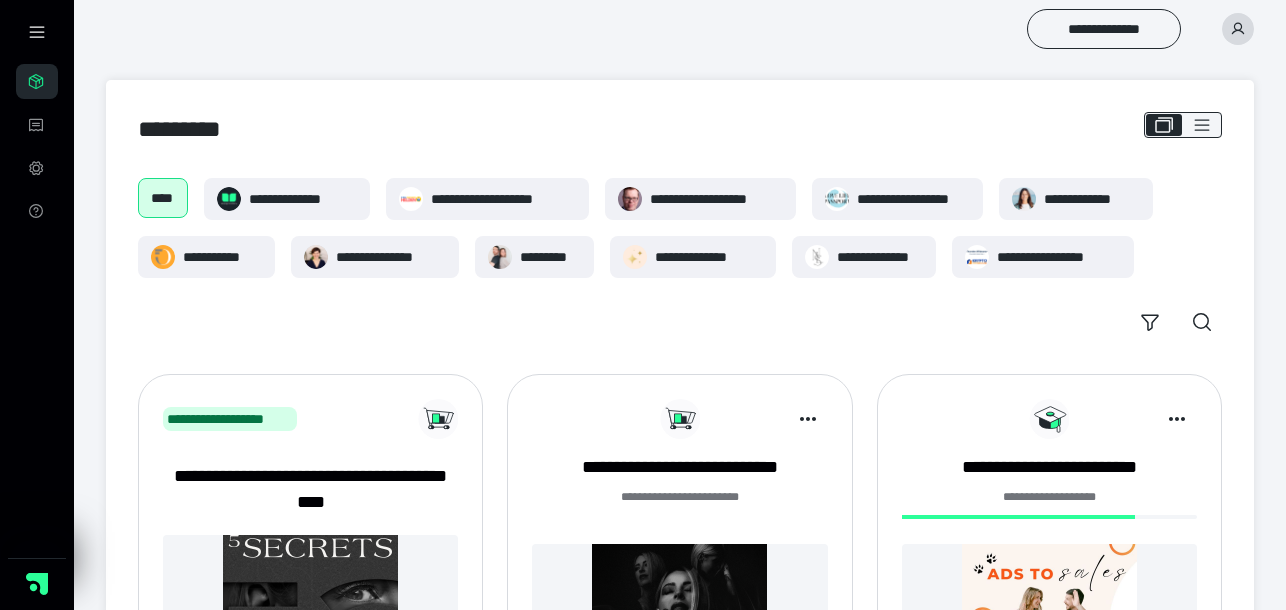 click 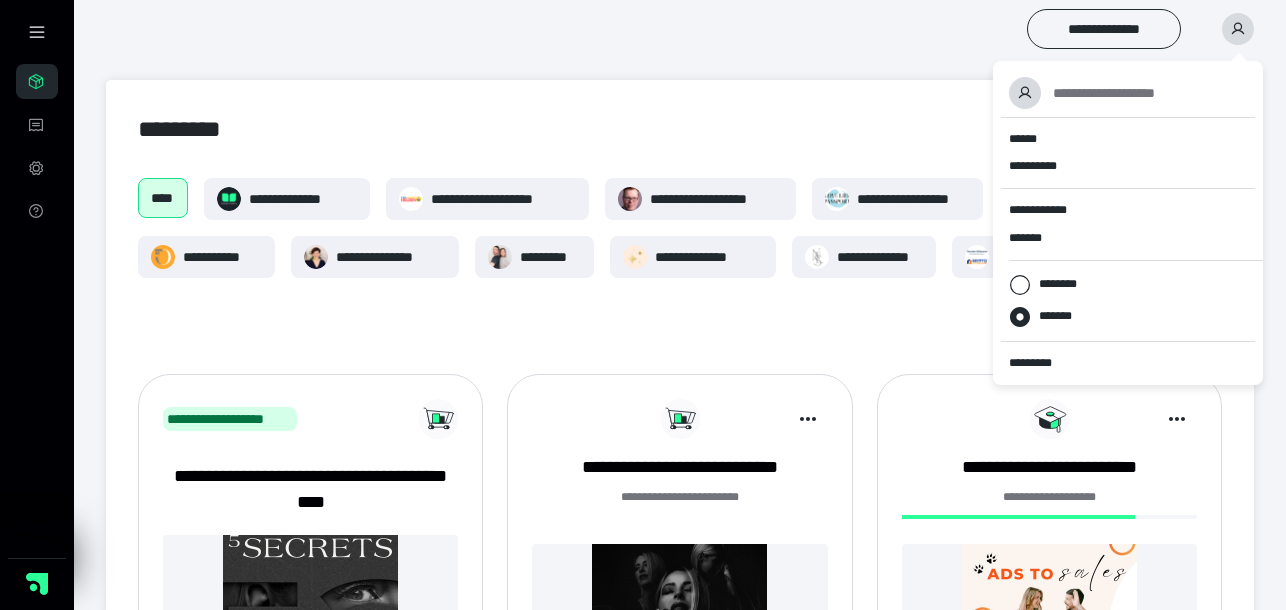 click on "**********" at bounding box center [680, 29] 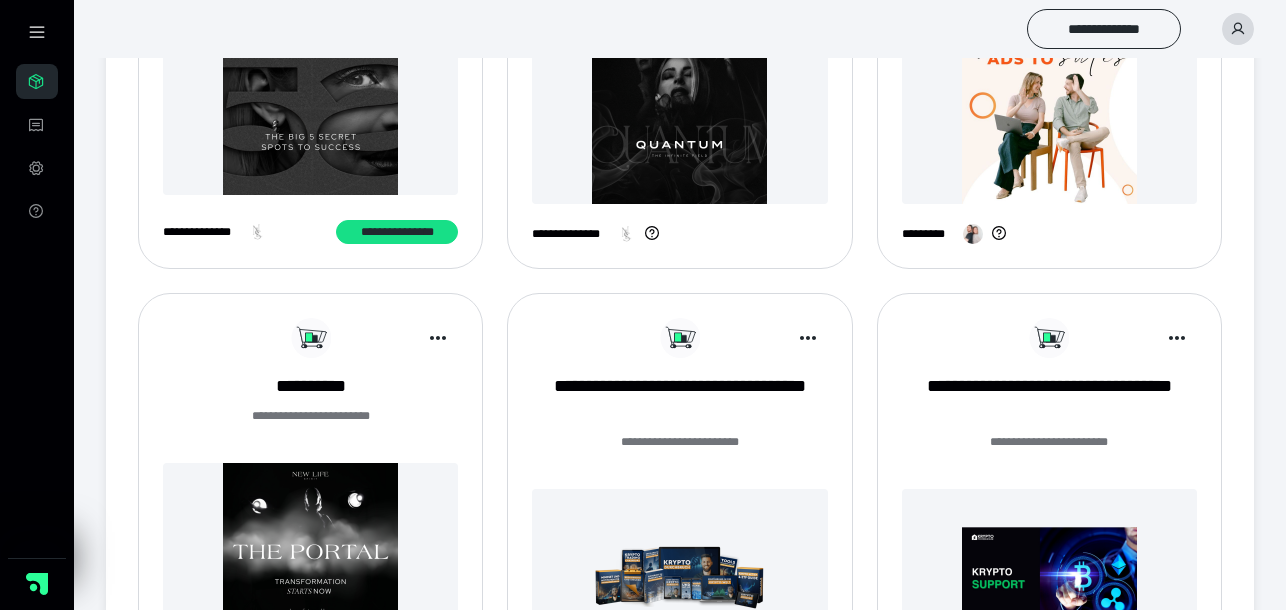 scroll, scrollTop: 0, scrollLeft: 0, axis: both 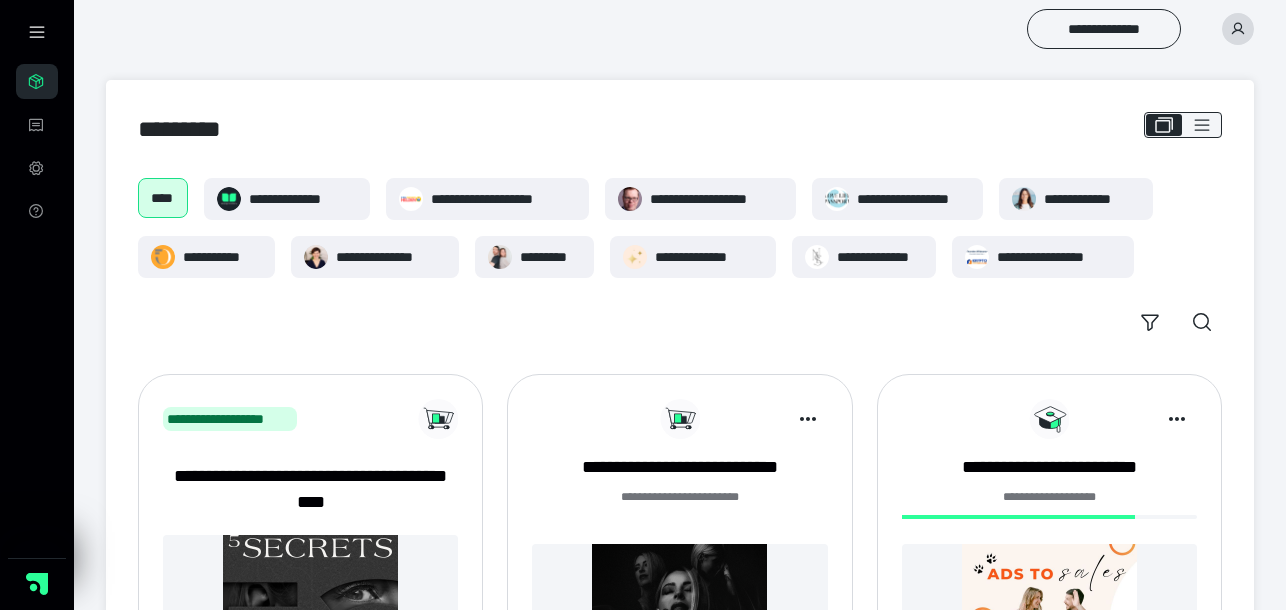 click 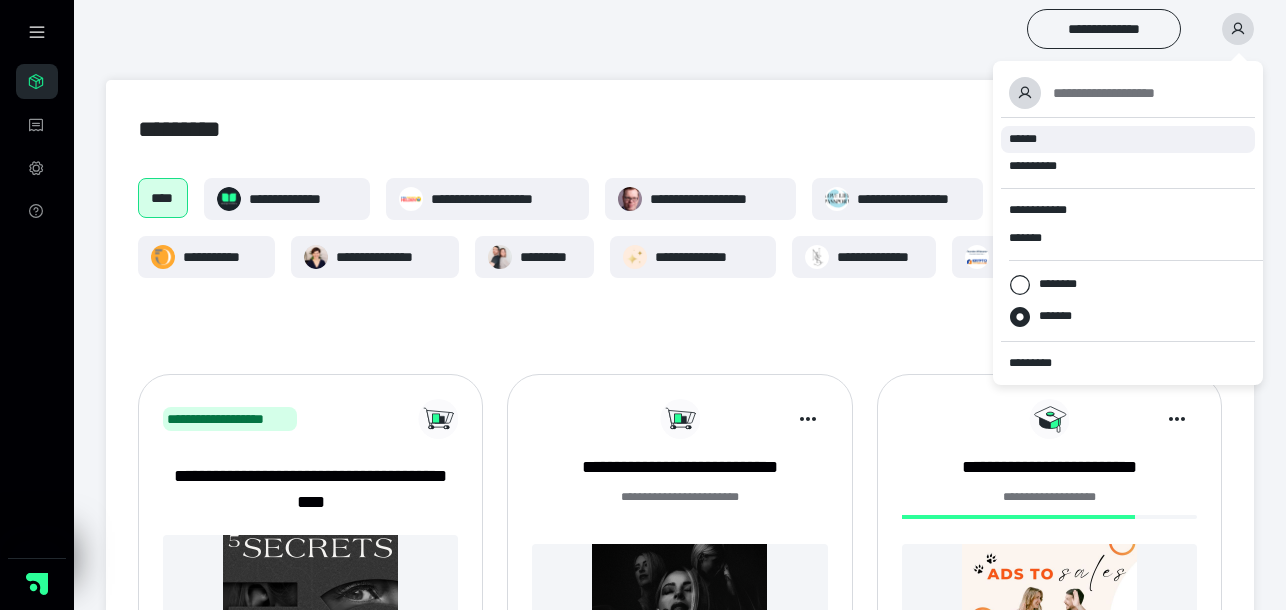 click on "******" at bounding box center (1128, 139) 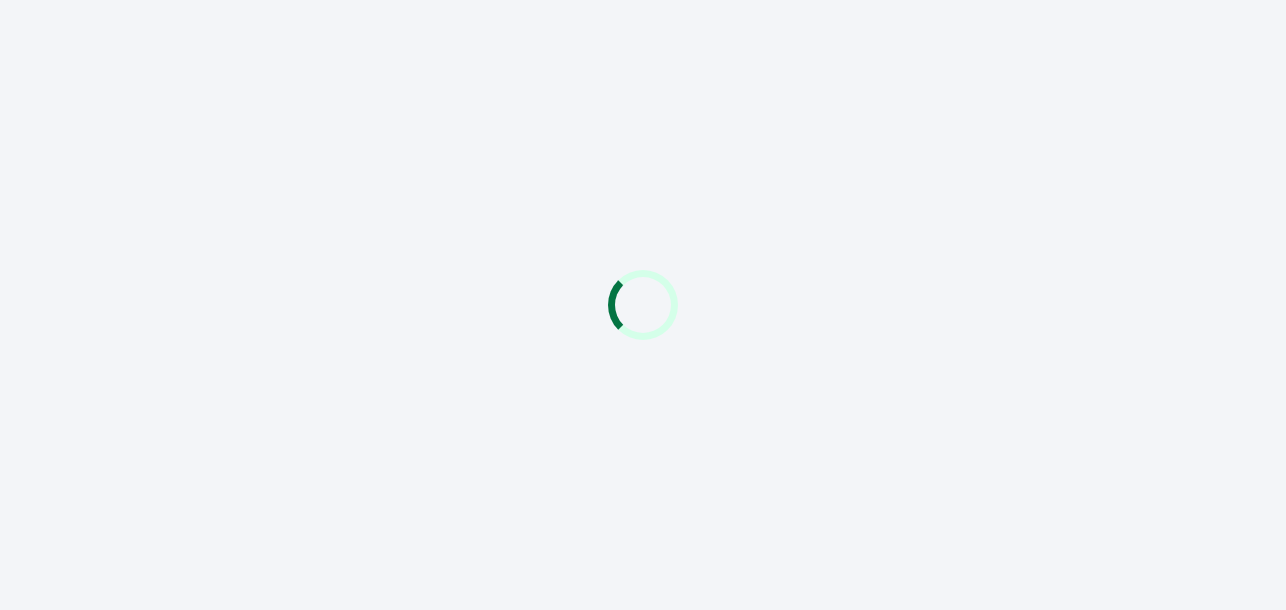 scroll, scrollTop: 0, scrollLeft: 0, axis: both 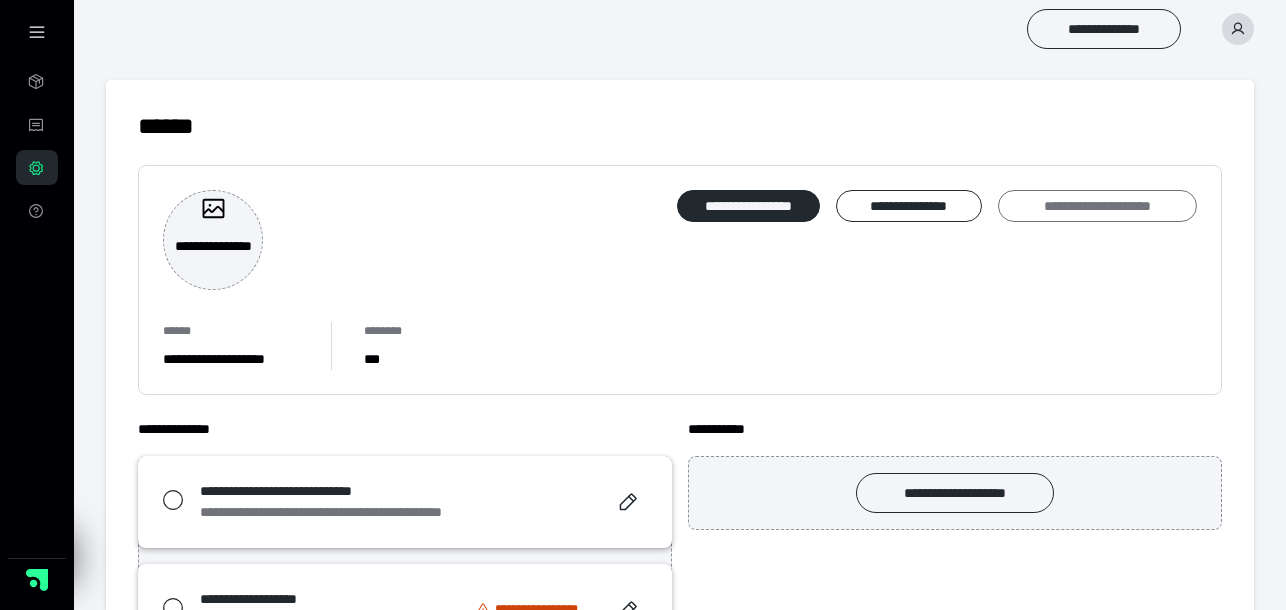 click on "**********" at bounding box center [1097, 206] 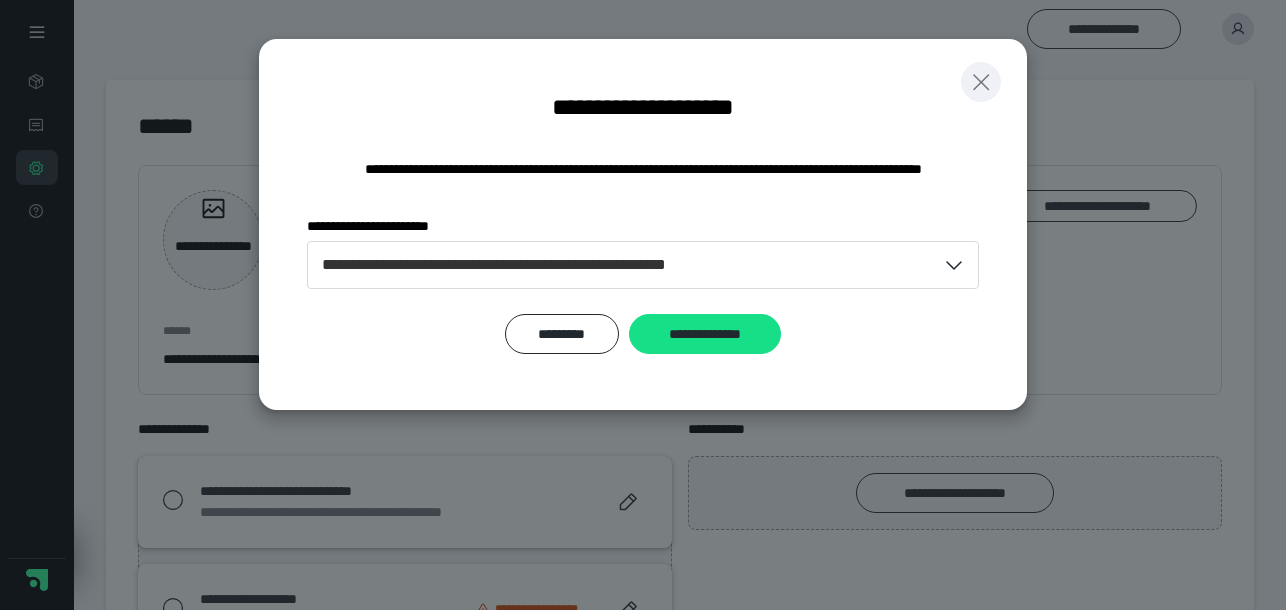 click 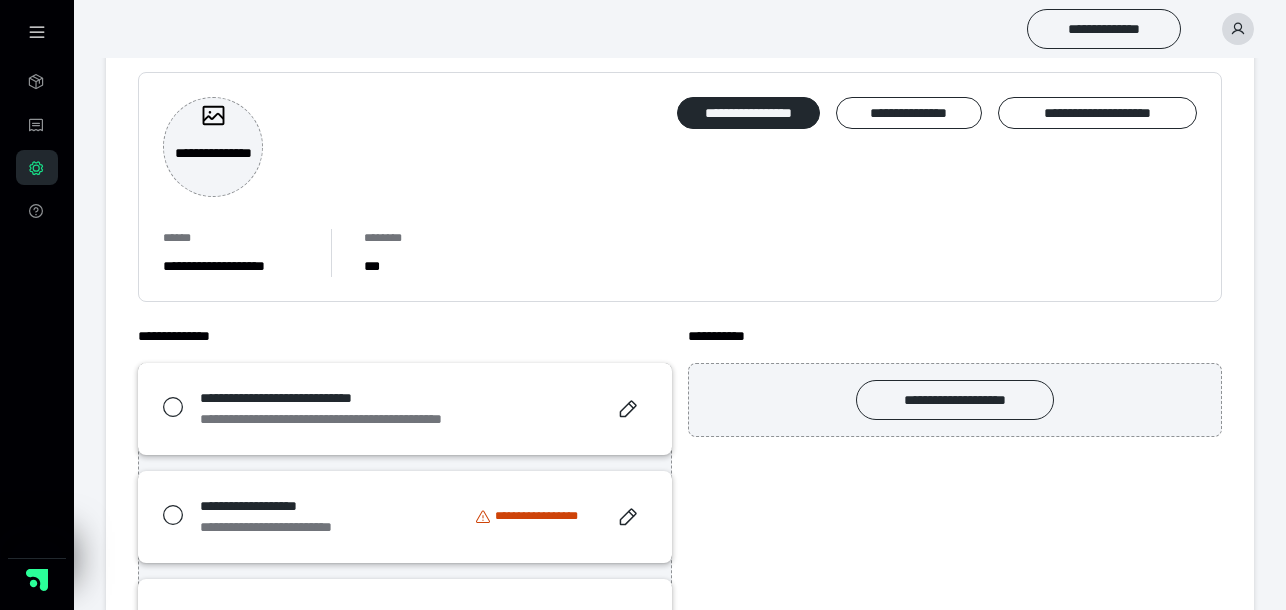 scroll, scrollTop: 0, scrollLeft: 0, axis: both 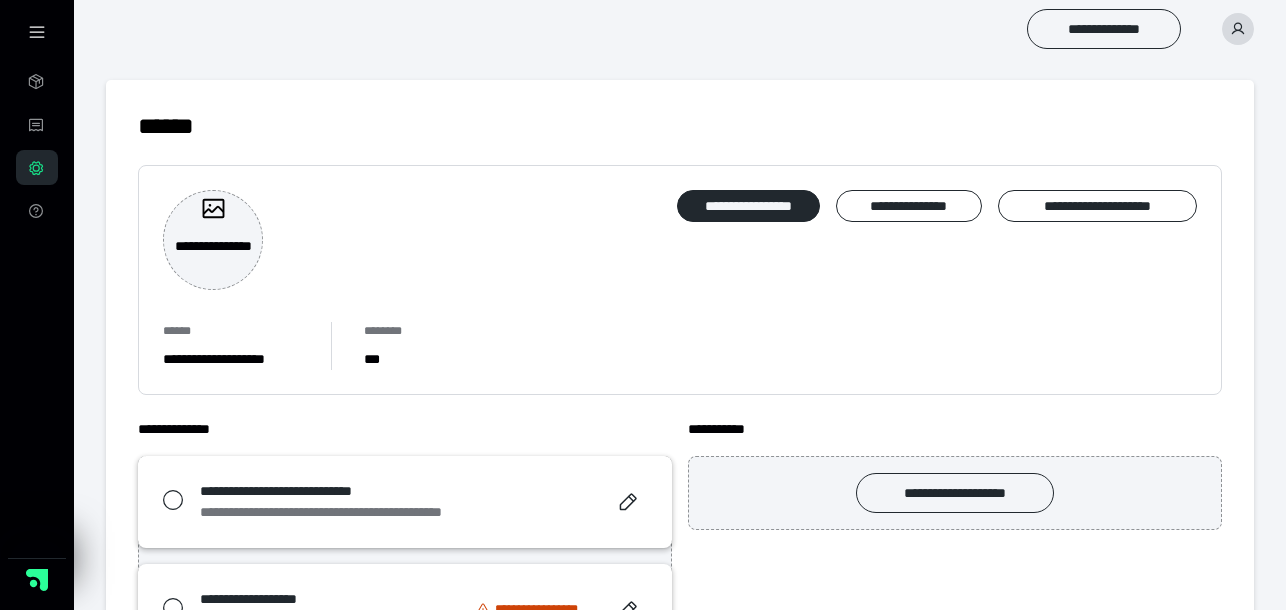 click 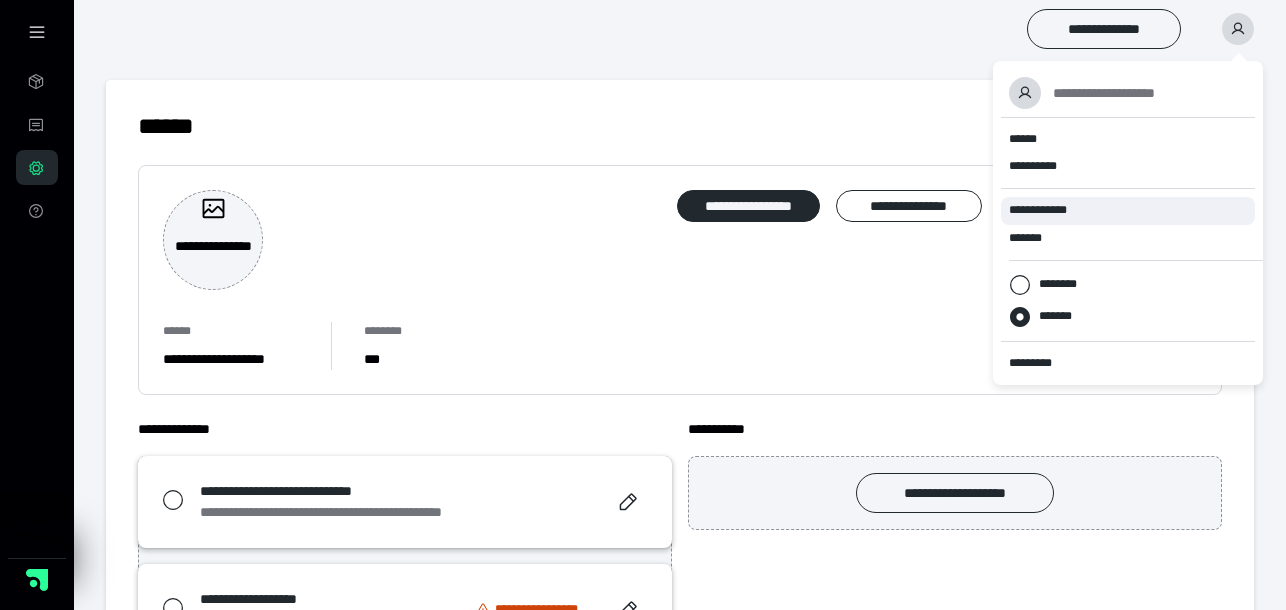 click on "**********" at bounding box center (1043, 210) 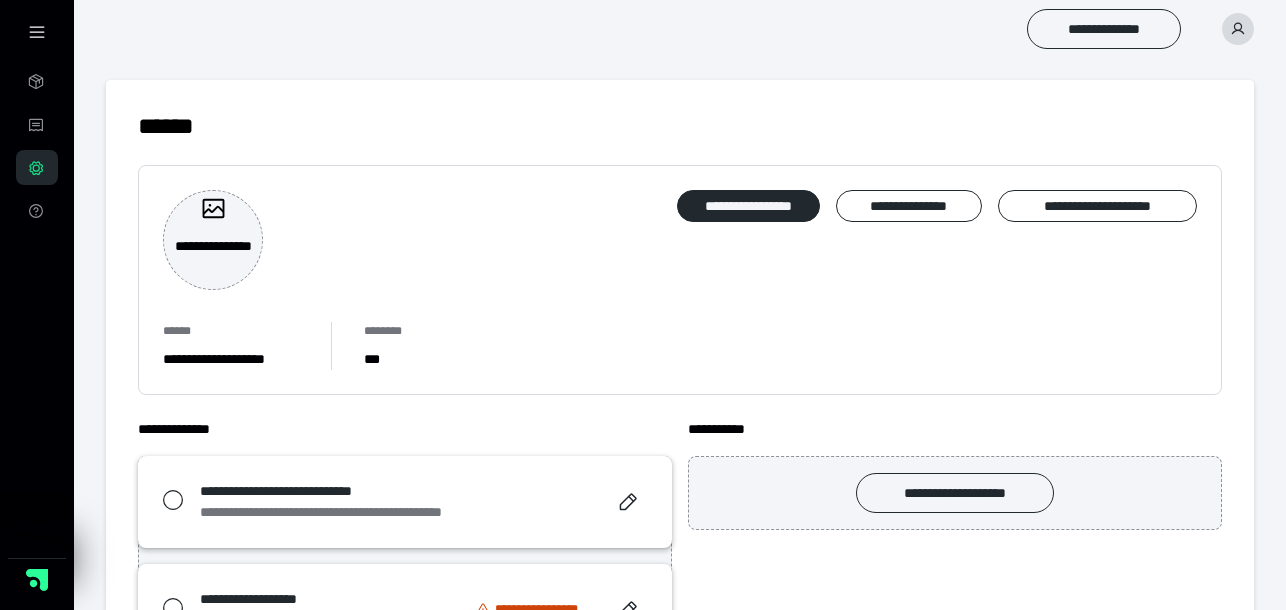 scroll, scrollTop: 0, scrollLeft: 0, axis: both 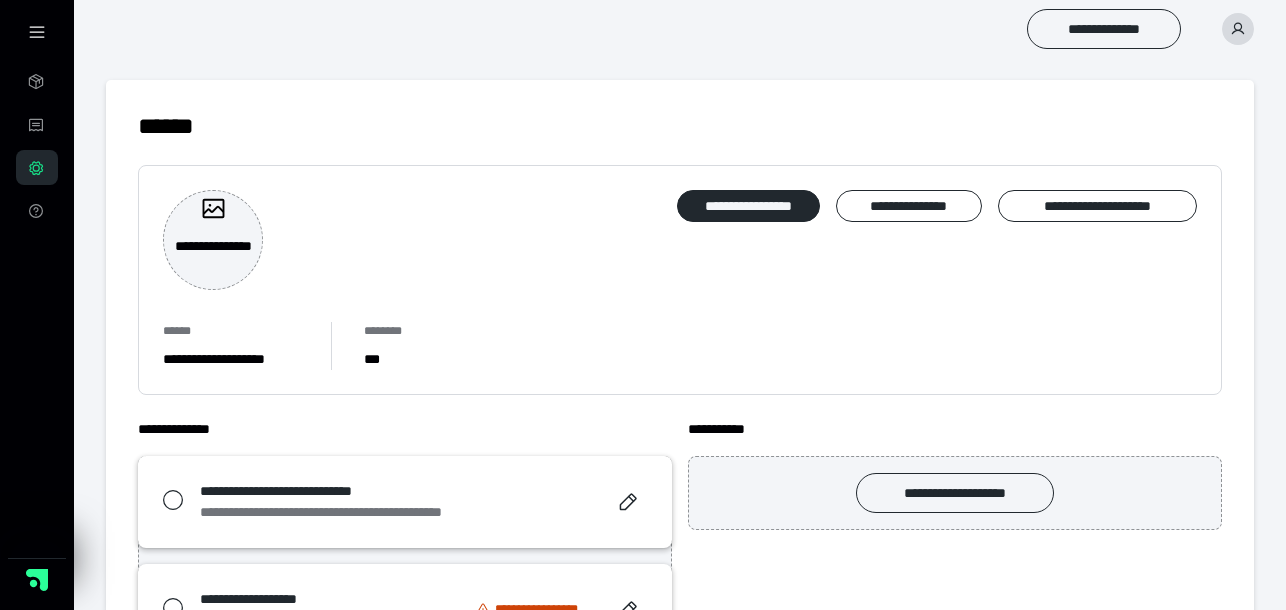 click 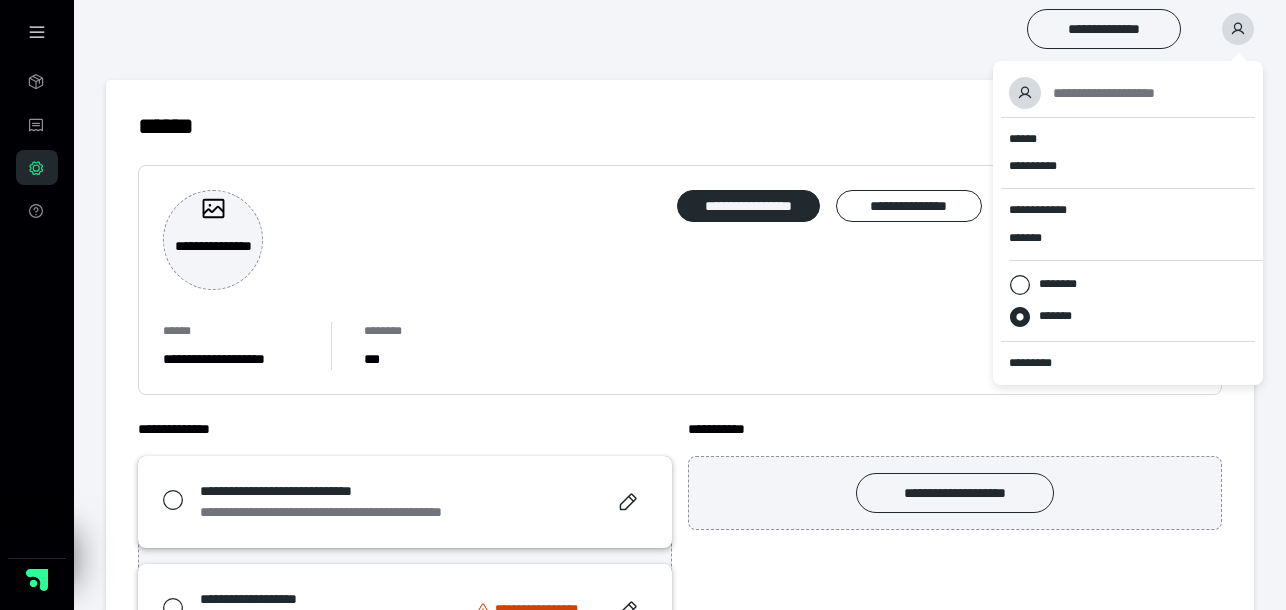 click on "**********" at bounding box center (680, 29) 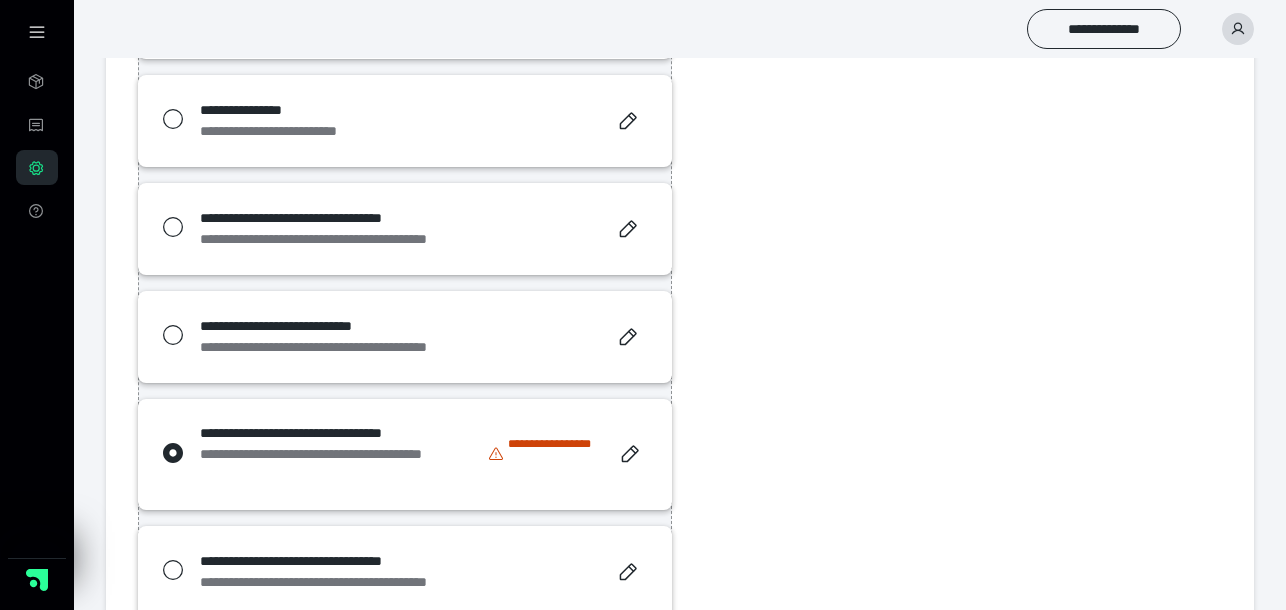 scroll, scrollTop: 1830, scrollLeft: 0, axis: vertical 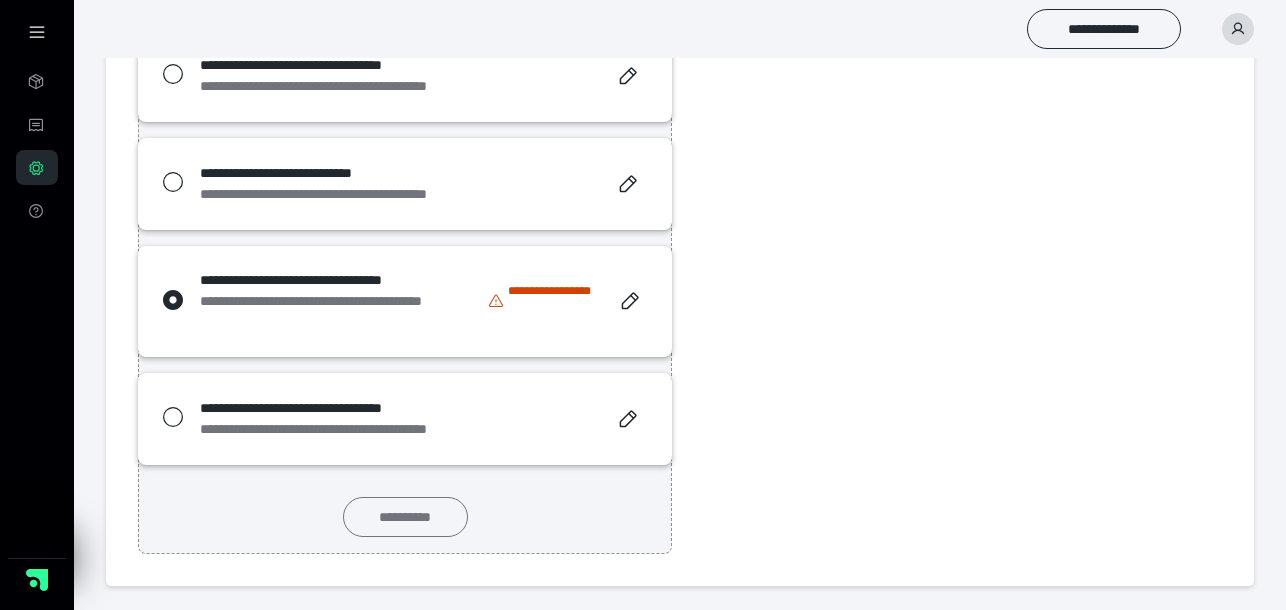 click on "**********" at bounding box center [405, 517] 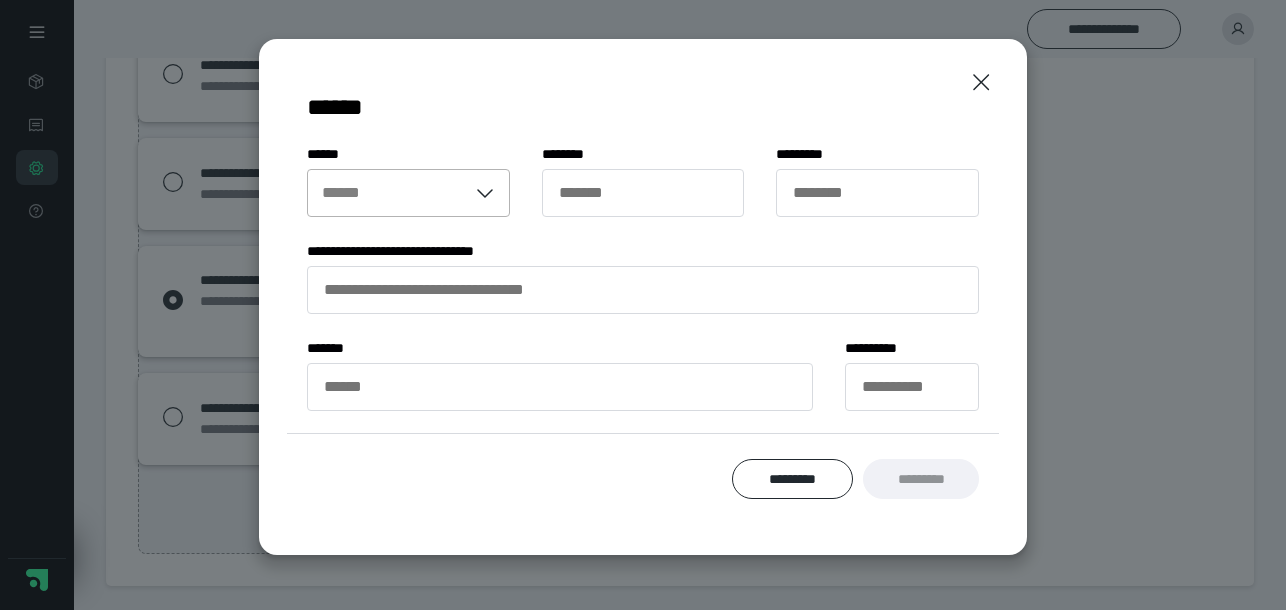 click on "******" at bounding box center (387, 193) 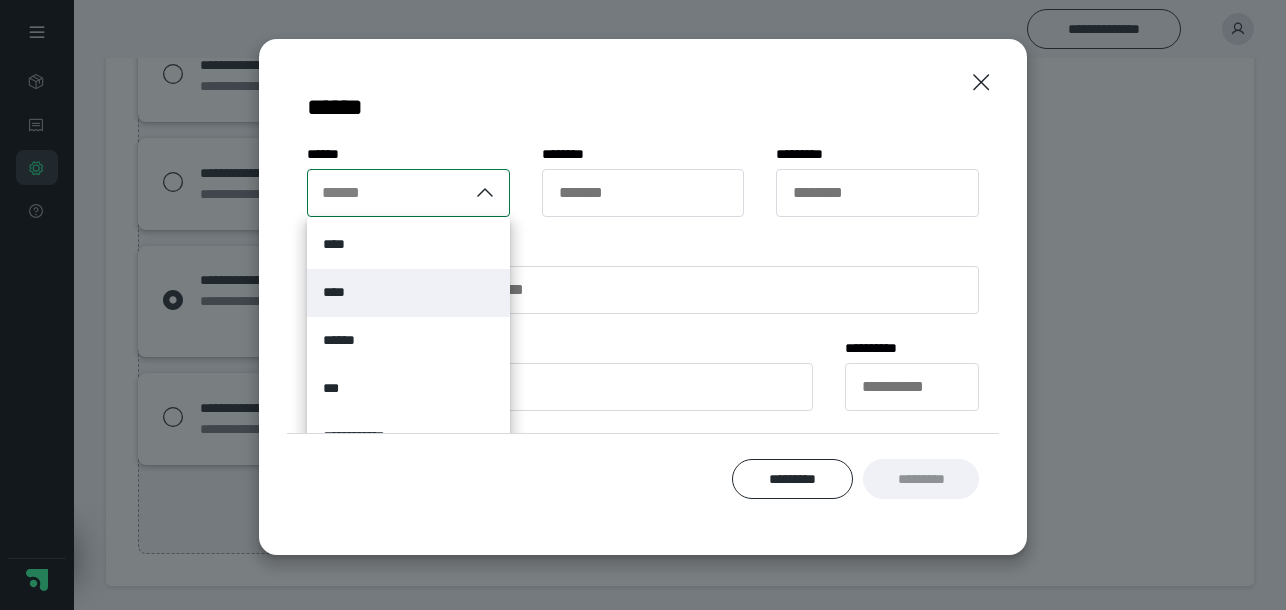 click on "****" at bounding box center (408, 293) 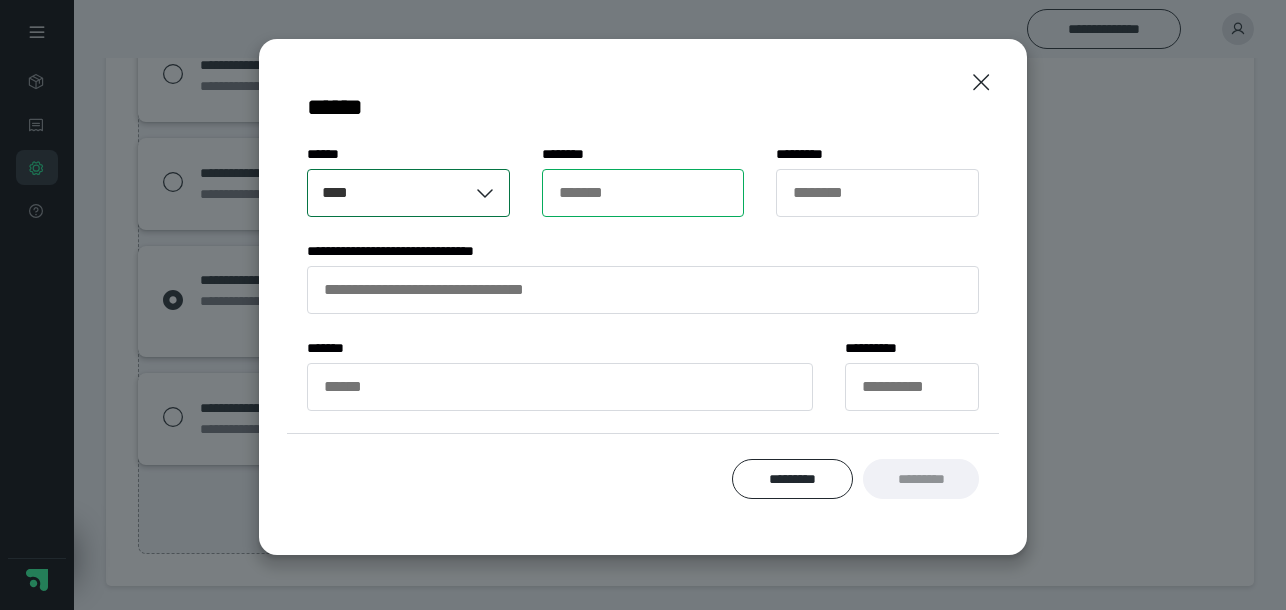 click on "******* *" at bounding box center [643, 193] 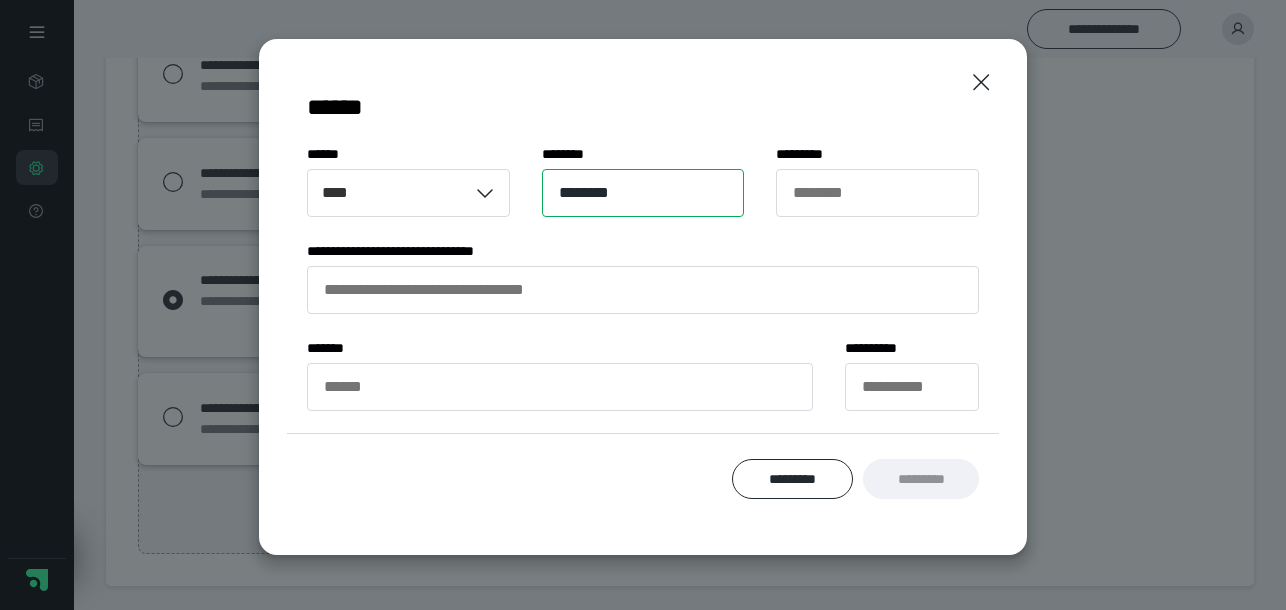 type on "********" 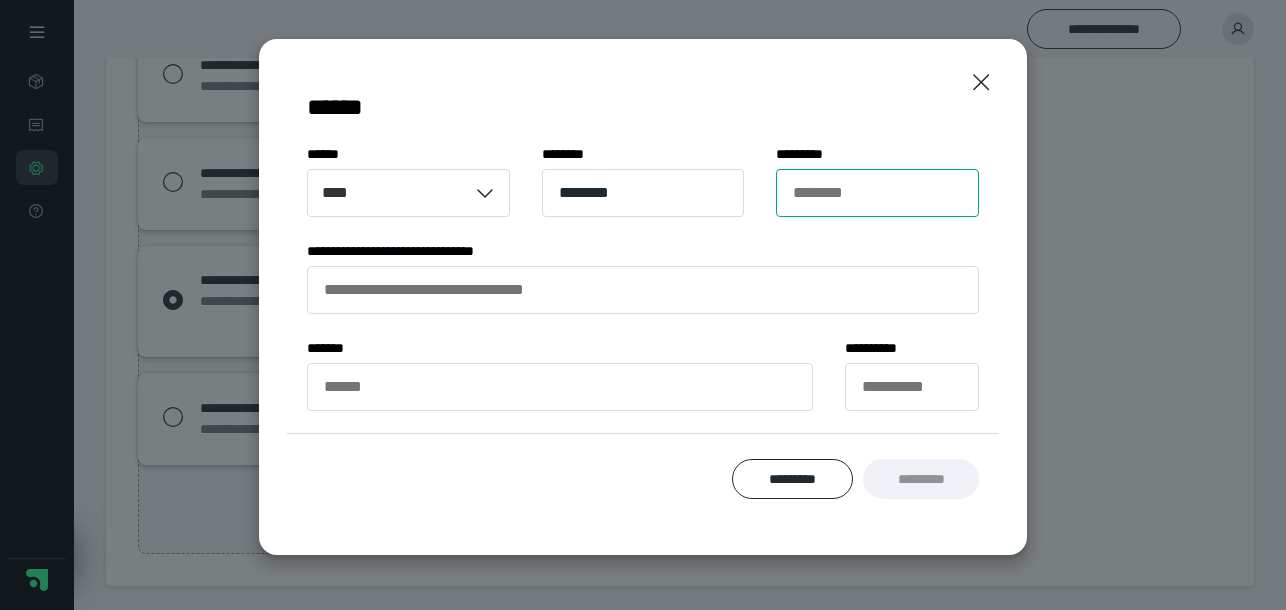 click on "******** *" at bounding box center (877, 193) 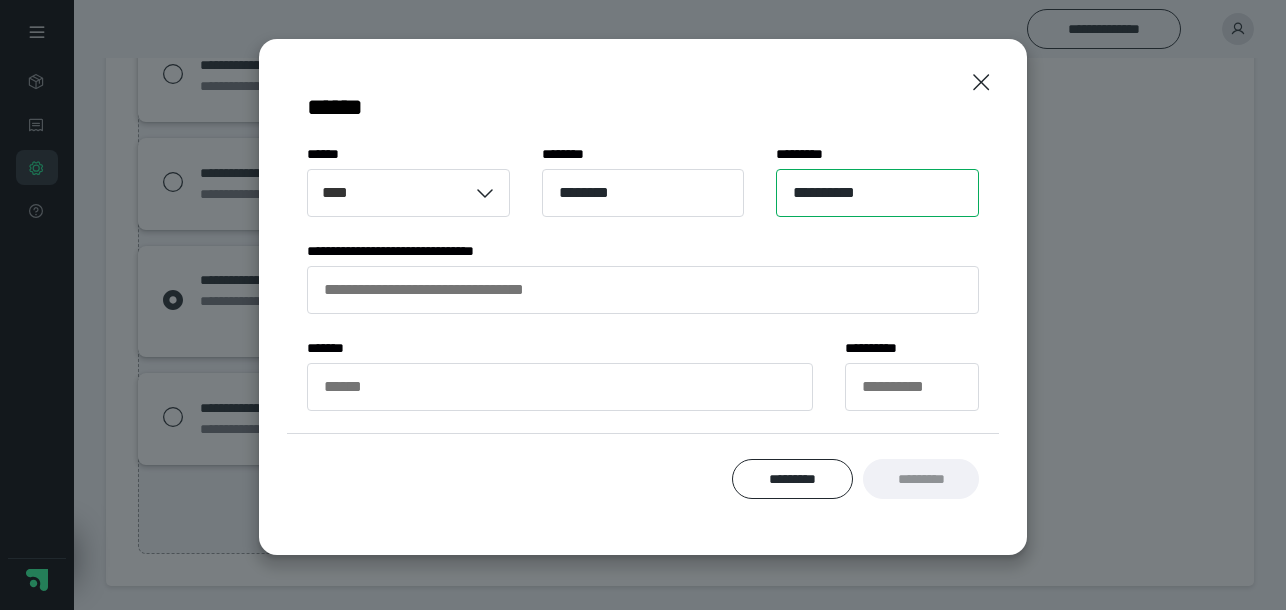 type on "**********" 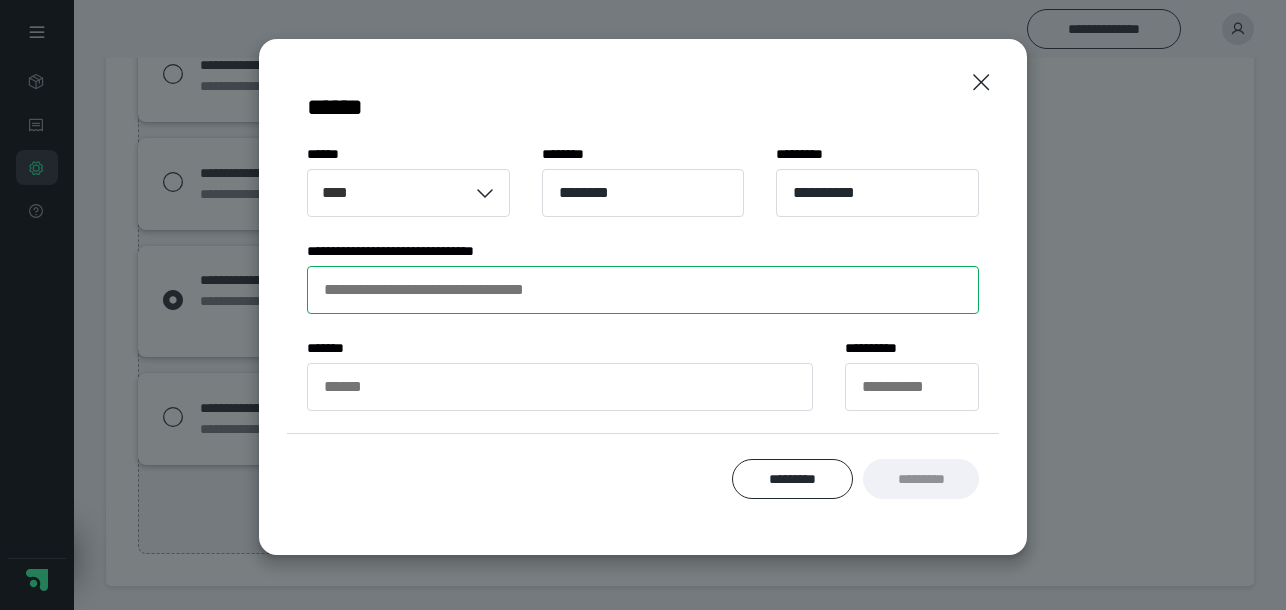 click on "**********" at bounding box center [643, 290] 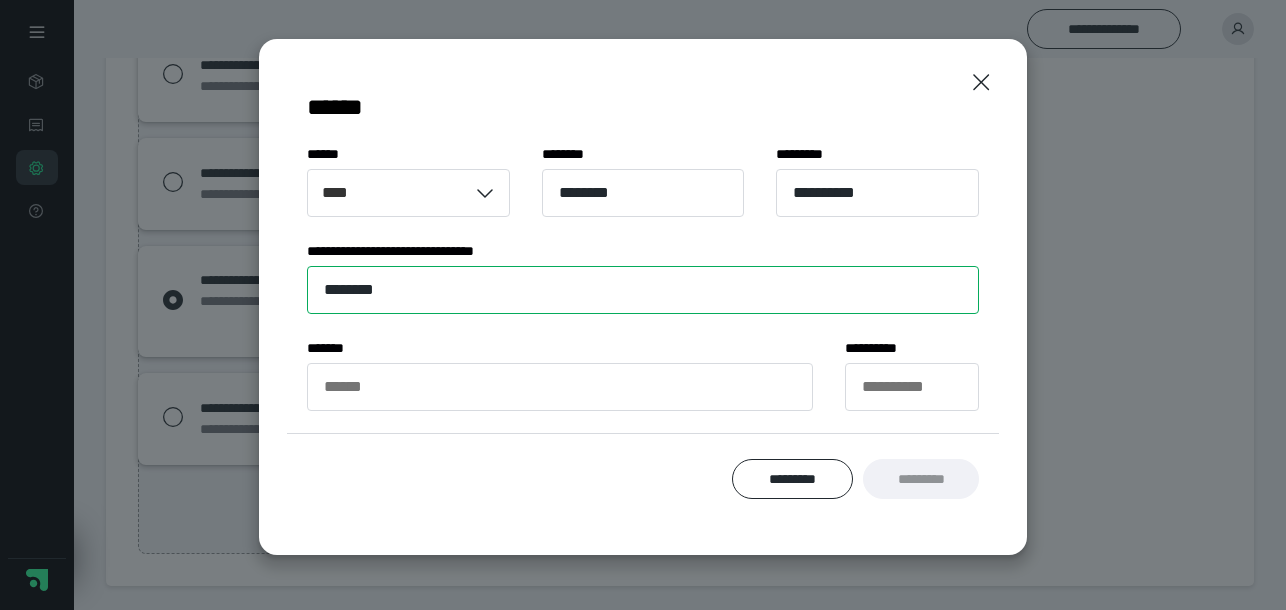 type on "********" 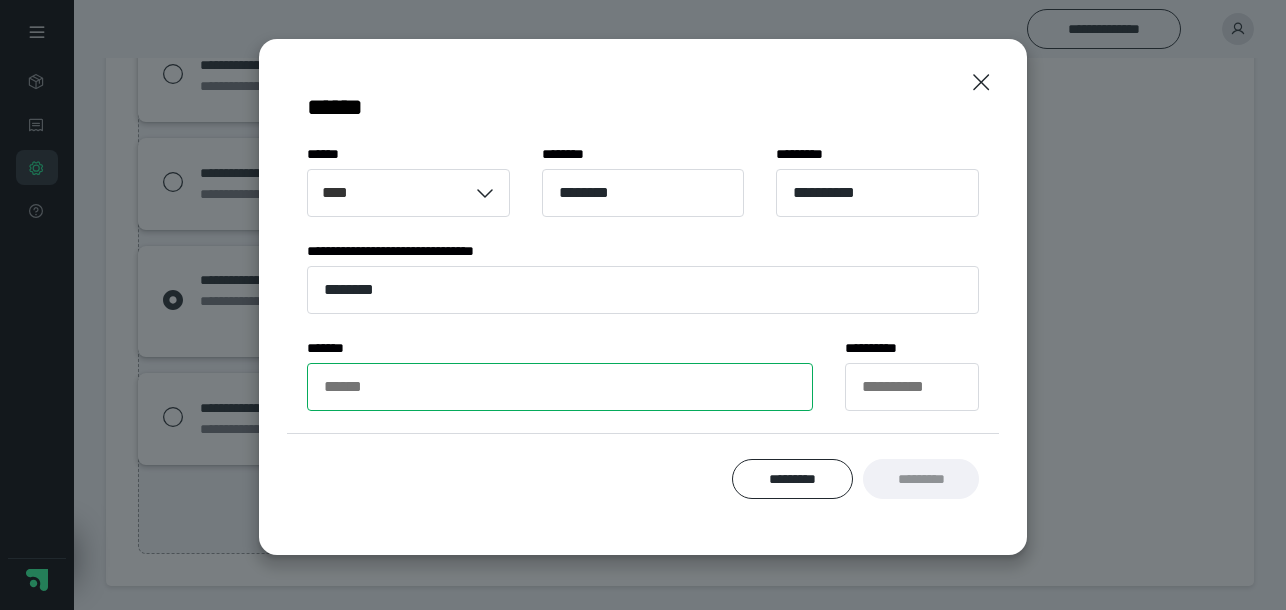 click on "****** *" at bounding box center [560, 387] 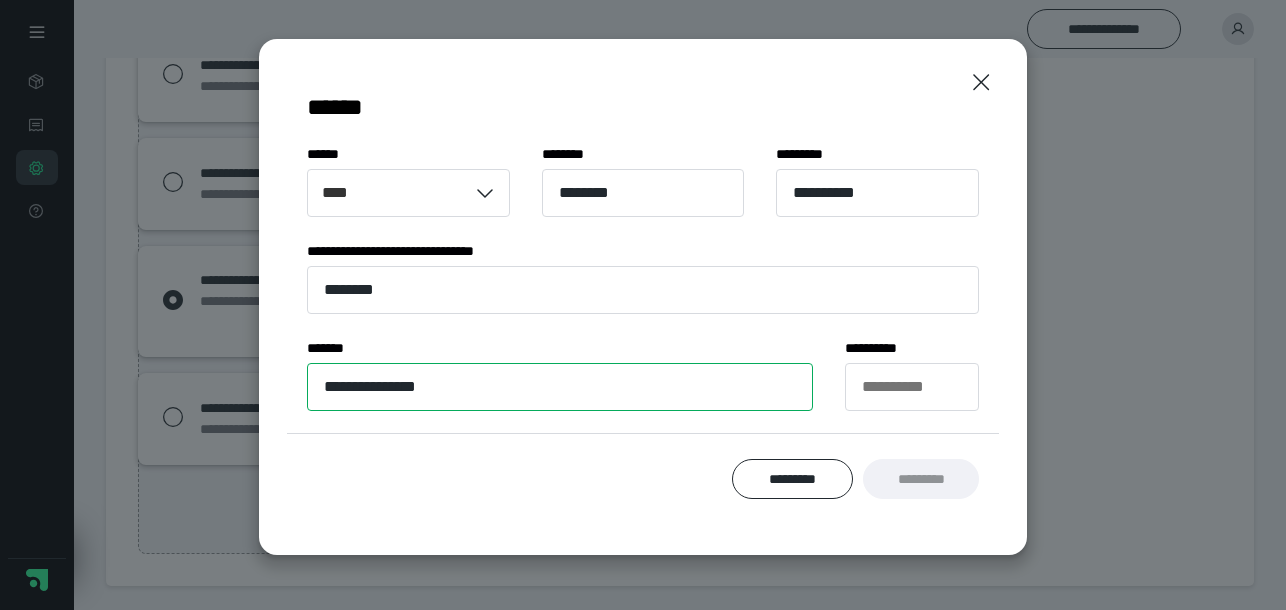 type on "**********" 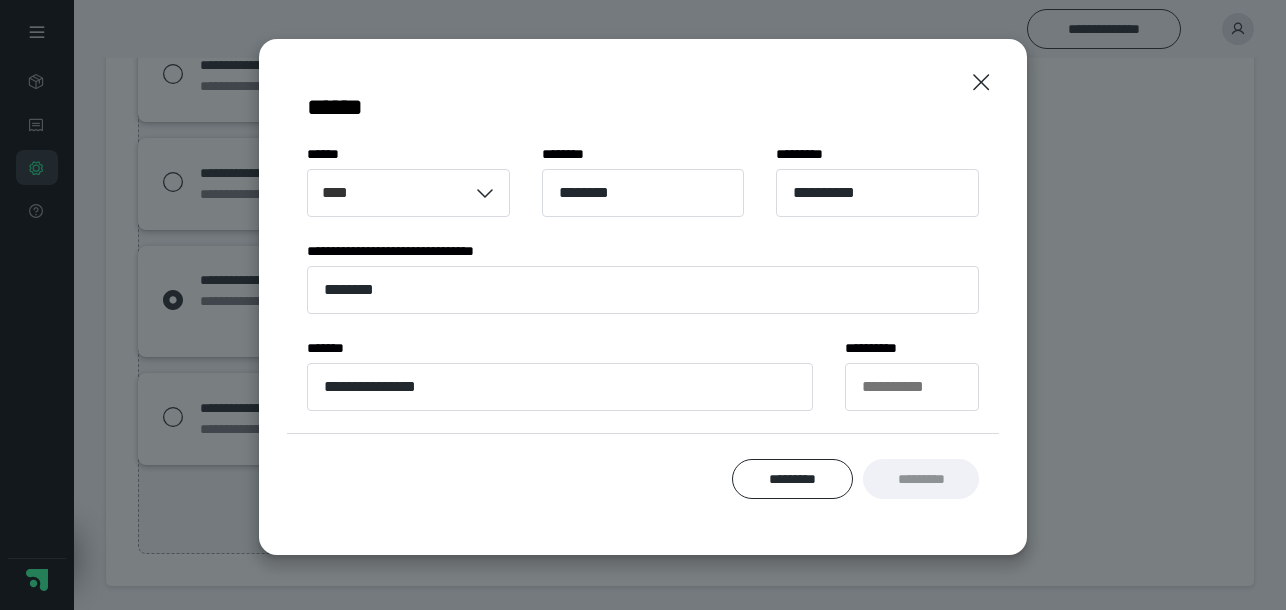 click at bounding box center [968, 387] 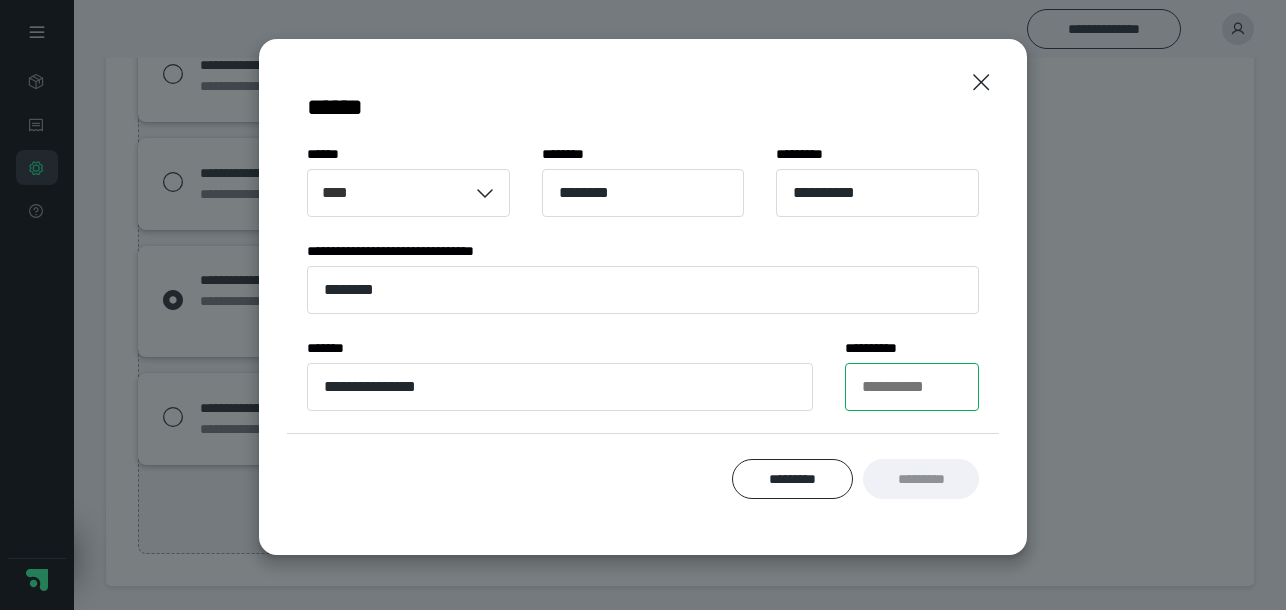 click on "**********" at bounding box center (912, 387) 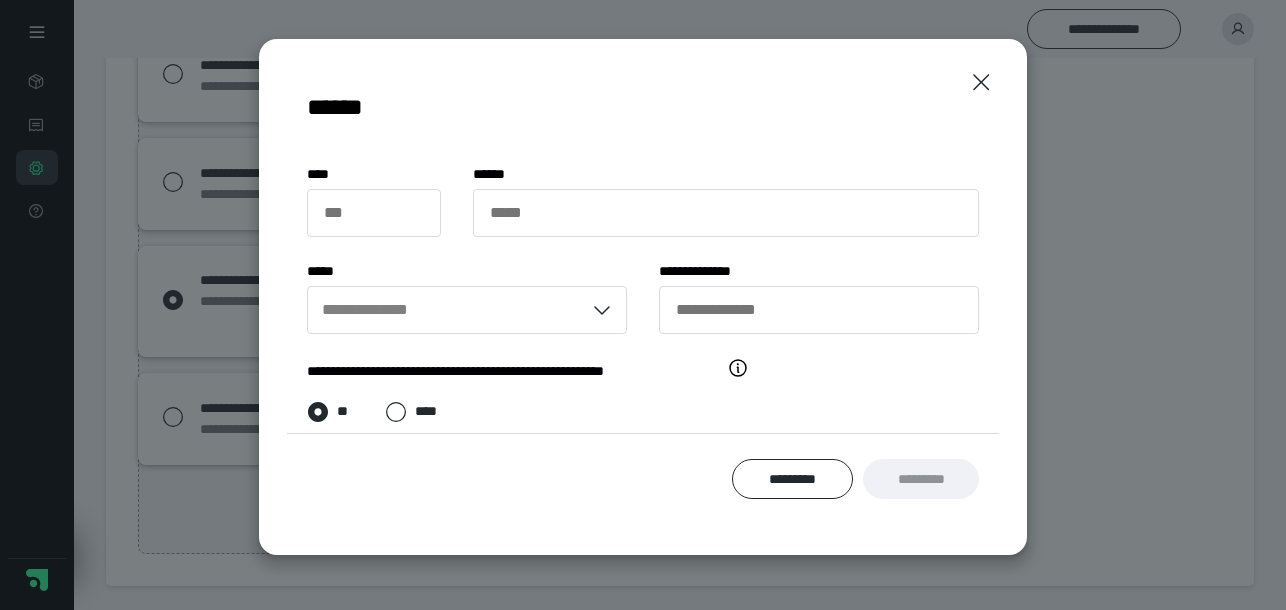 scroll, scrollTop: 273, scrollLeft: 0, axis: vertical 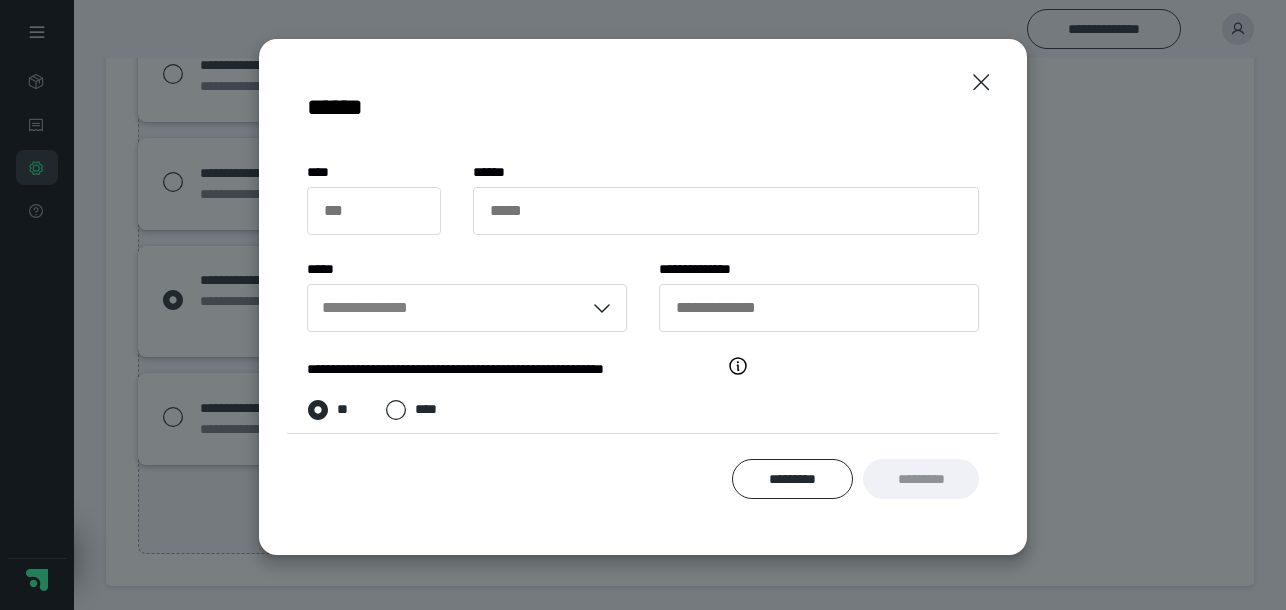 type on "****" 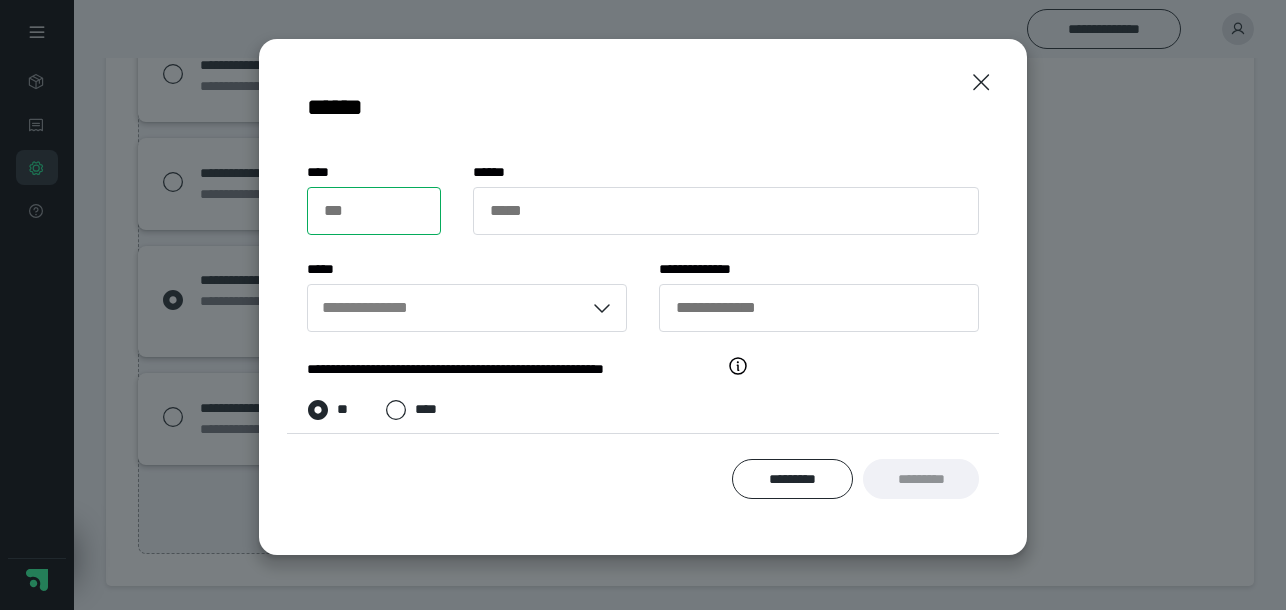 click on "*** *" at bounding box center (374, 211) 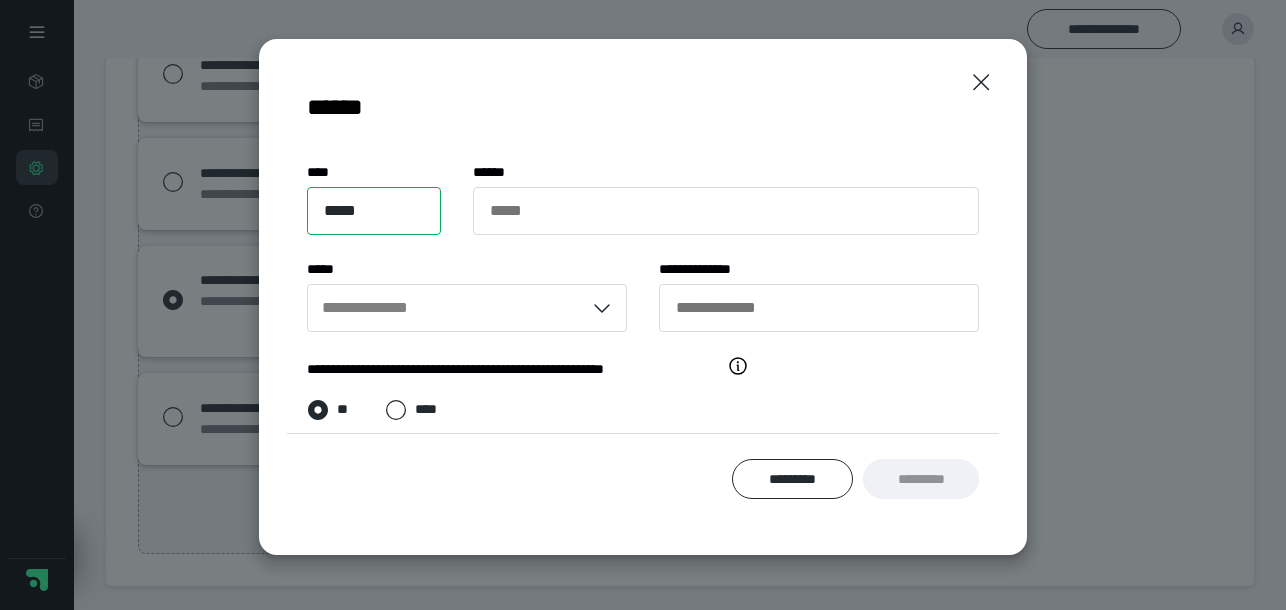 type on "*****" 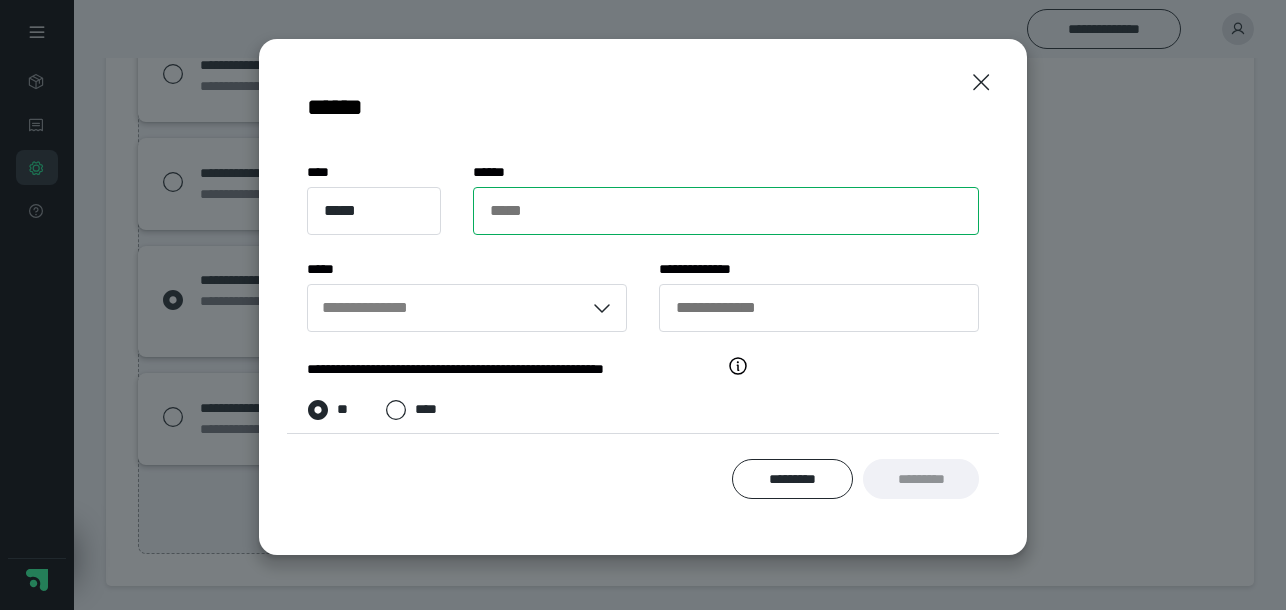 click on "***** *" at bounding box center (726, 211) 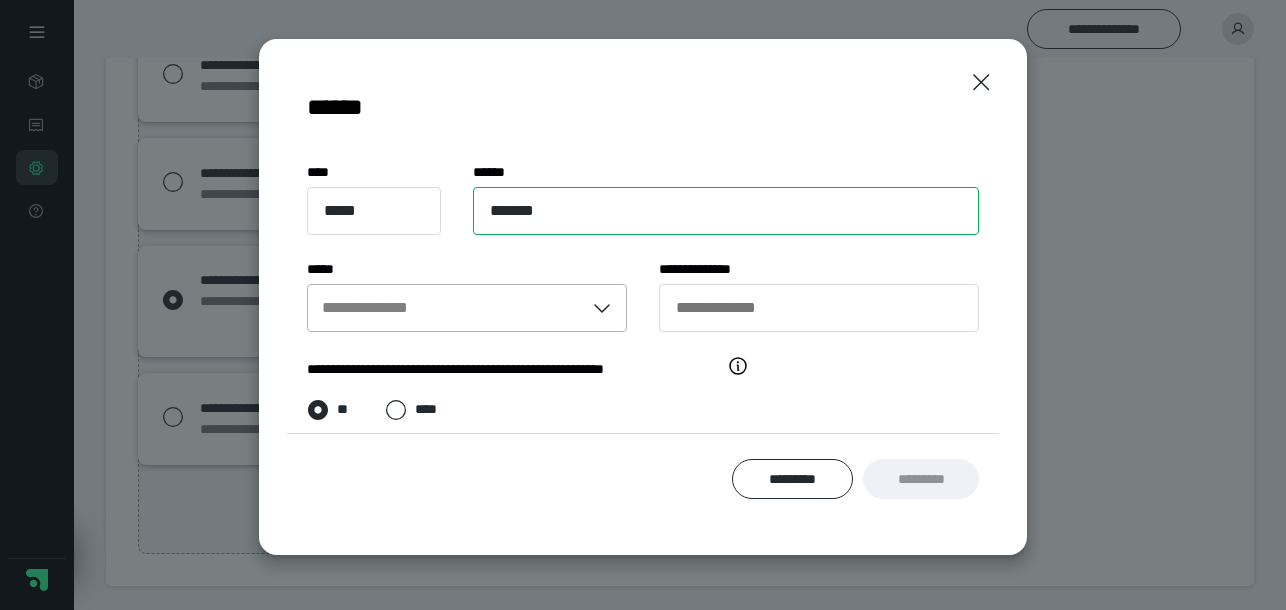 type on "*******" 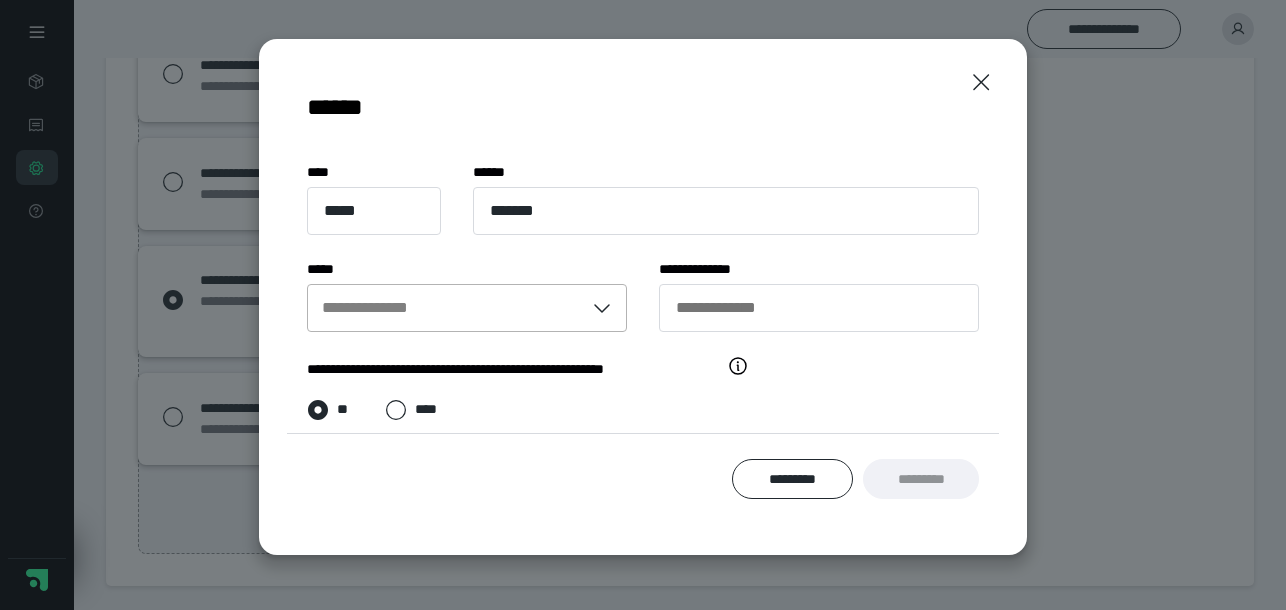 click on "**********" at bounding box center [383, 308] 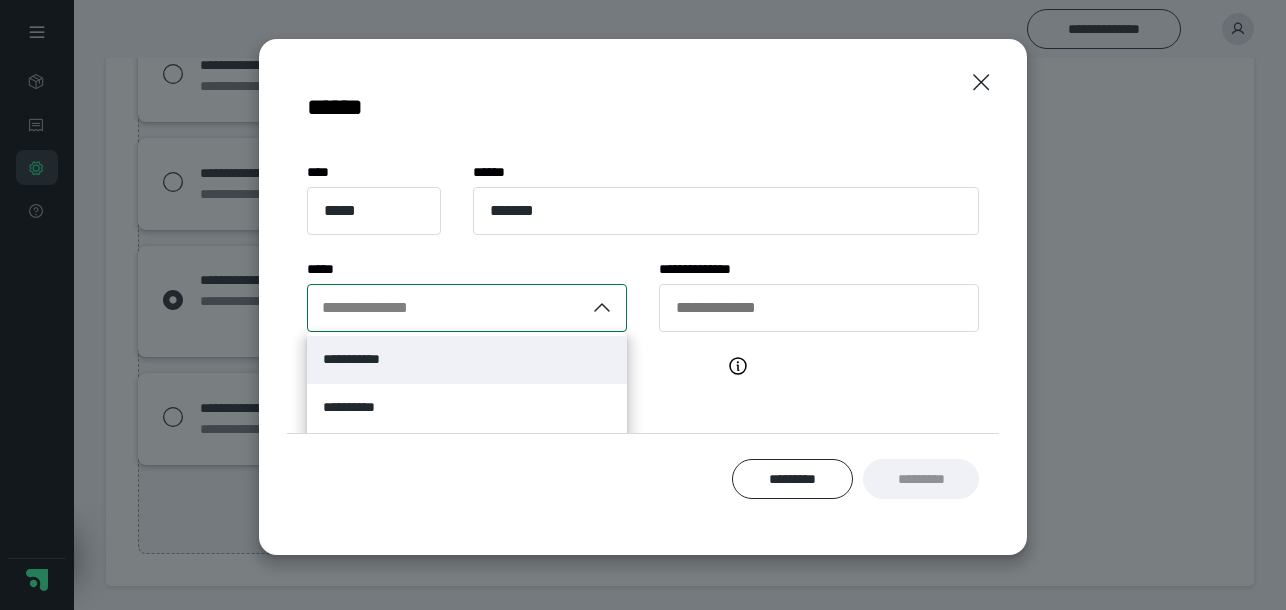 click on "**********" at bounding box center (467, 360) 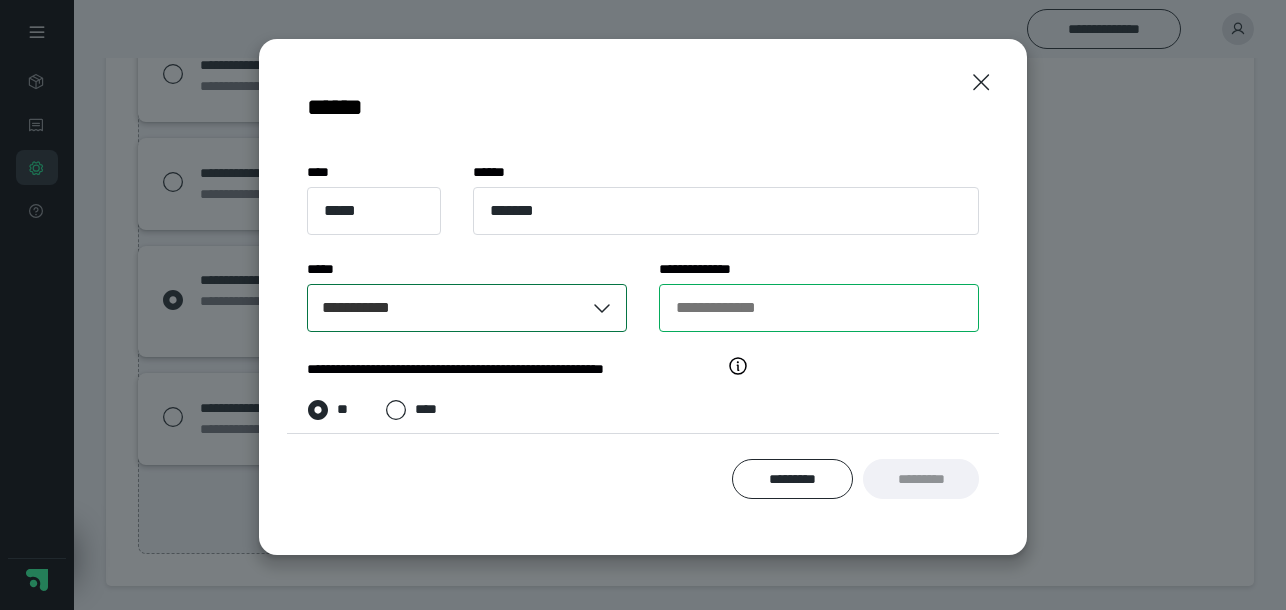 click on "**********" at bounding box center (819, 308) 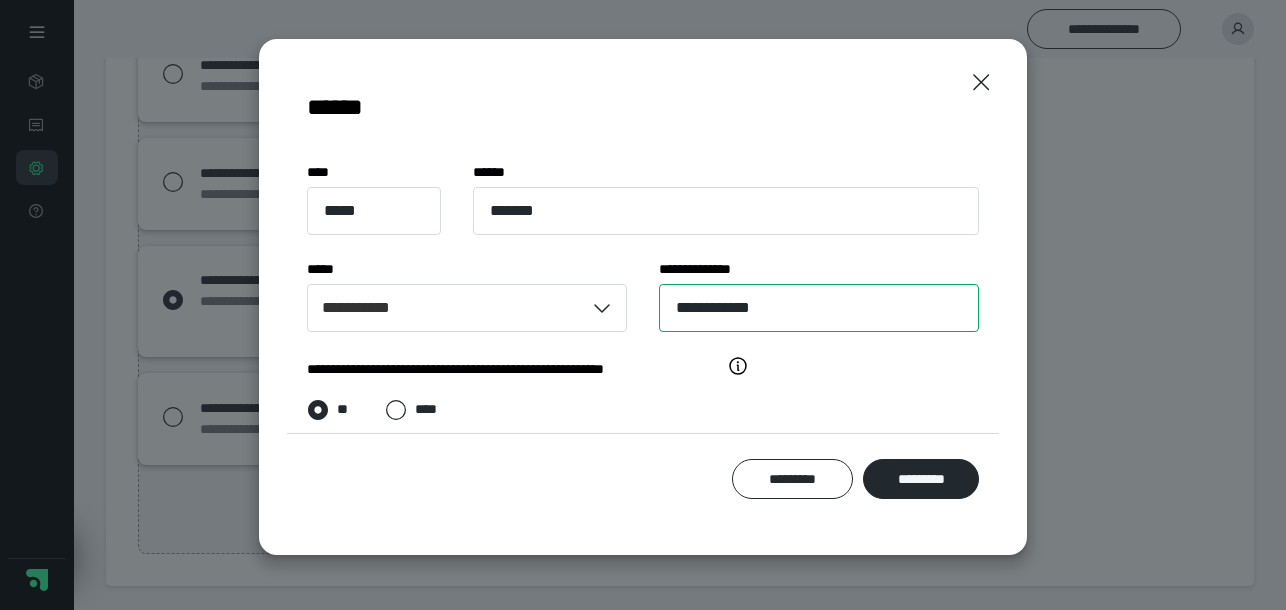 scroll, scrollTop: 356, scrollLeft: 0, axis: vertical 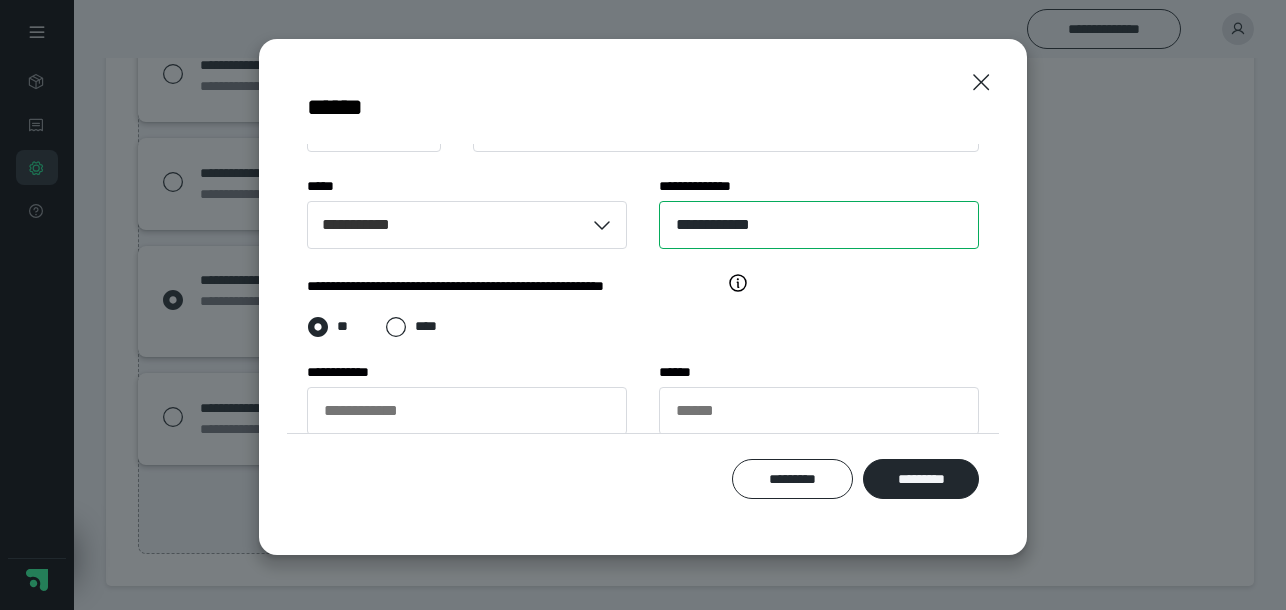 type on "**********" 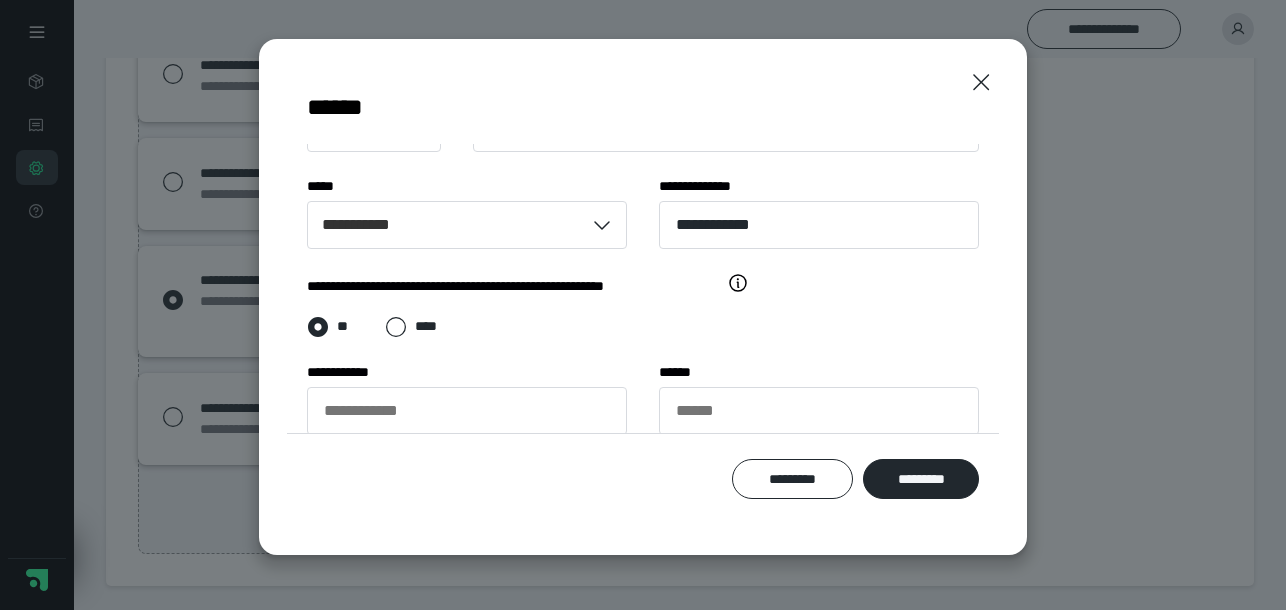 click 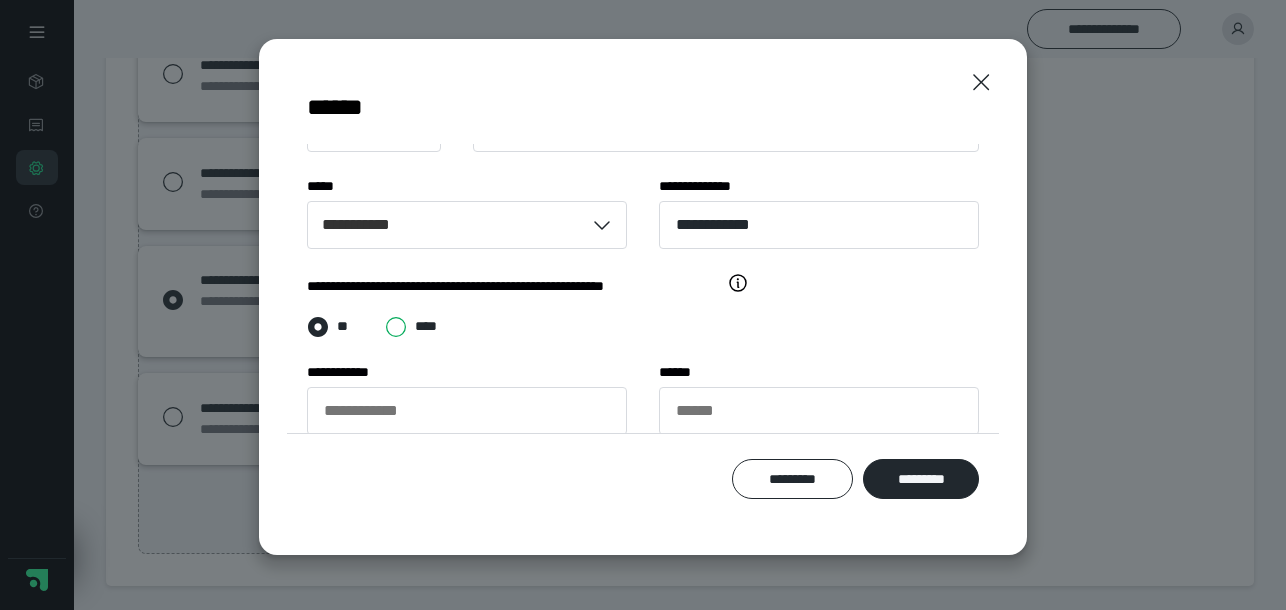 click on "****" at bounding box center [390, 684] 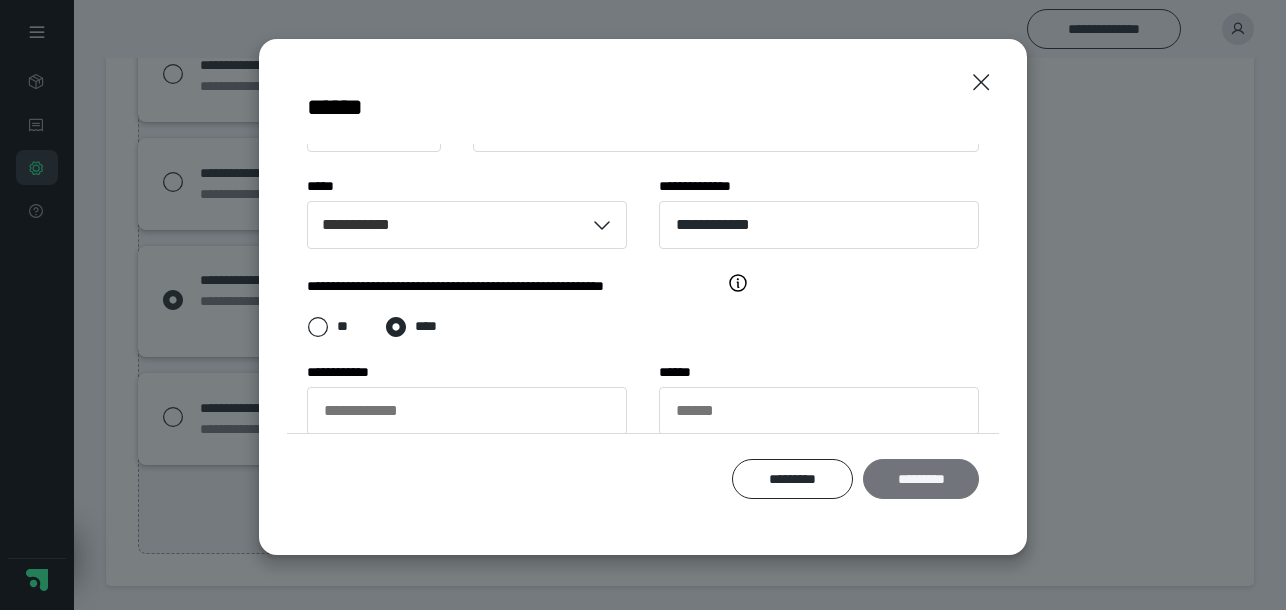 click on "*********" at bounding box center [921, 479] 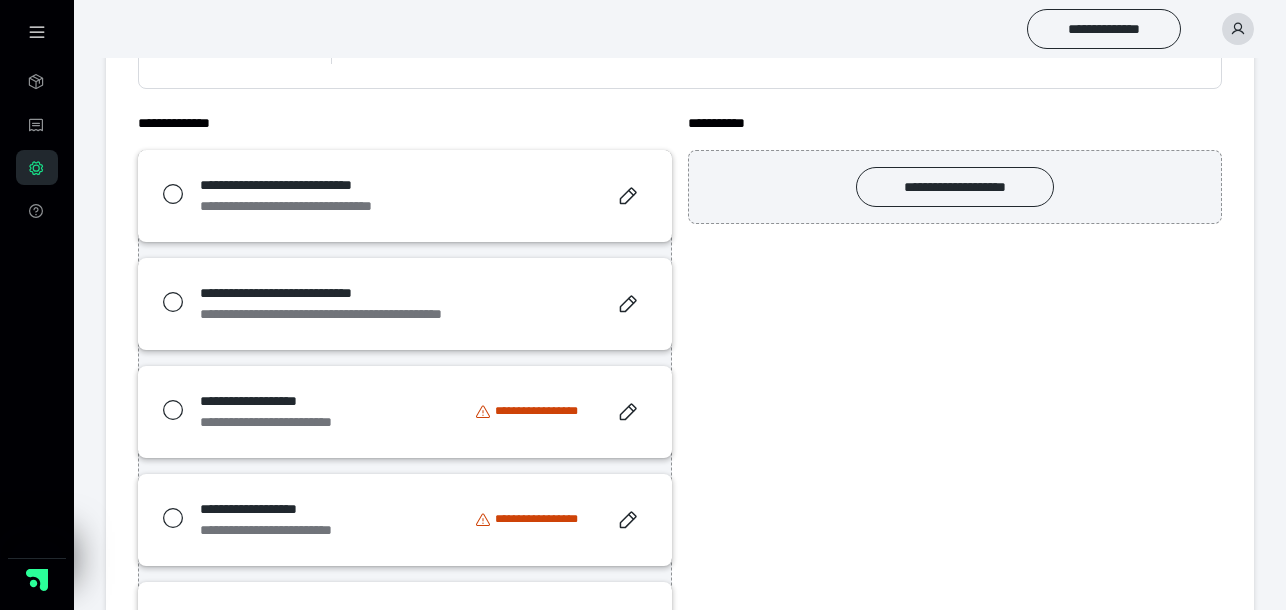 scroll, scrollTop: 201, scrollLeft: 0, axis: vertical 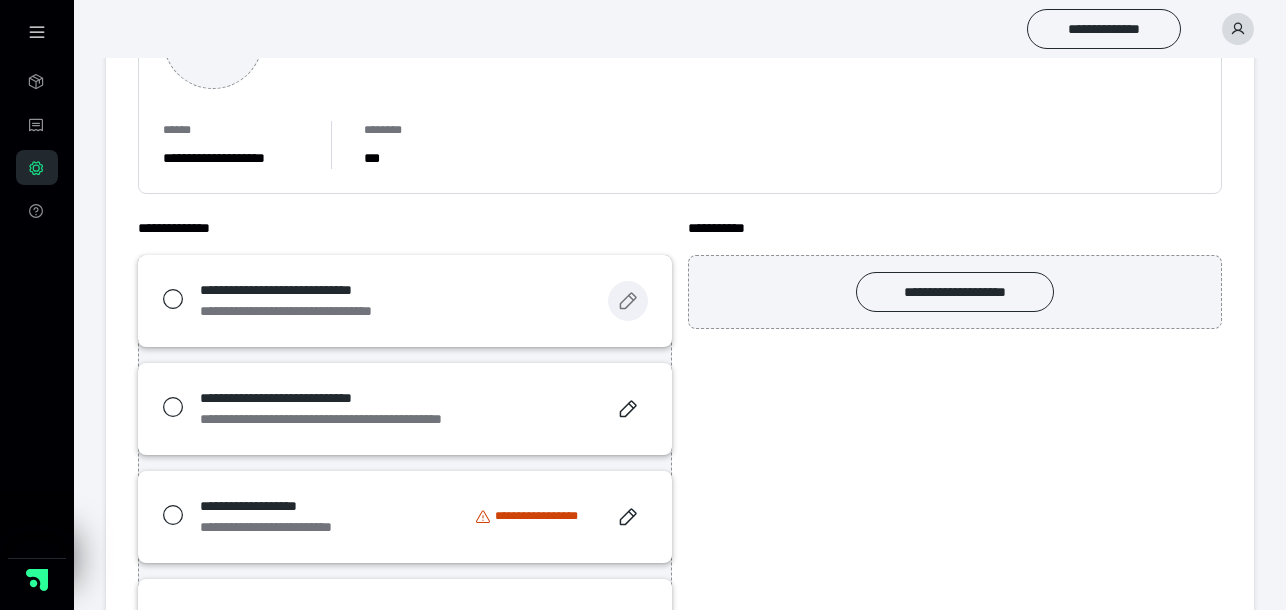 click 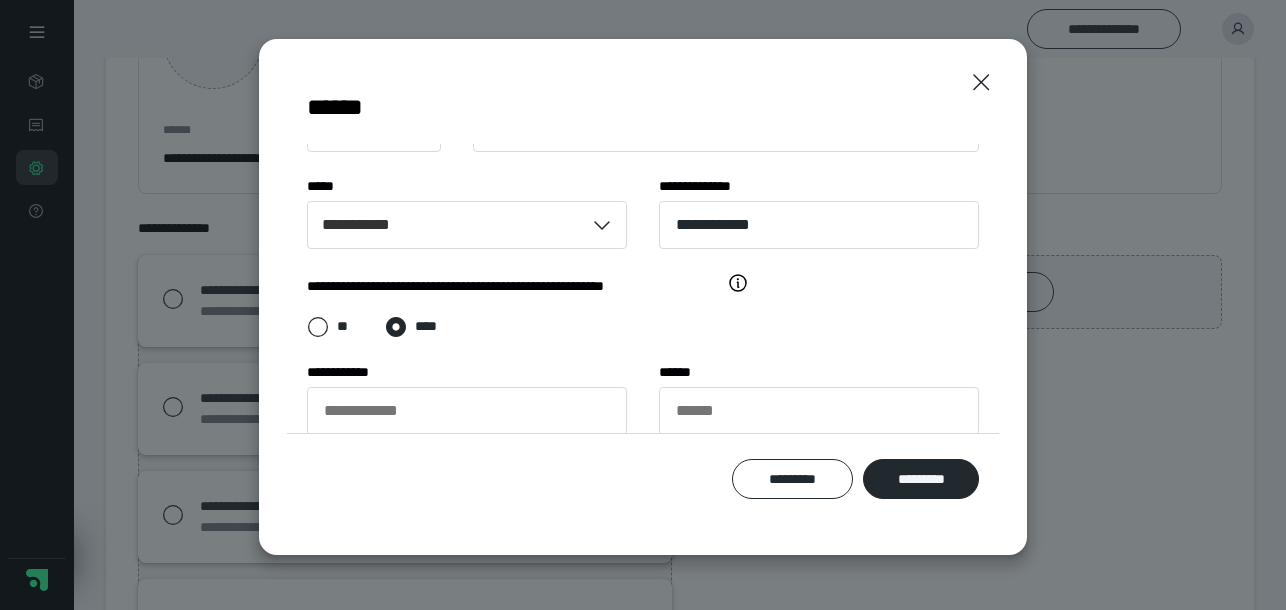 scroll, scrollTop: 0, scrollLeft: 0, axis: both 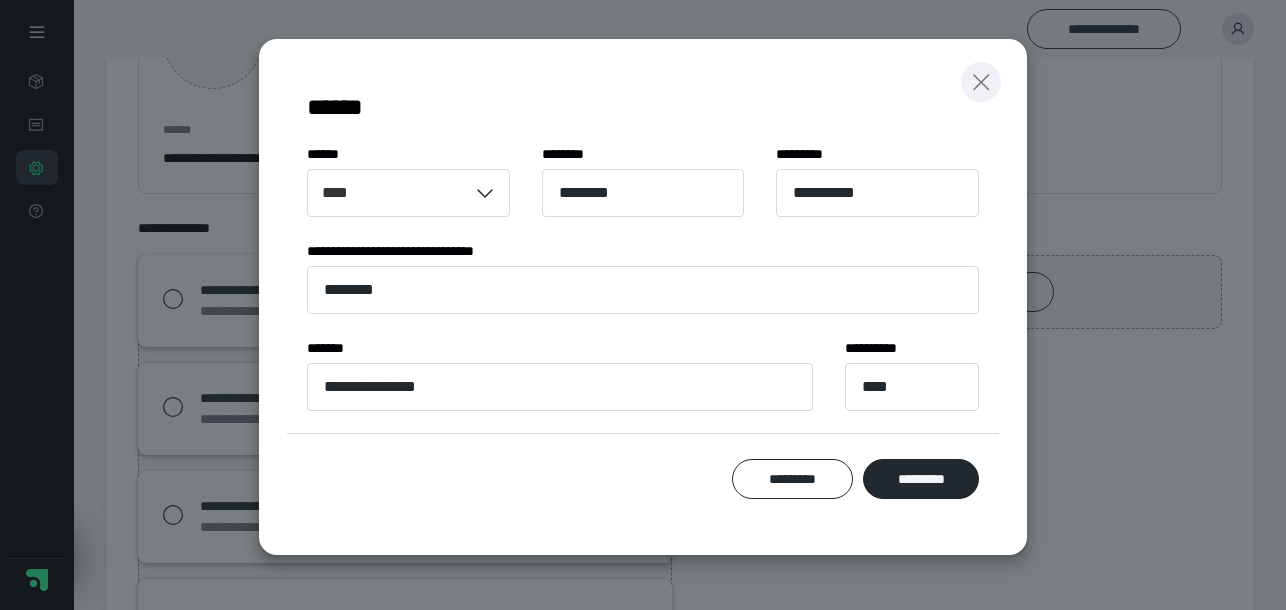 click 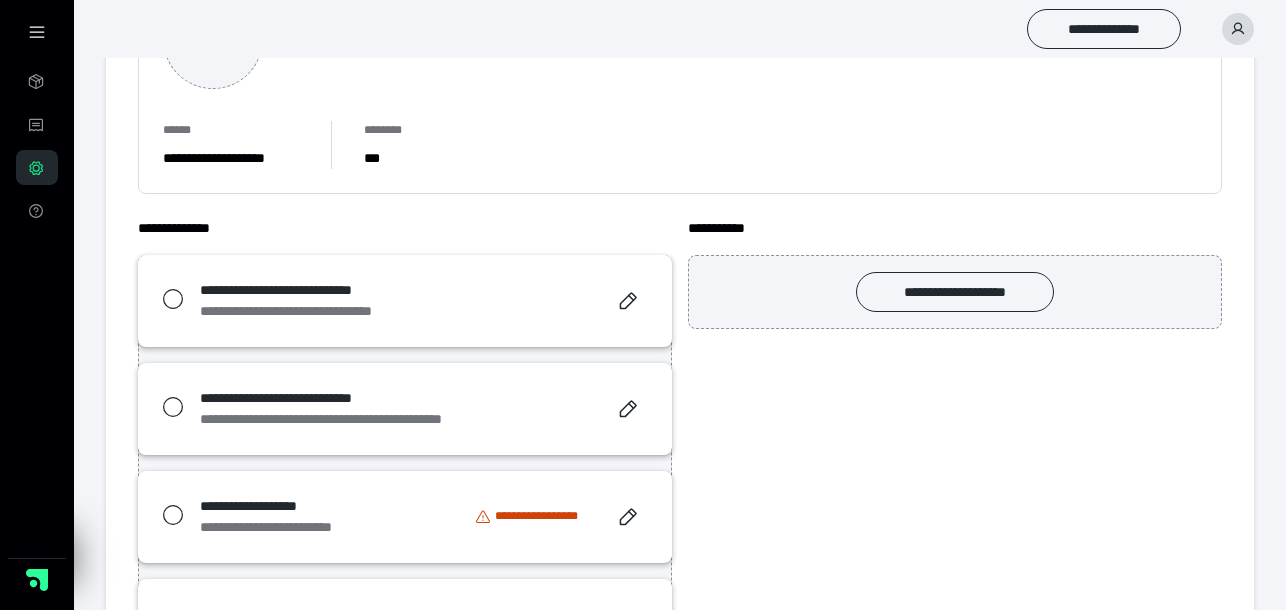 scroll, scrollTop: 0, scrollLeft: 0, axis: both 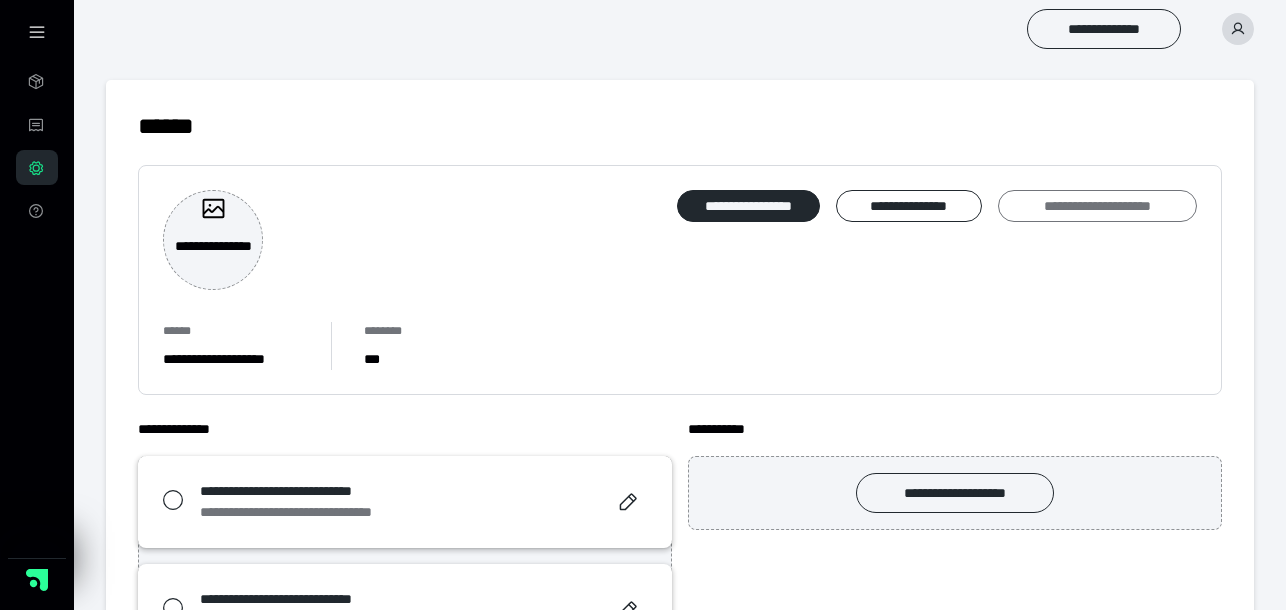 click on "**********" at bounding box center [1097, 206] 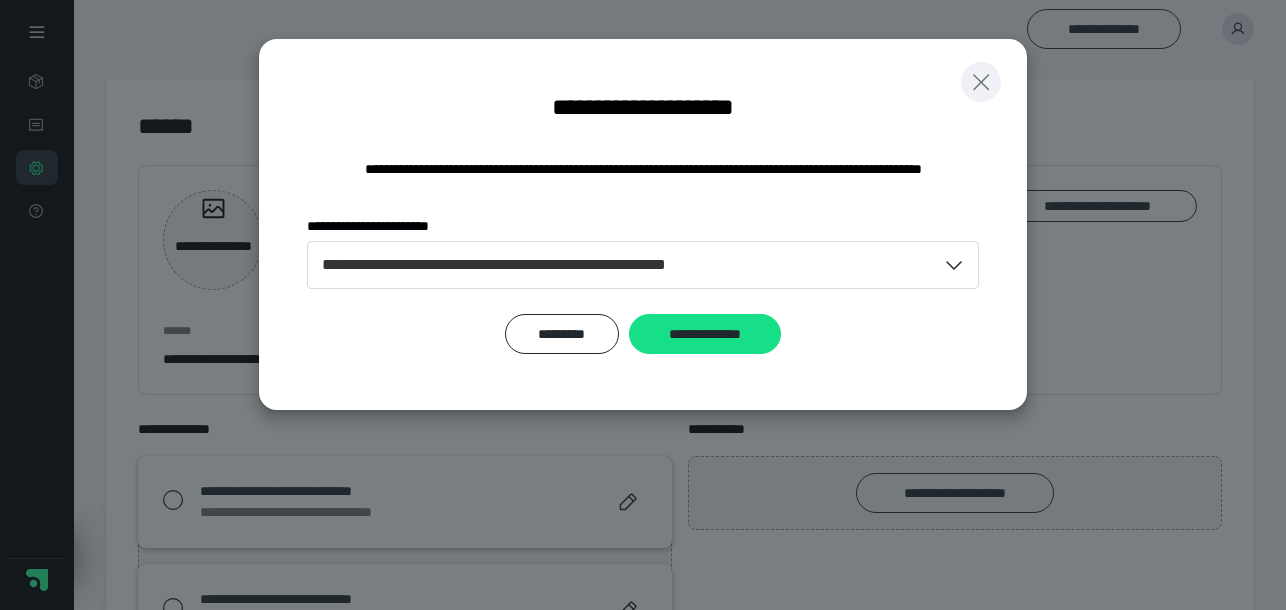 click 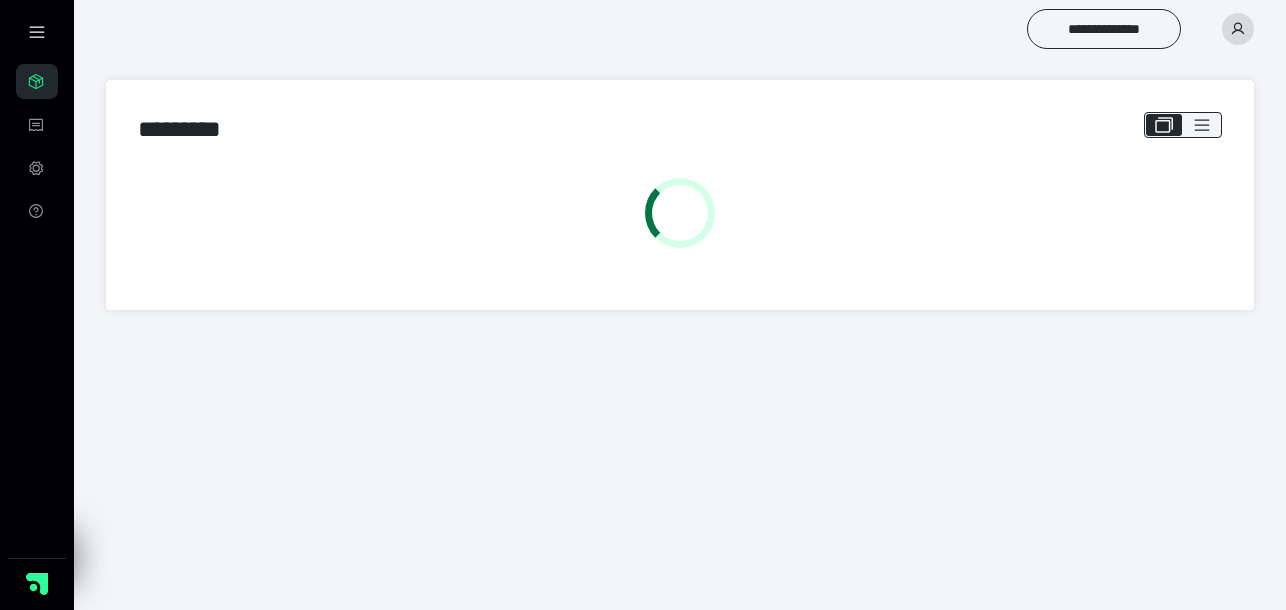 scroll, scrollTop: 0, scrollLeft: 0, axis: both 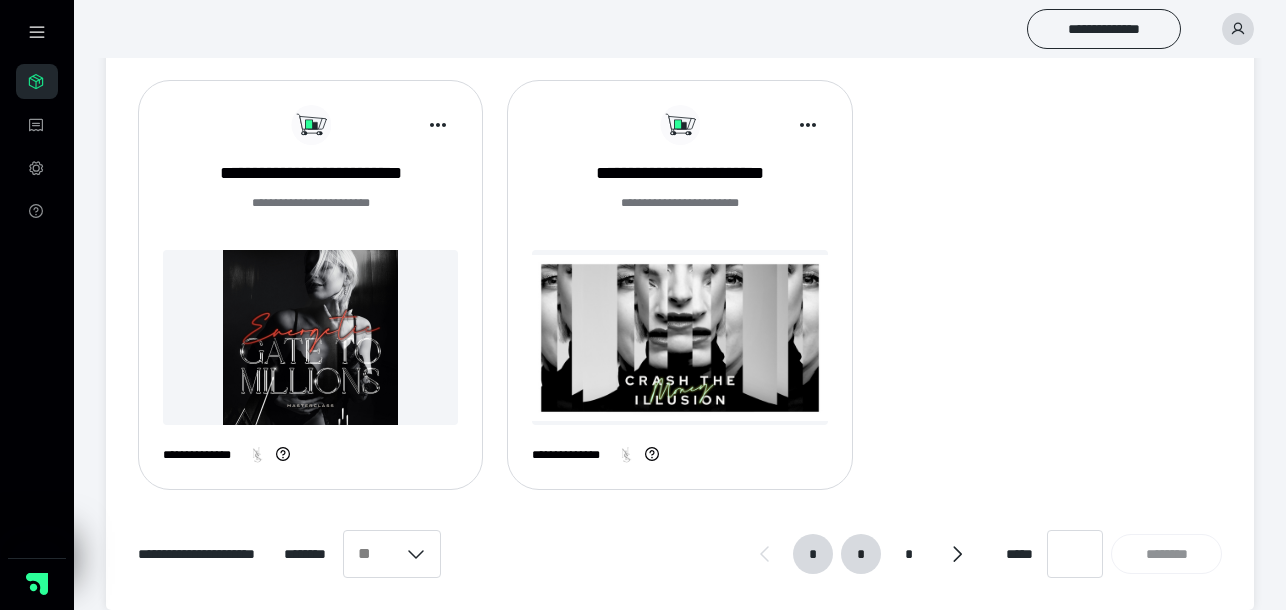 click on "*" at bounding box center [861, 554] 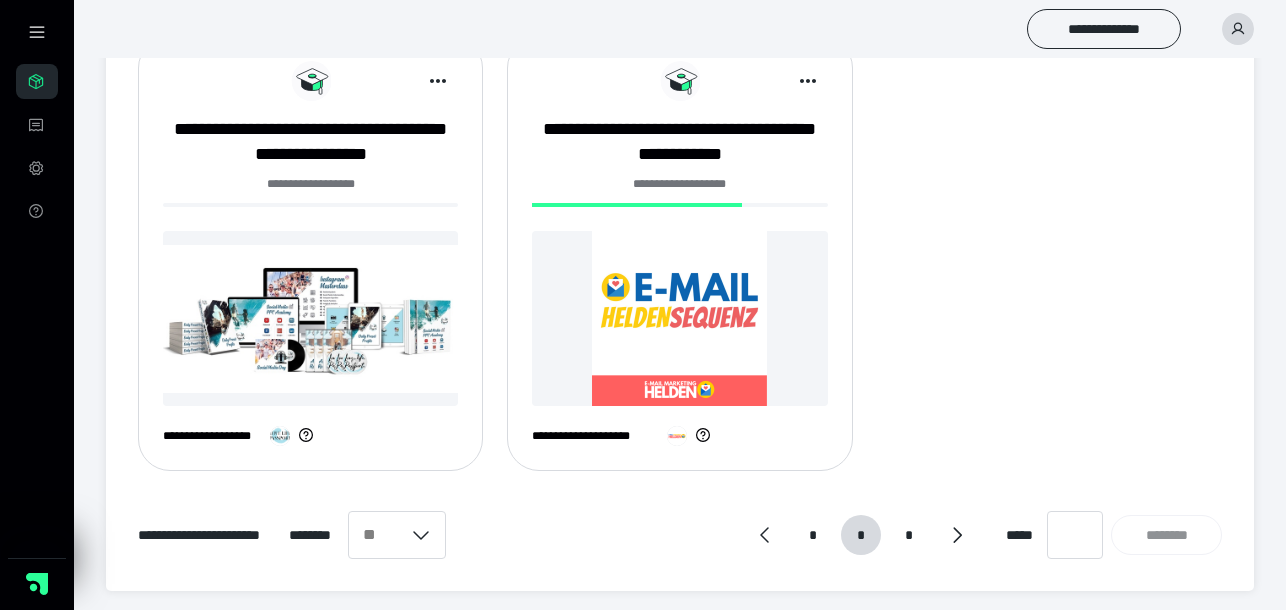 scroll, scrollTop: 1696, scrollLeft: 0, axis: vertical 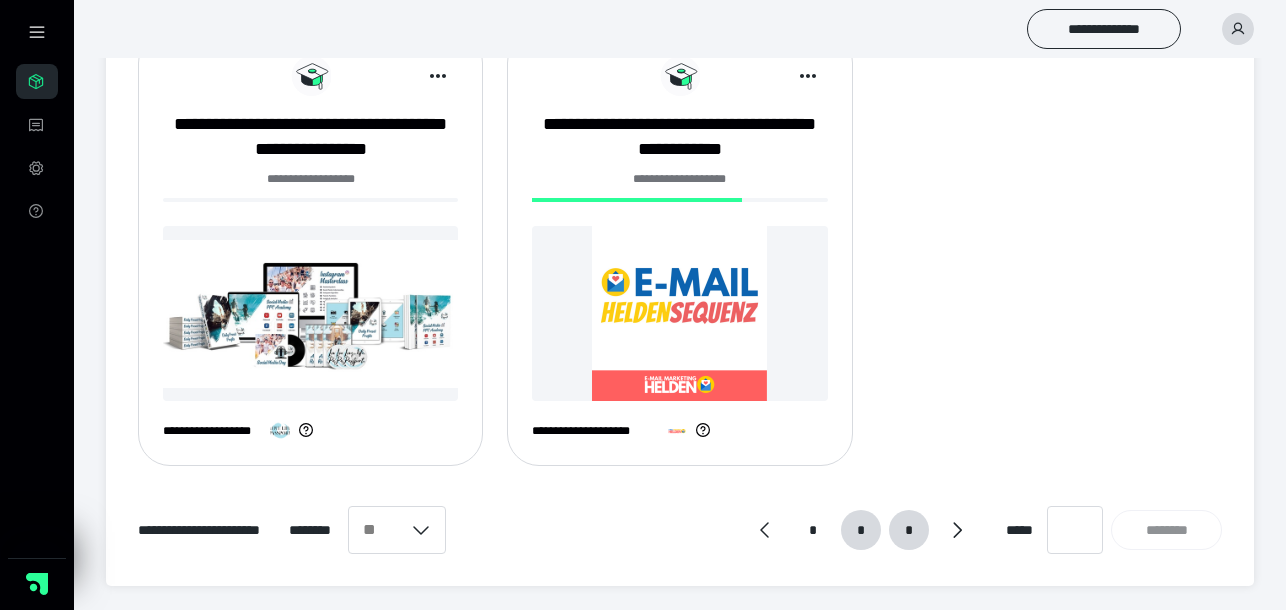 click on "*" at bounding box center [908, 530] 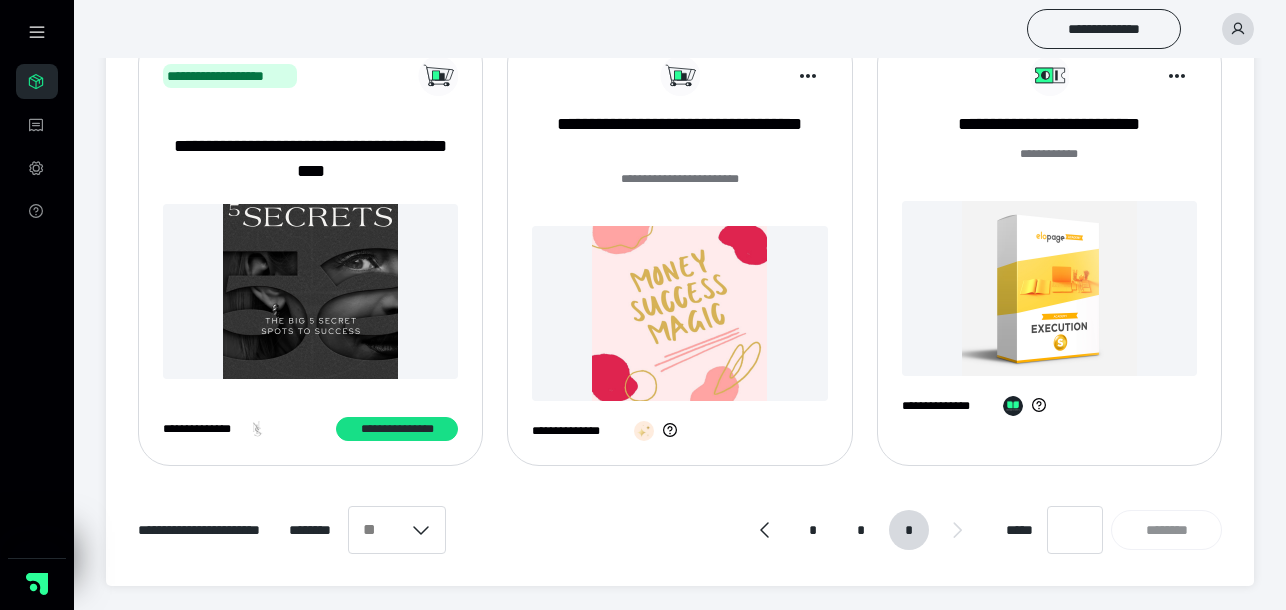 scroll, scrollTop: 0, scrollLeft: 0, axis: both 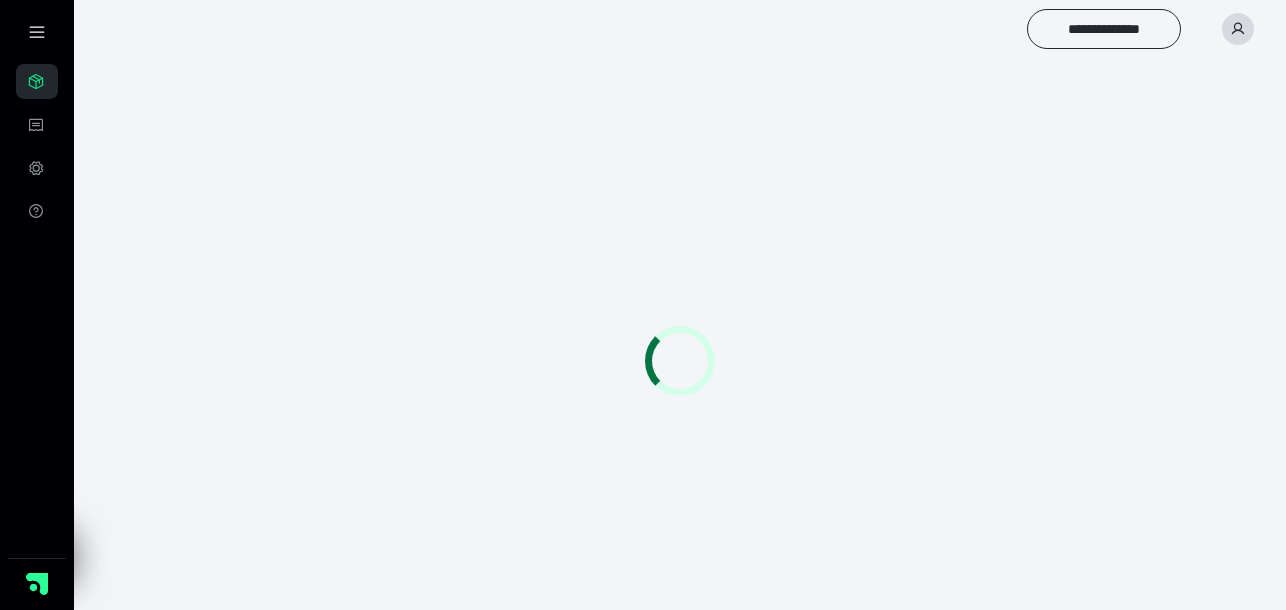 click 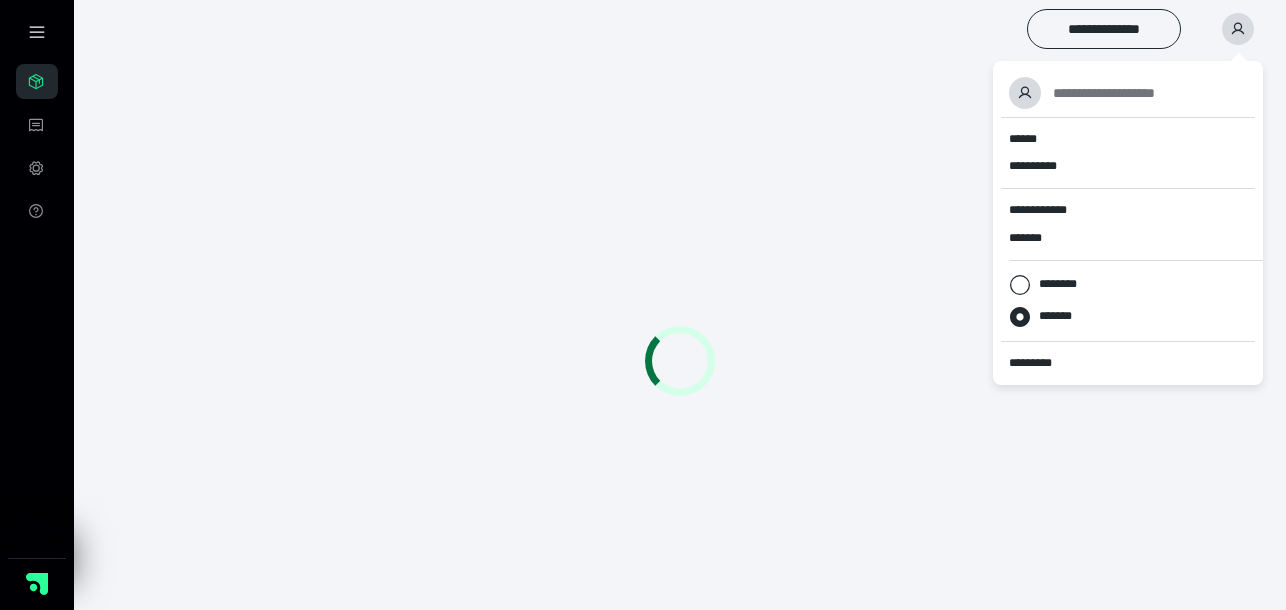 click 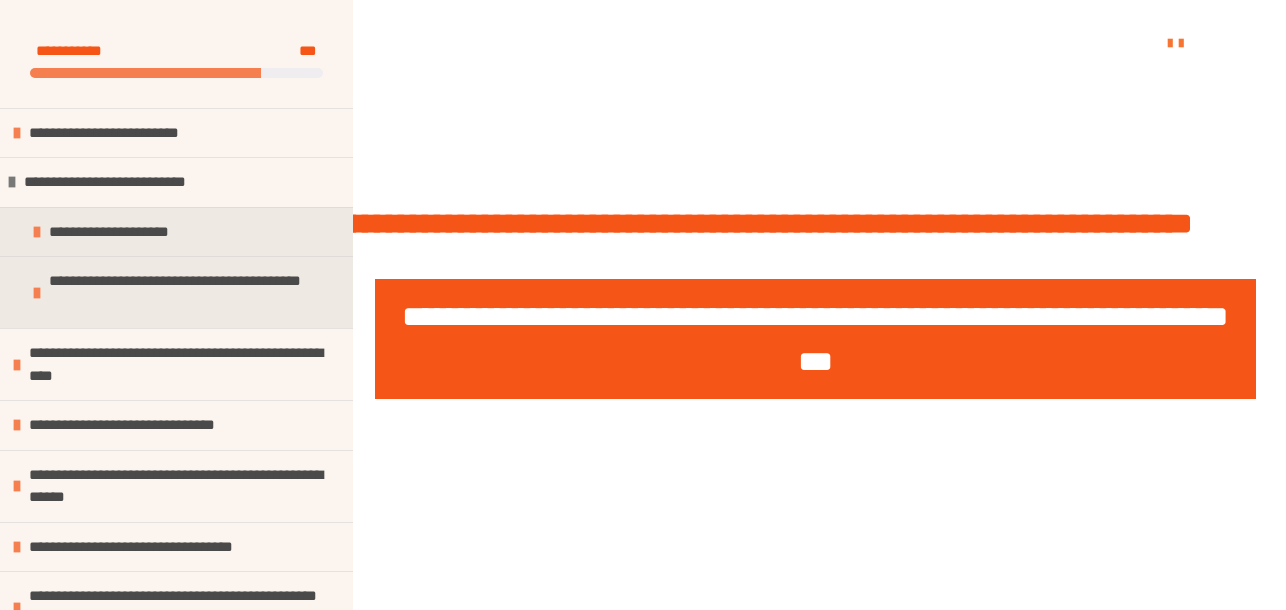 scroll, scrollTop: 409, scrollLeft: 0, axis: vertical 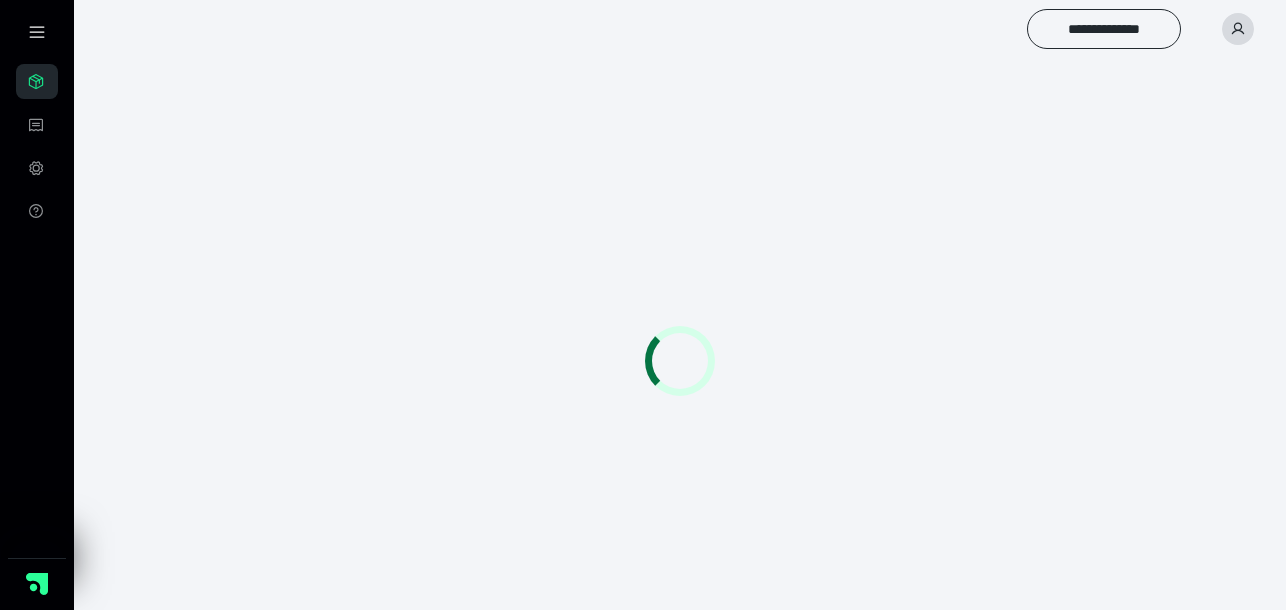 click 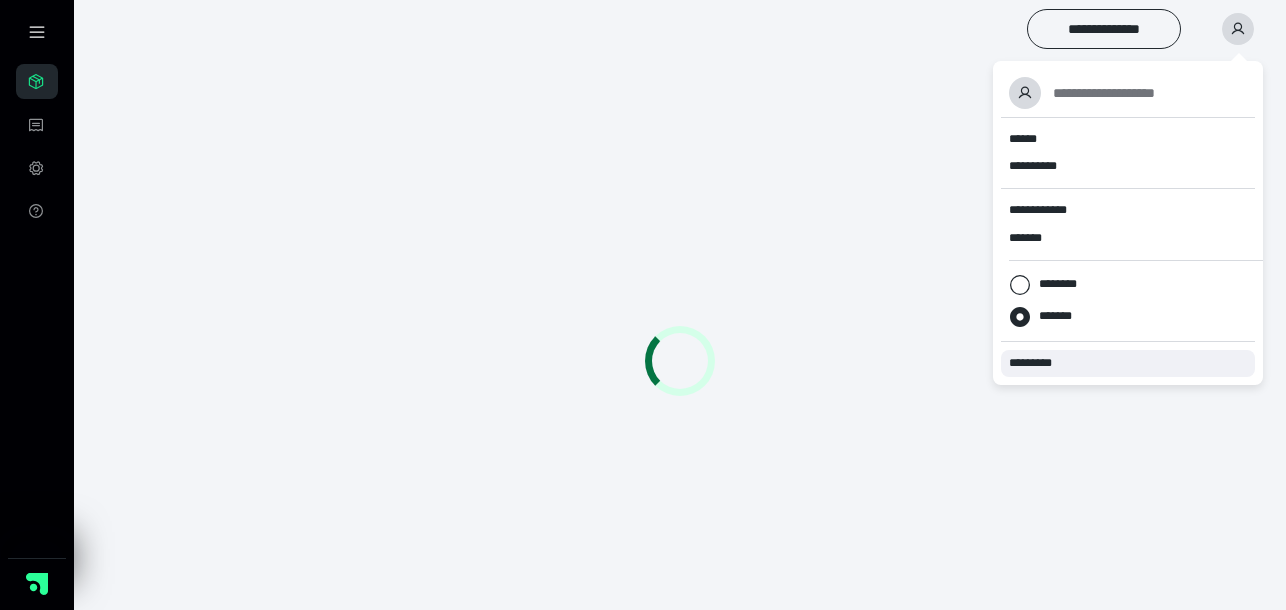 click on "*********" at bounding box center (1039, 363) 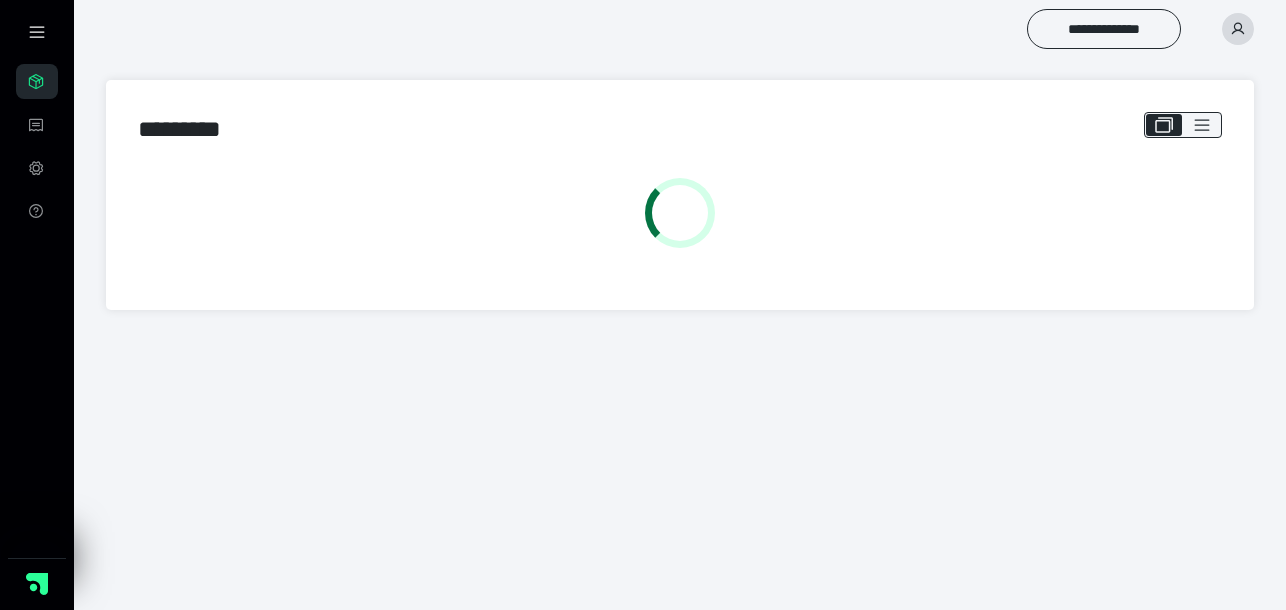 scroll, scrollTop: 0, scrollLeft: 0, axis: both 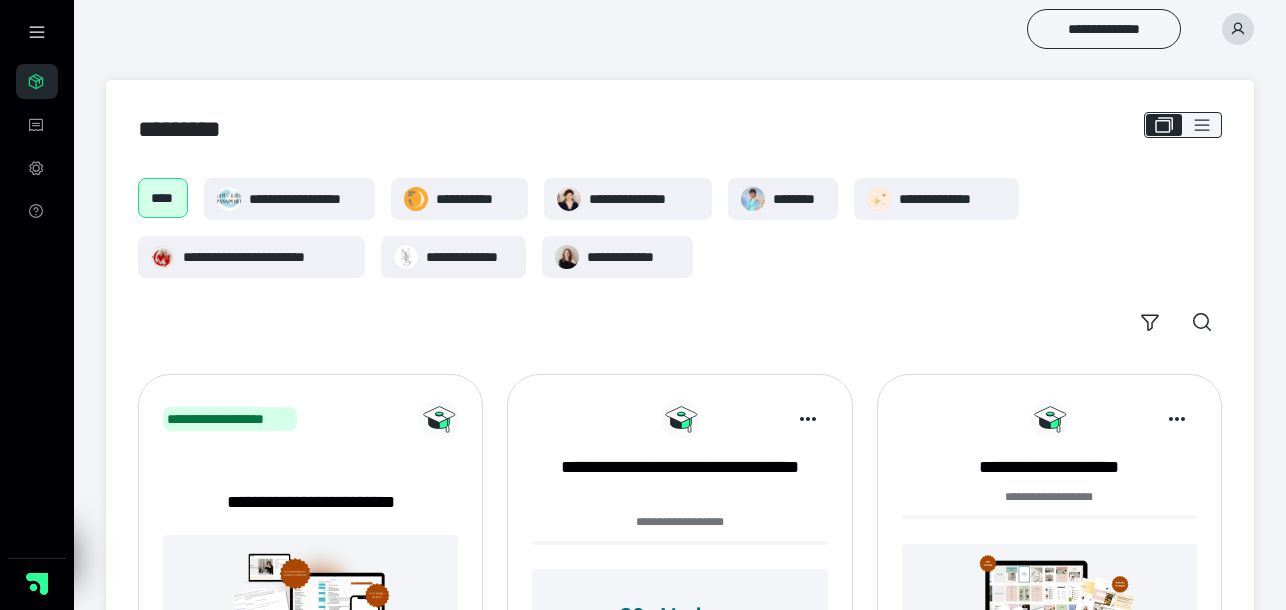 click 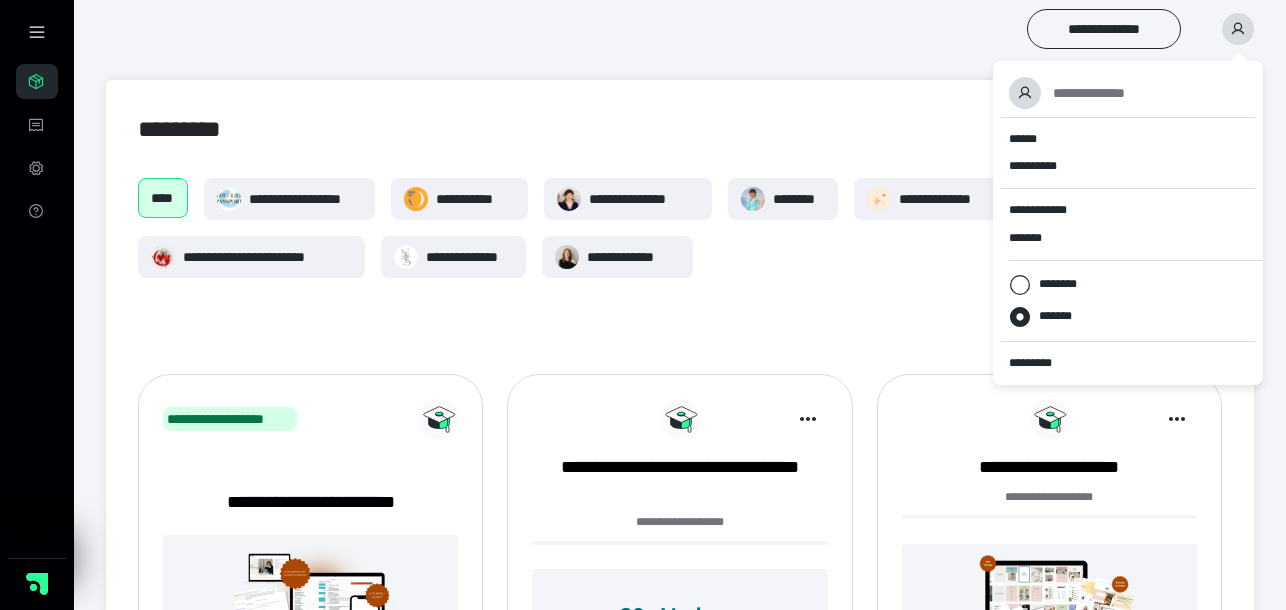 click on "**********" at bounding box center (680, 29) 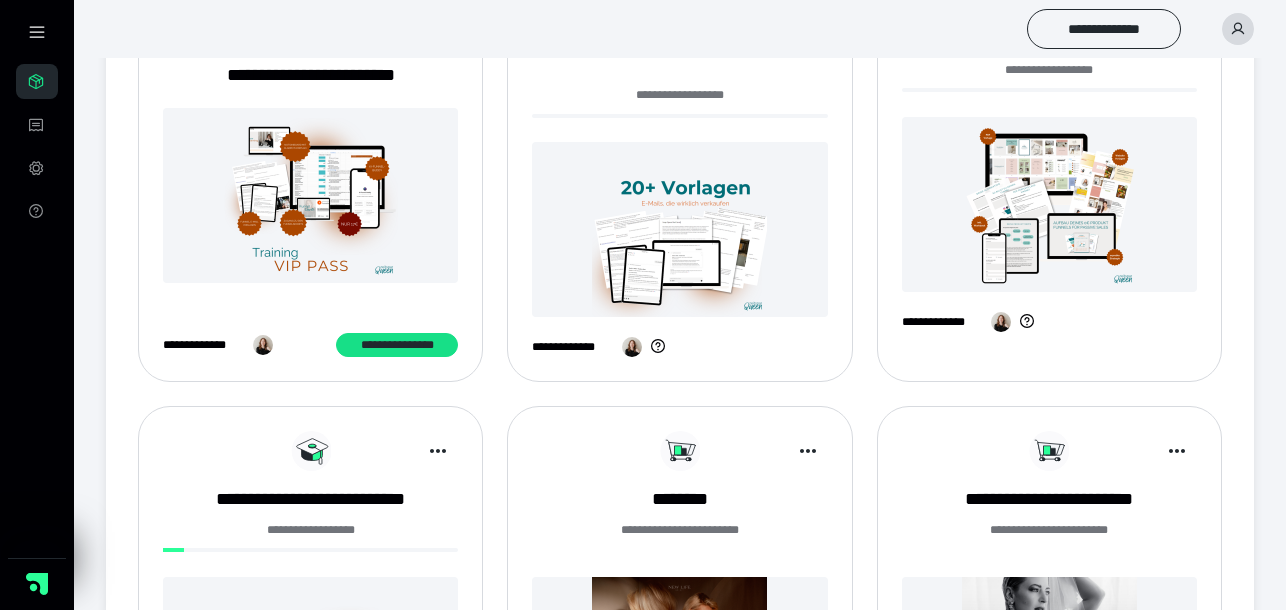 scroll, scrollTop: 431, scrollLeft: 0, axis: vertical 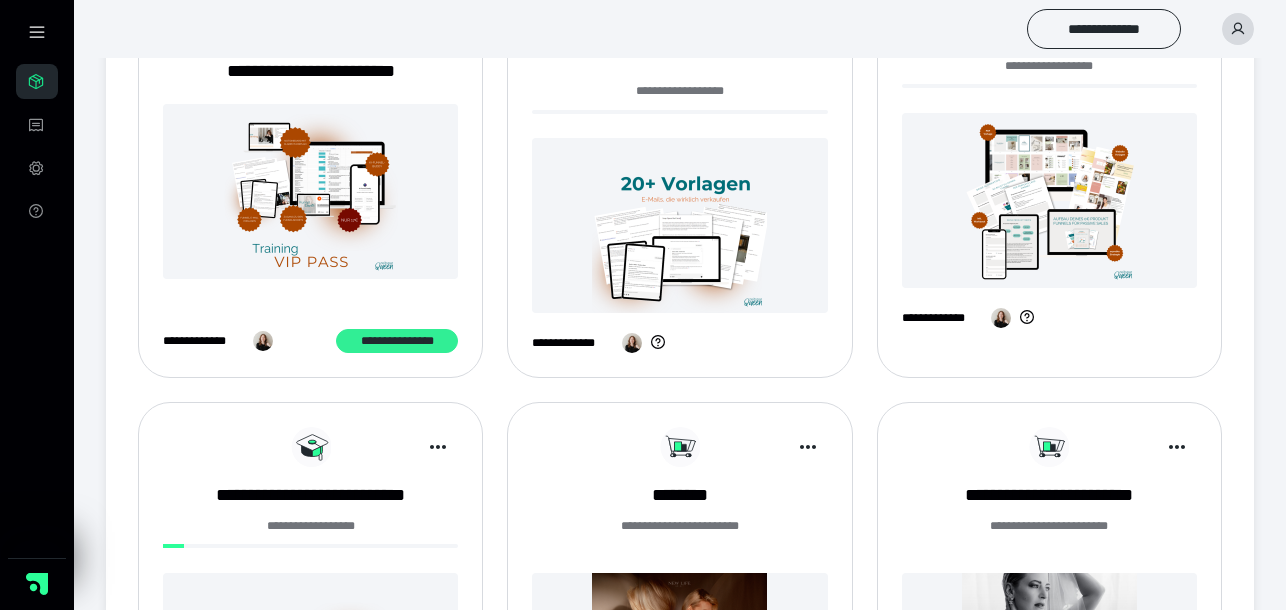 click on "**********" at bounding box center (397, 341) 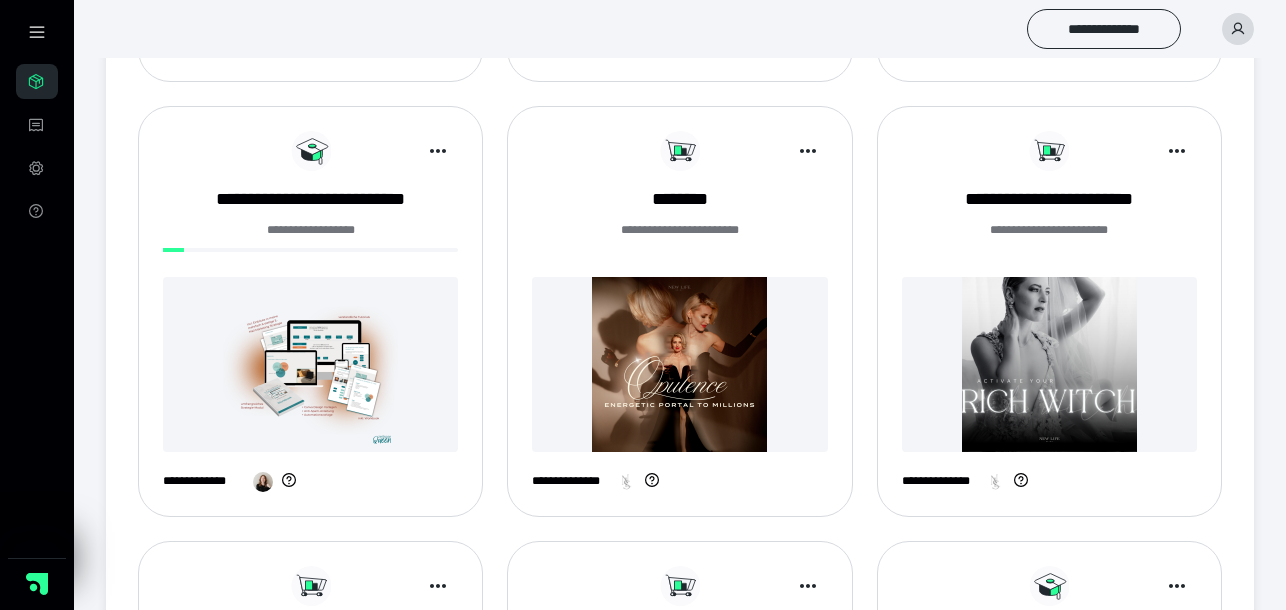 scroll, scrollTop: 730, scrollLeft: 0, axis: vertical 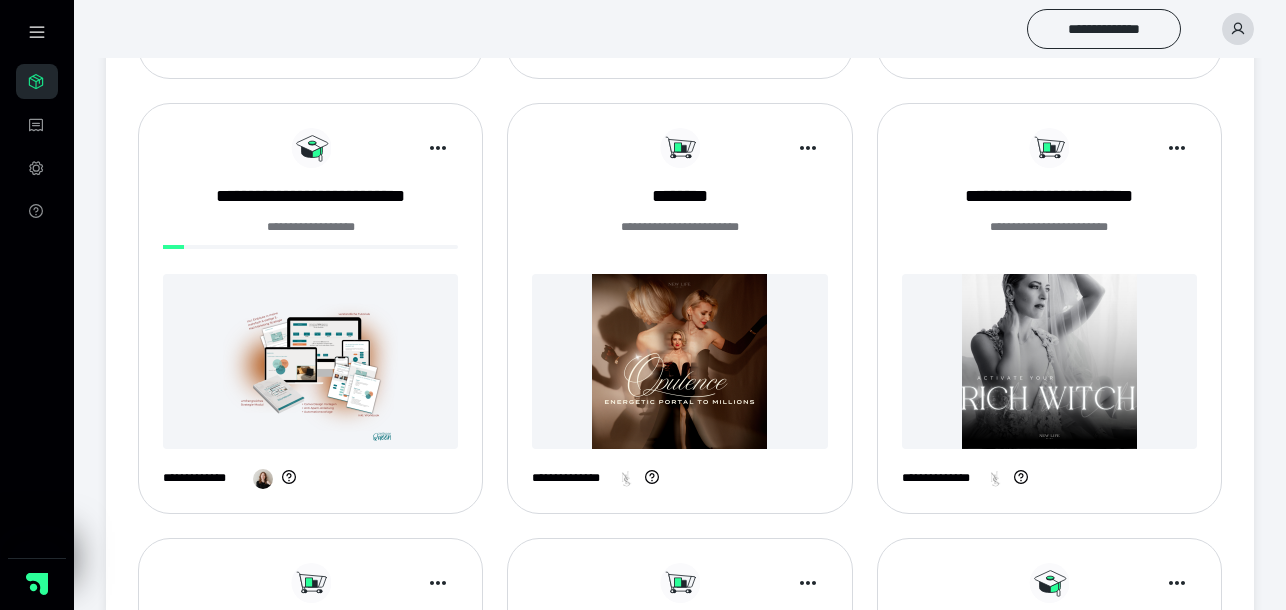 click at bounding box center [310, 361] 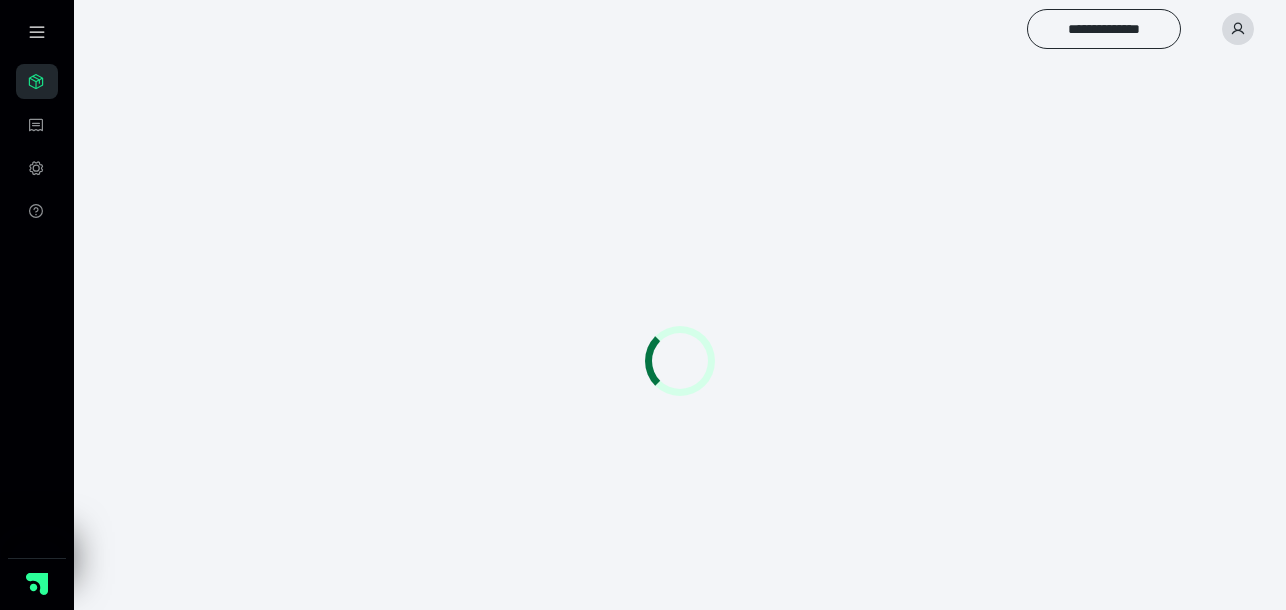 scroll, scrollTop: 0, scrollLeft: 0, axis: both 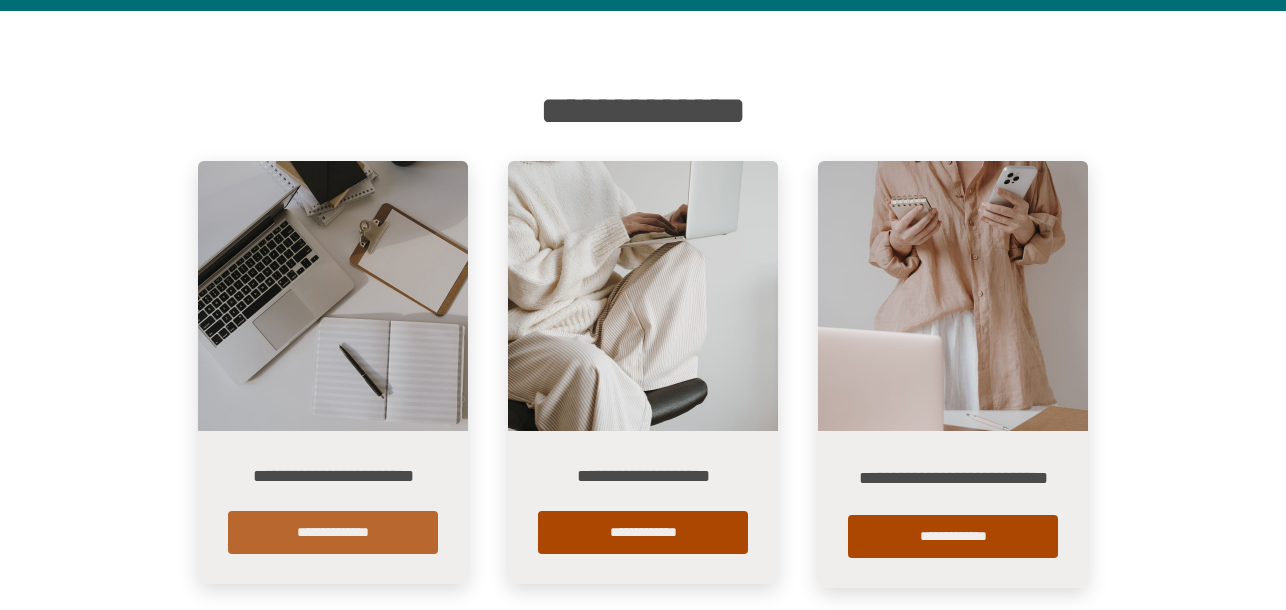 click on "**********" at bounding box center (333, 532) 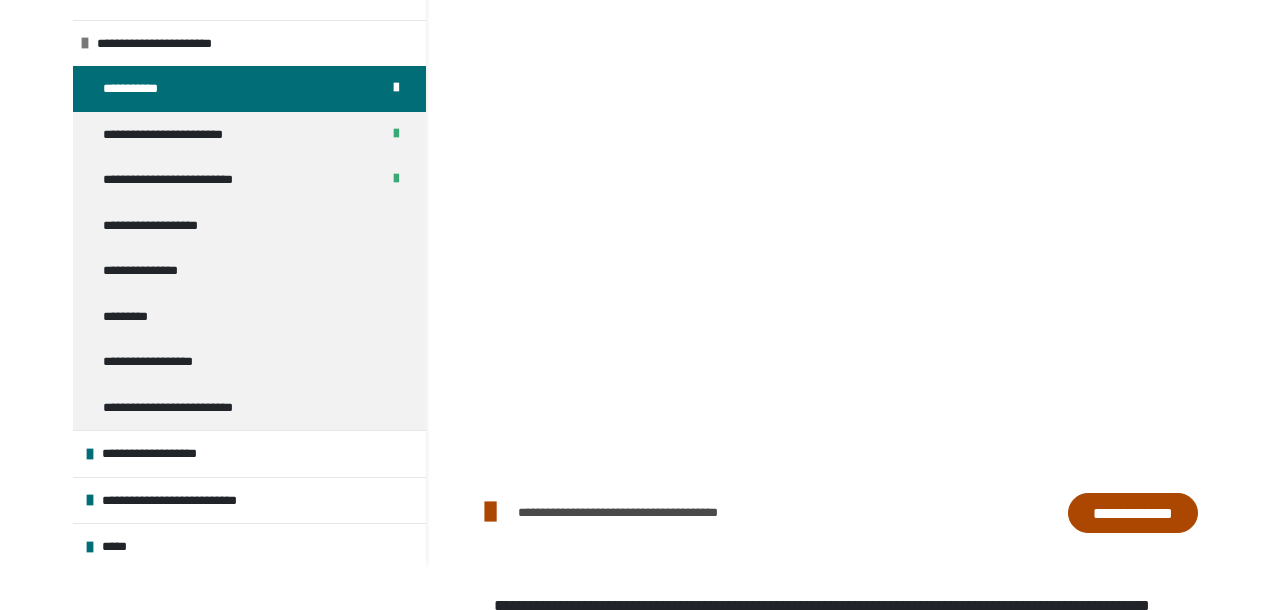 scroll, scrollTop: 361, scrollLeft: 0, axis: vertical 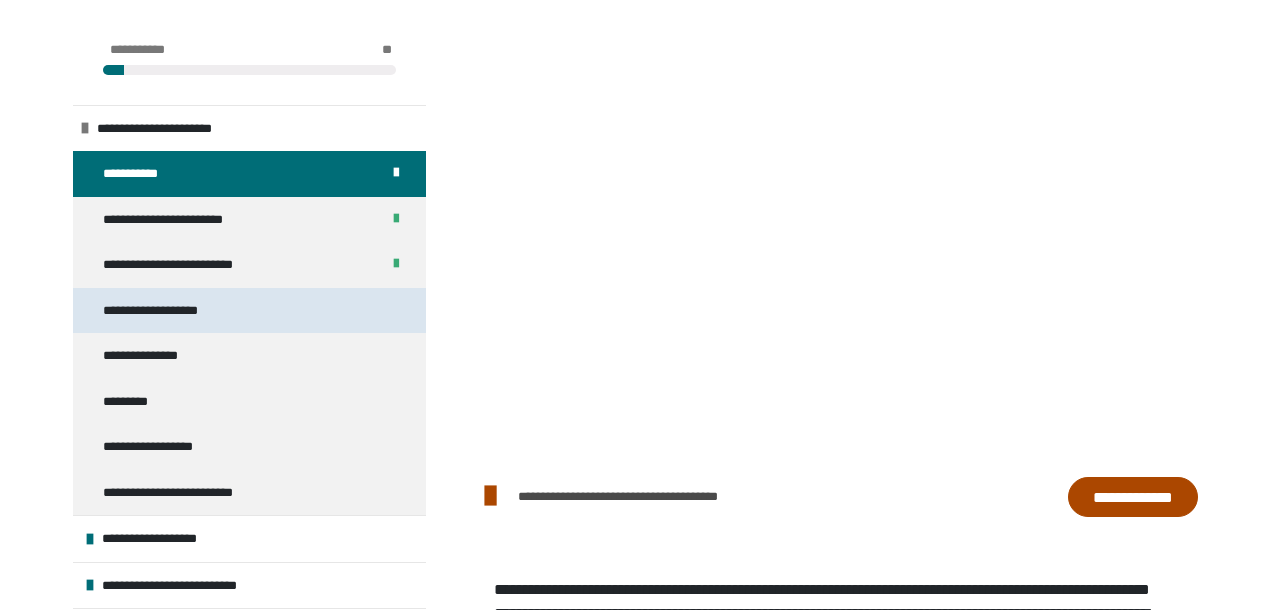 click on "**********" at bounding box center (168, 311) 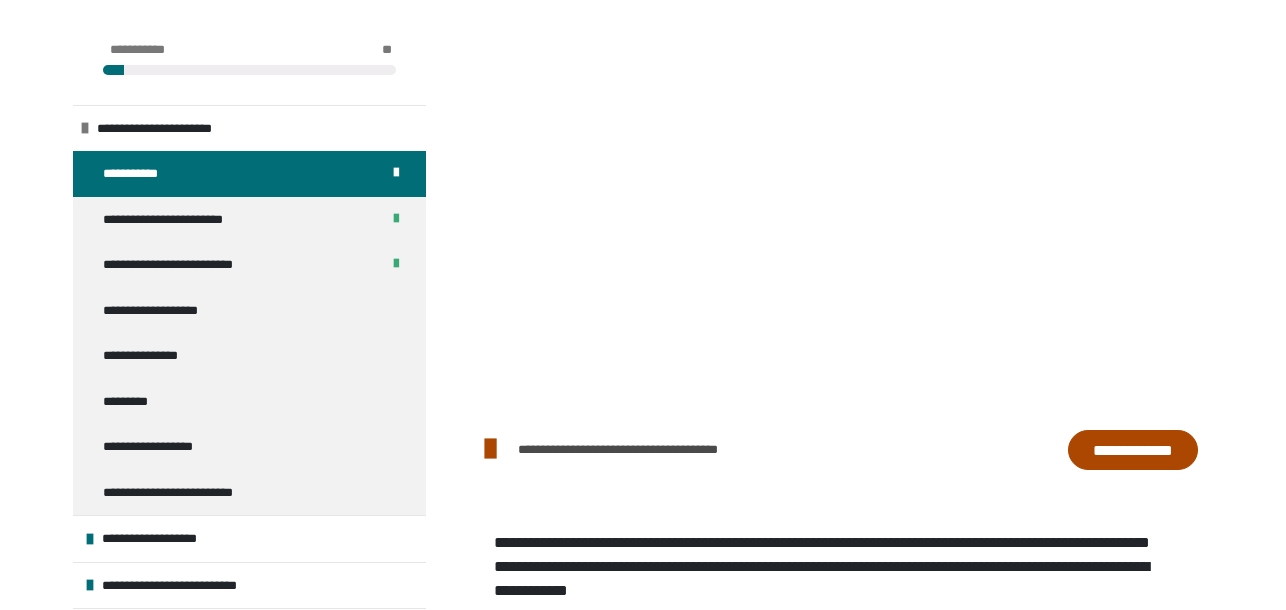 scroll, scrollTop: 362, scrollLeft: 0, axis: vertical 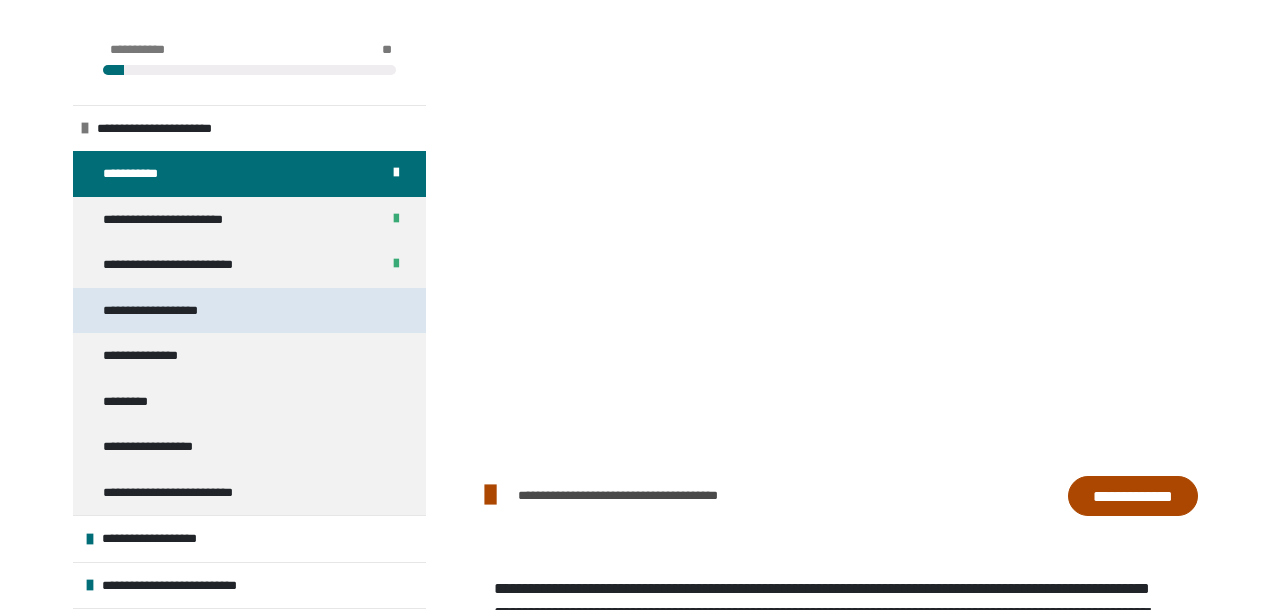 click on "**********" at bounding box center (168, 311) 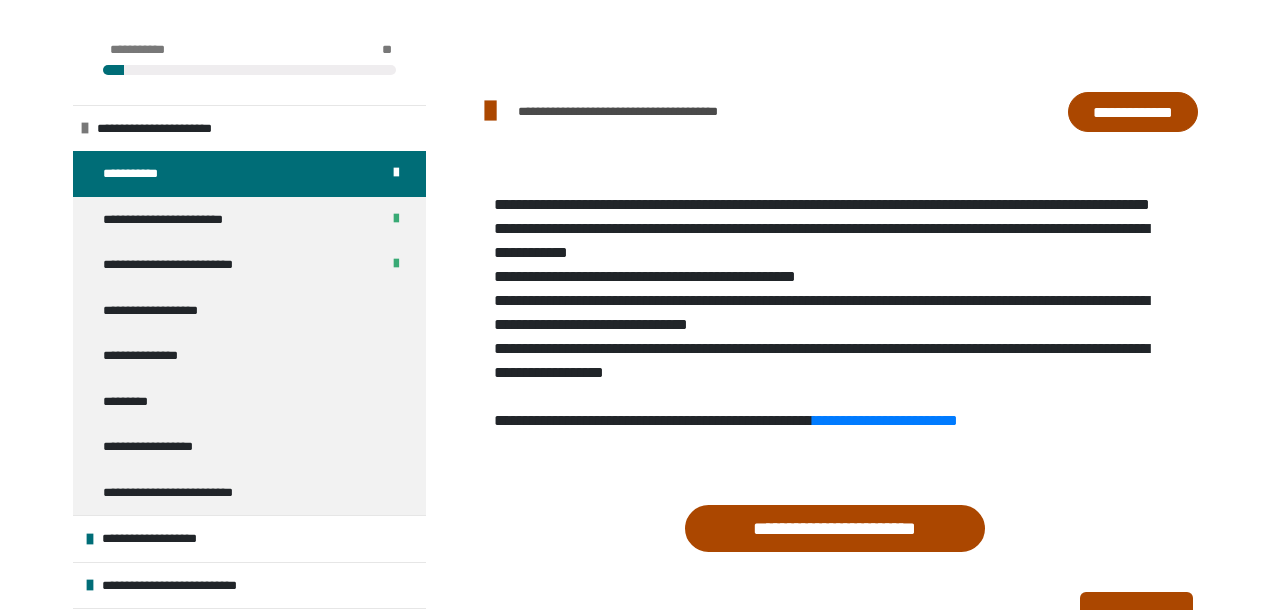 scroll, scrollTop: 835, scrollLeft: 0, axis: vertical 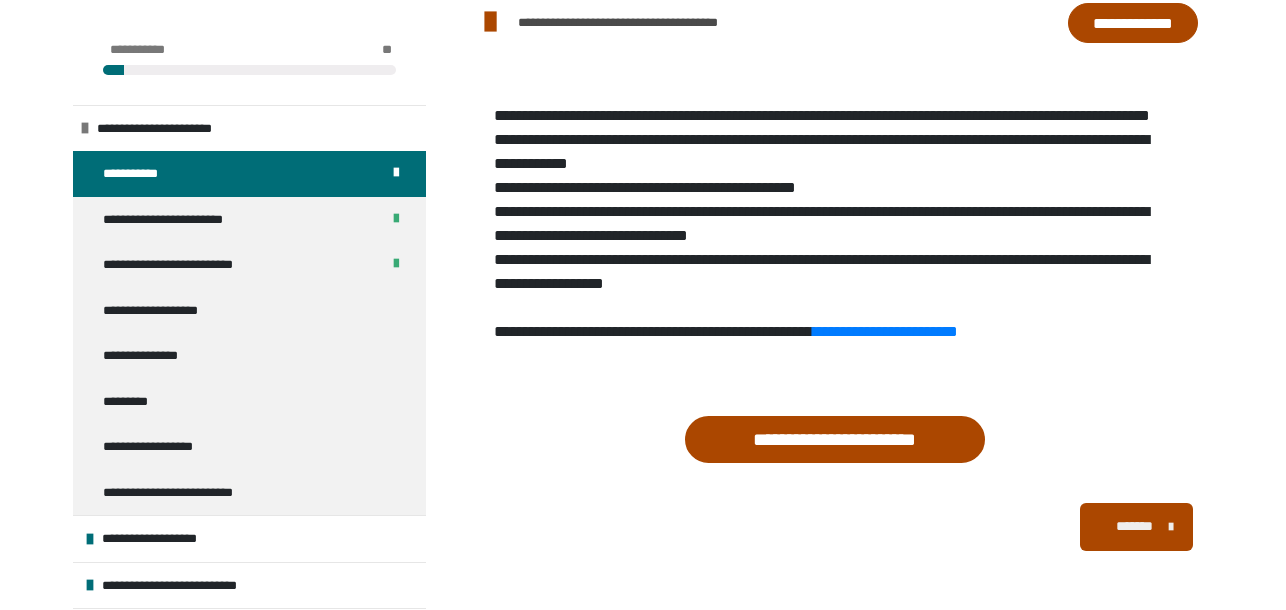 click on "*******" at bounding box center [1134, 526] 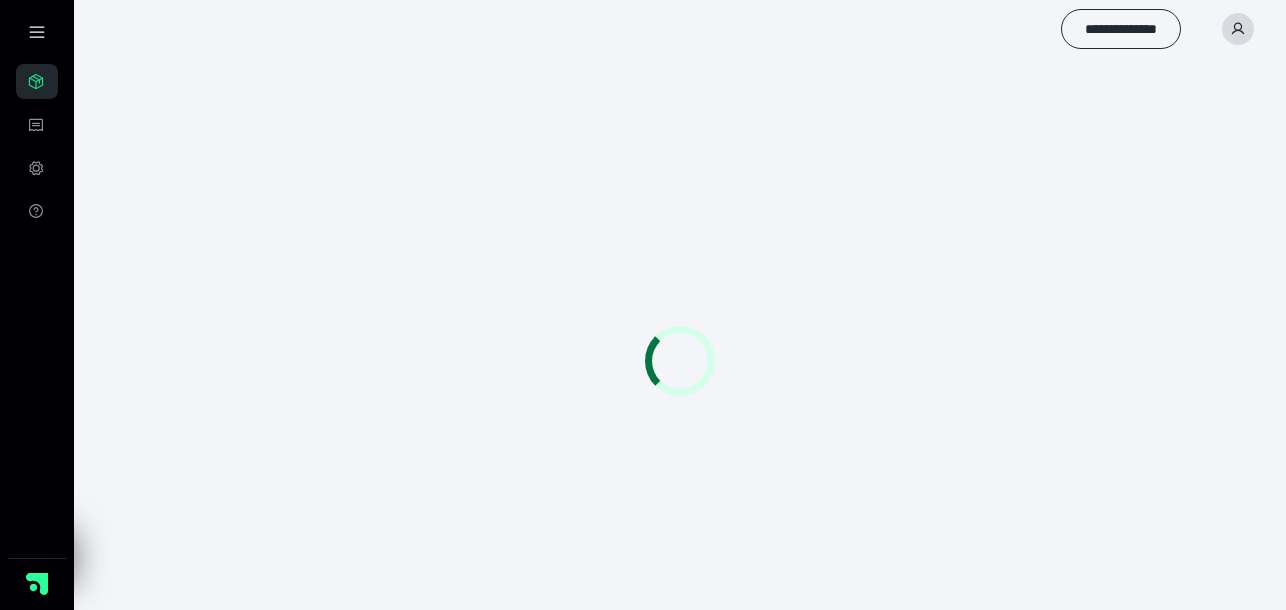 scroll, scrollTop: 0, scrollLeft: 0, axis: both 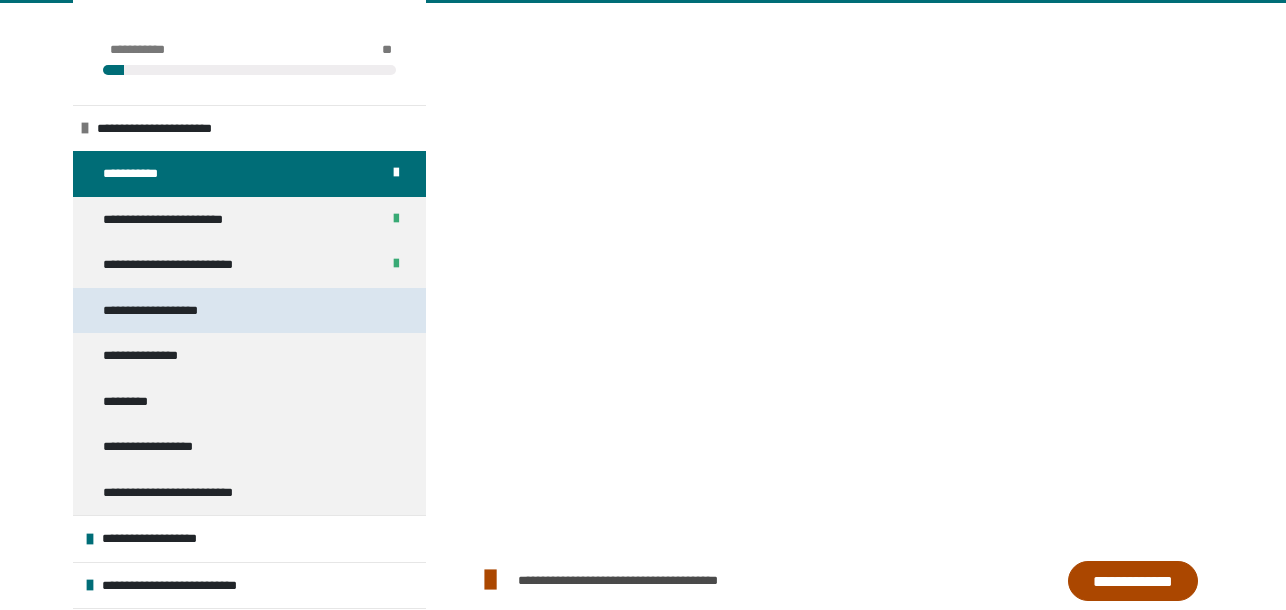 click on "**********" at bounding box center [168, 311] 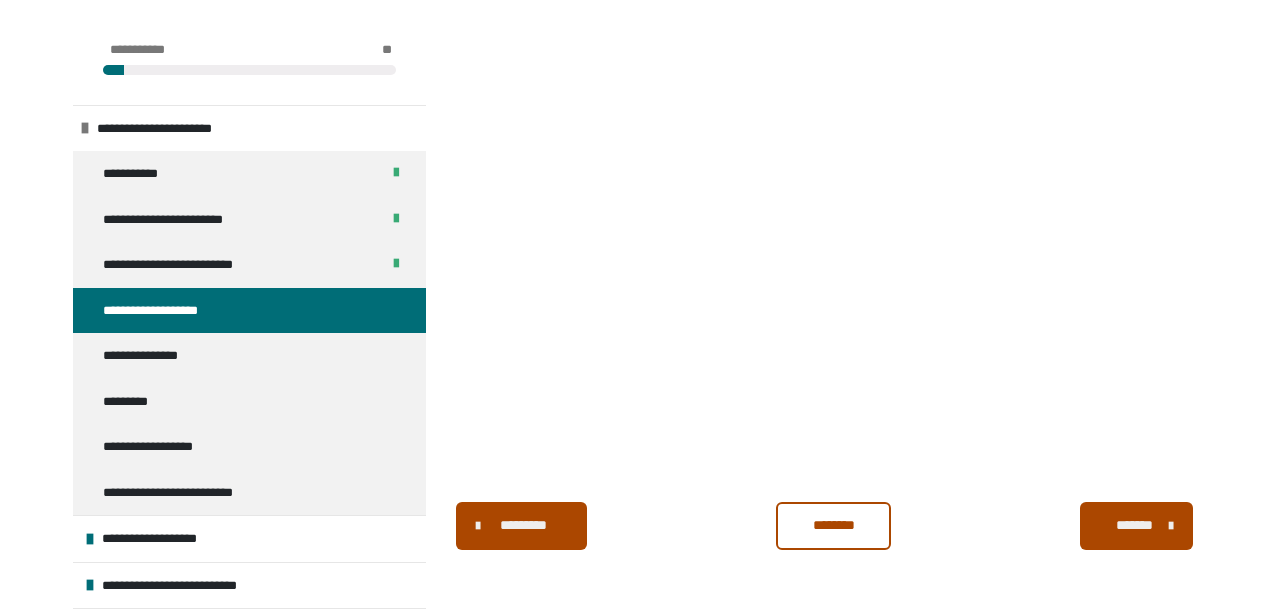 scroll, scrollTop: 376, scrollLeft: 0, axis: vertical 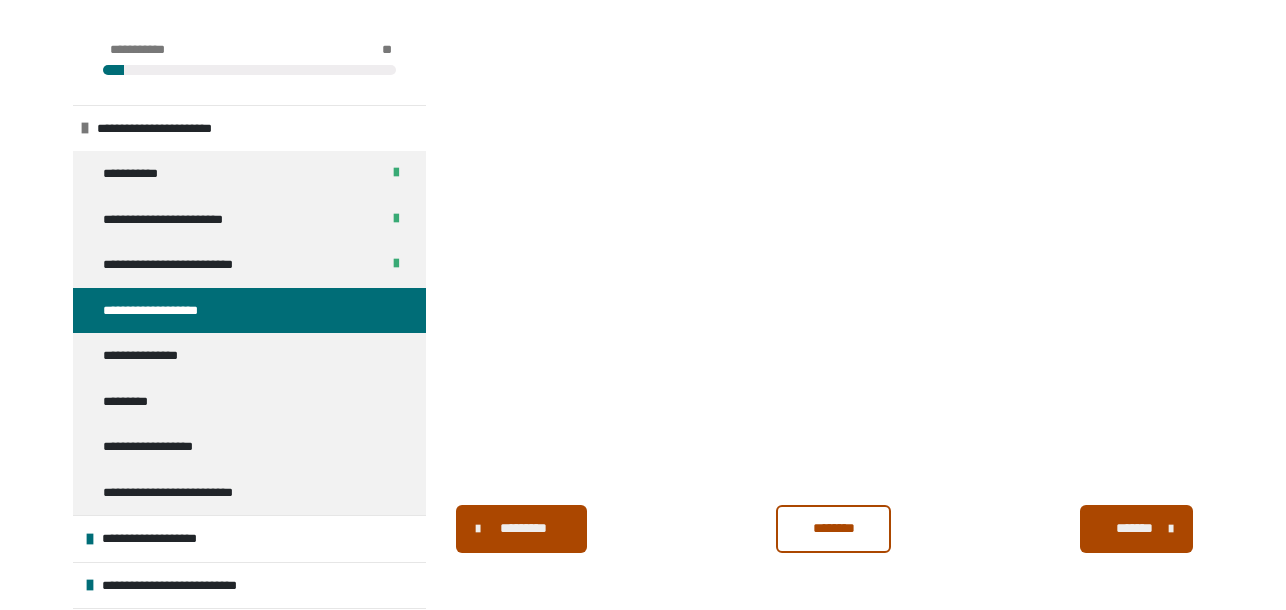 click at bounding box center [834, 196] 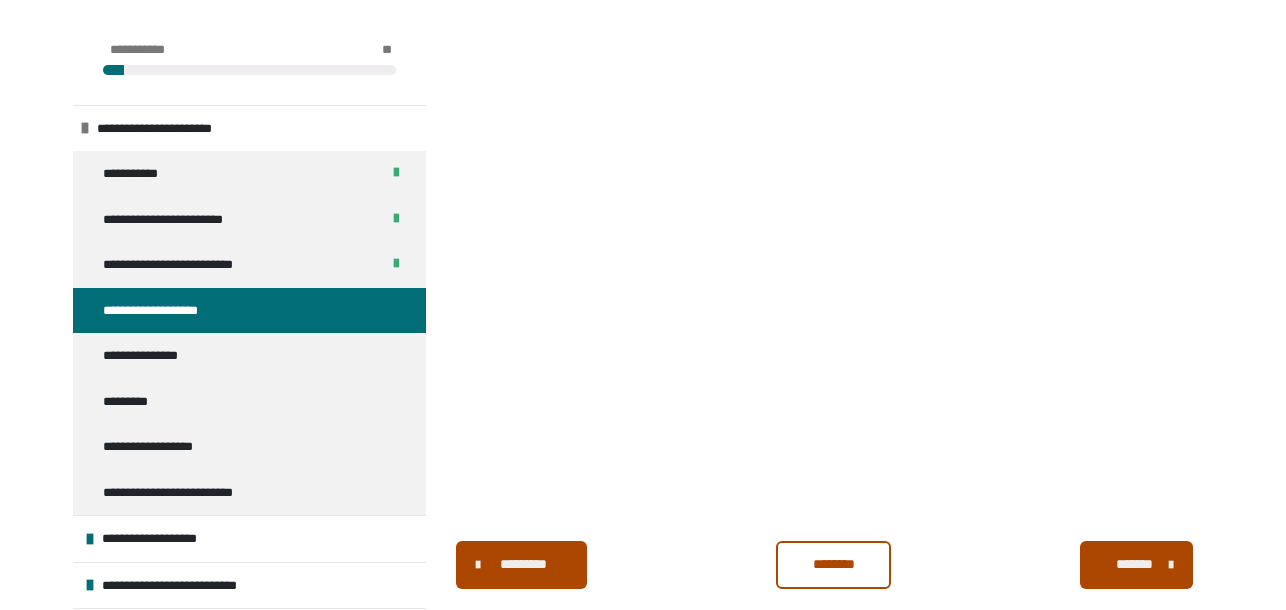 scroll, scrollTop: 379, scrollLeft: 0, axis: vertical 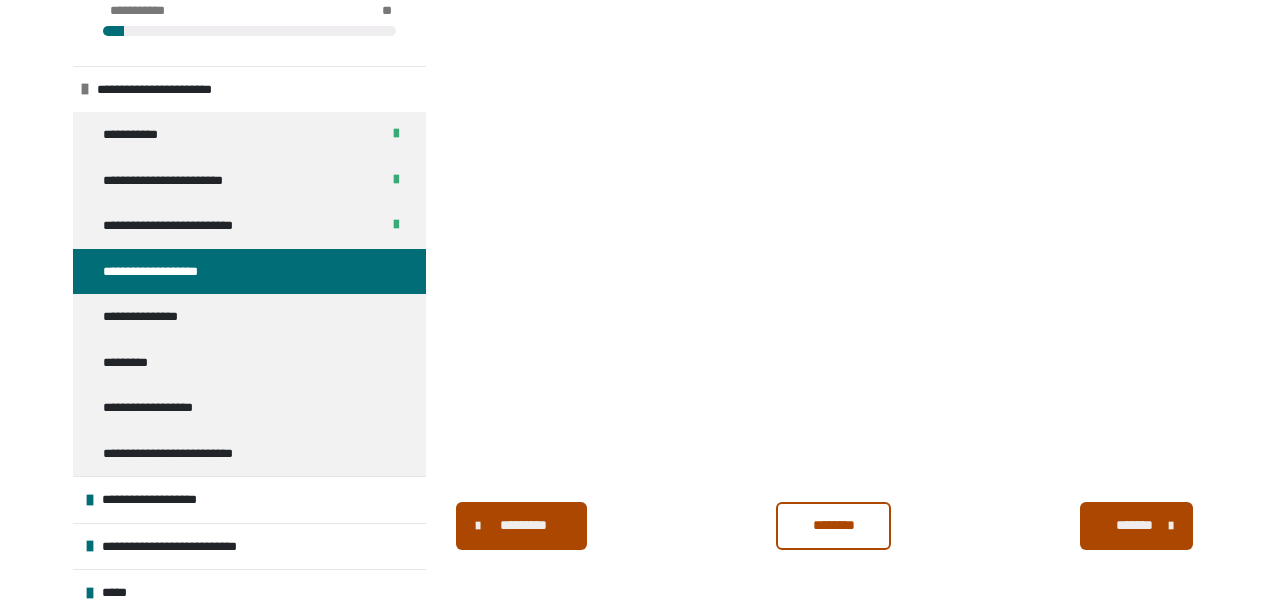 click on "********" at bounding box center (834, 525) 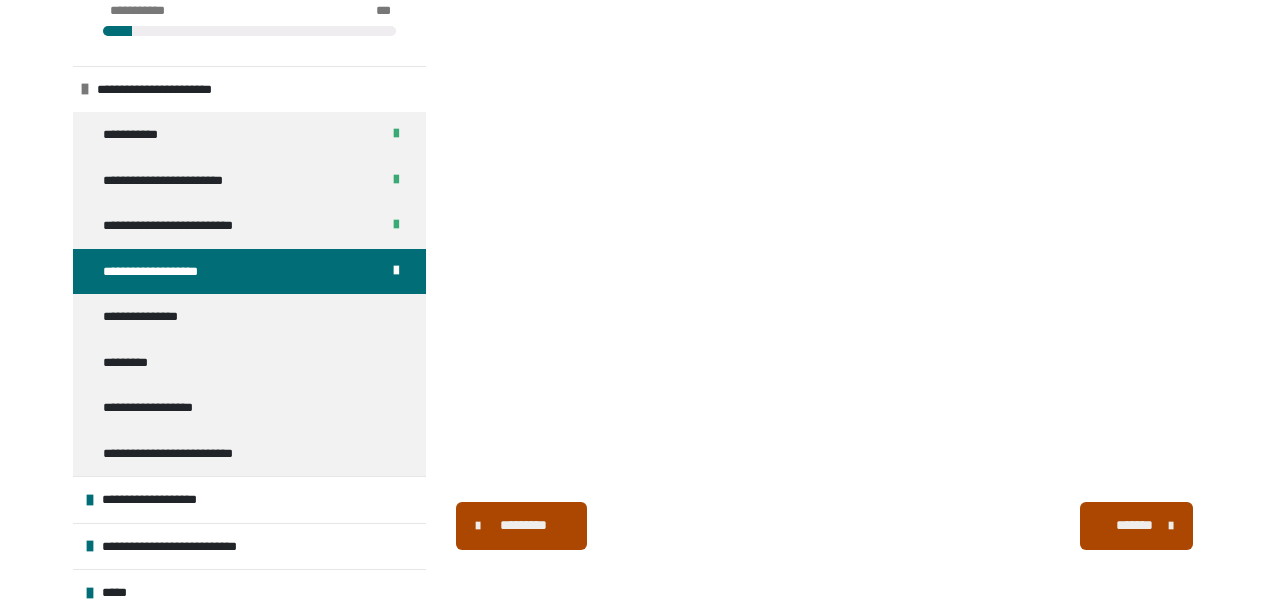 click on "*******" at bounding box center [1134, 525] 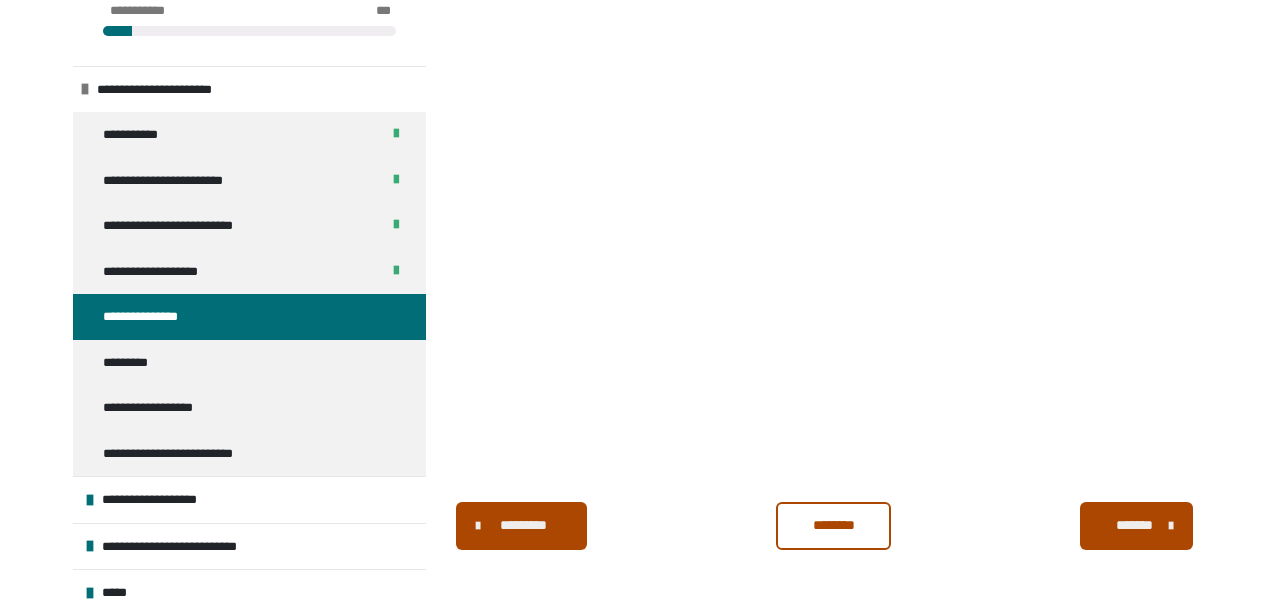 click at bounding box center (834, 201) 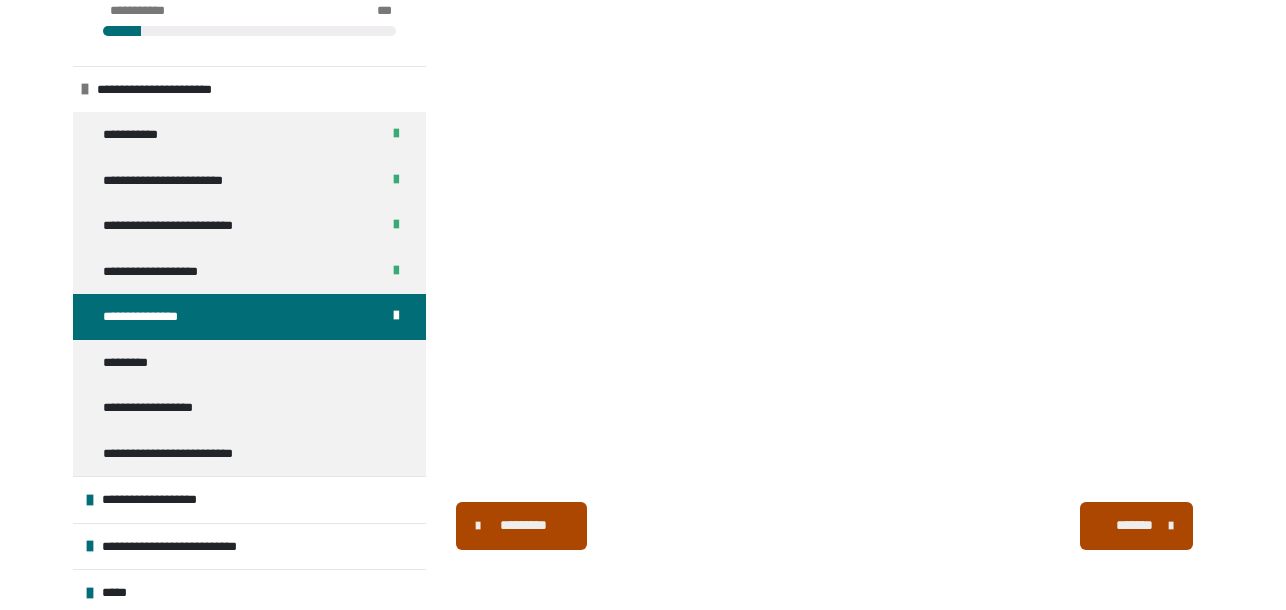 click on "*******" at bounding box center [1134, 525] 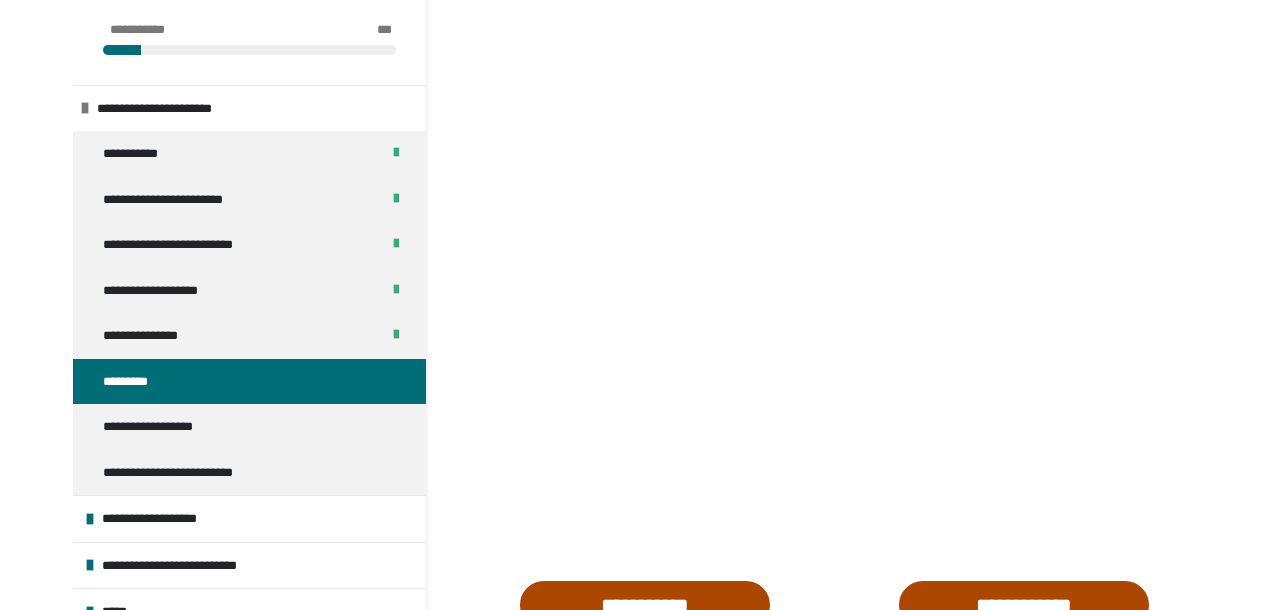 scroll, scrollTop: 195, scrollLeft: 0, axis: vertical 